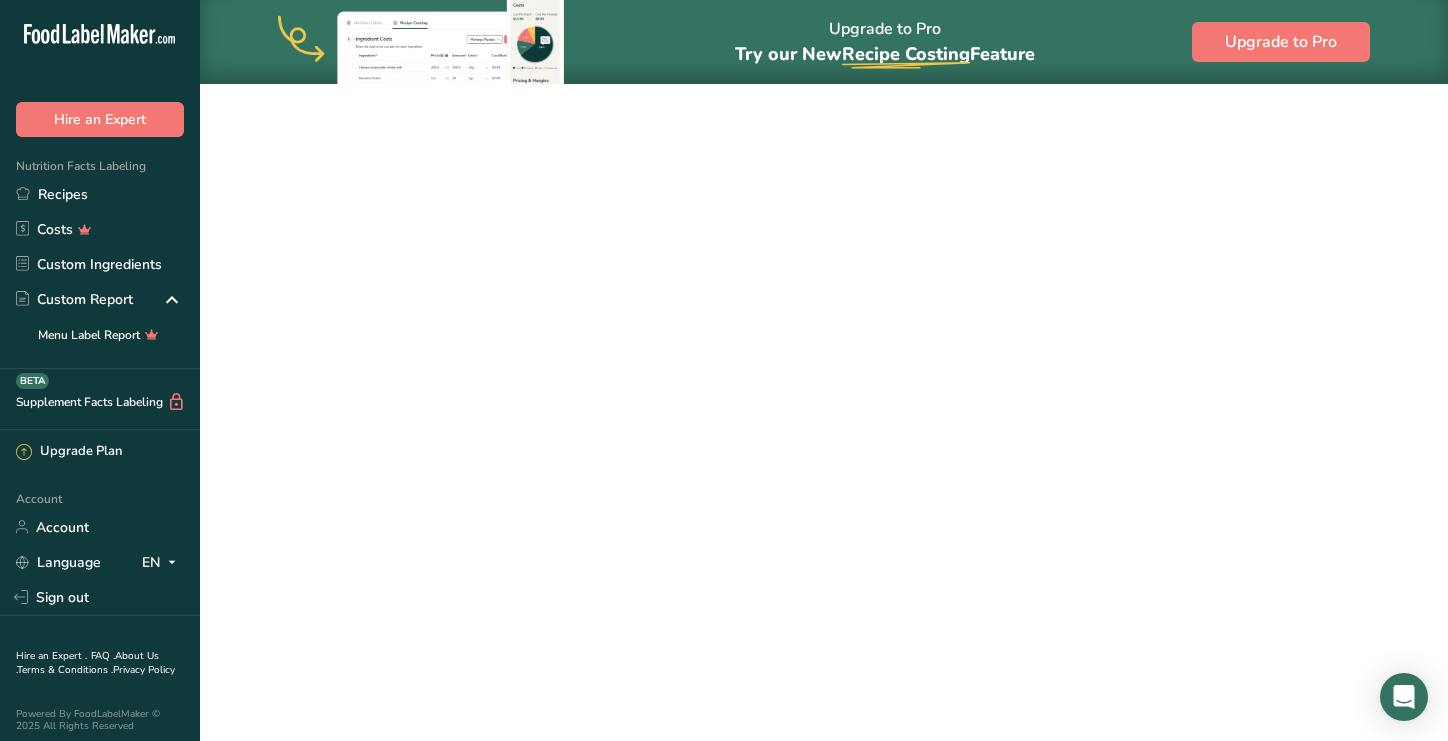 click on "Save" at bounding box center (1127, 240) 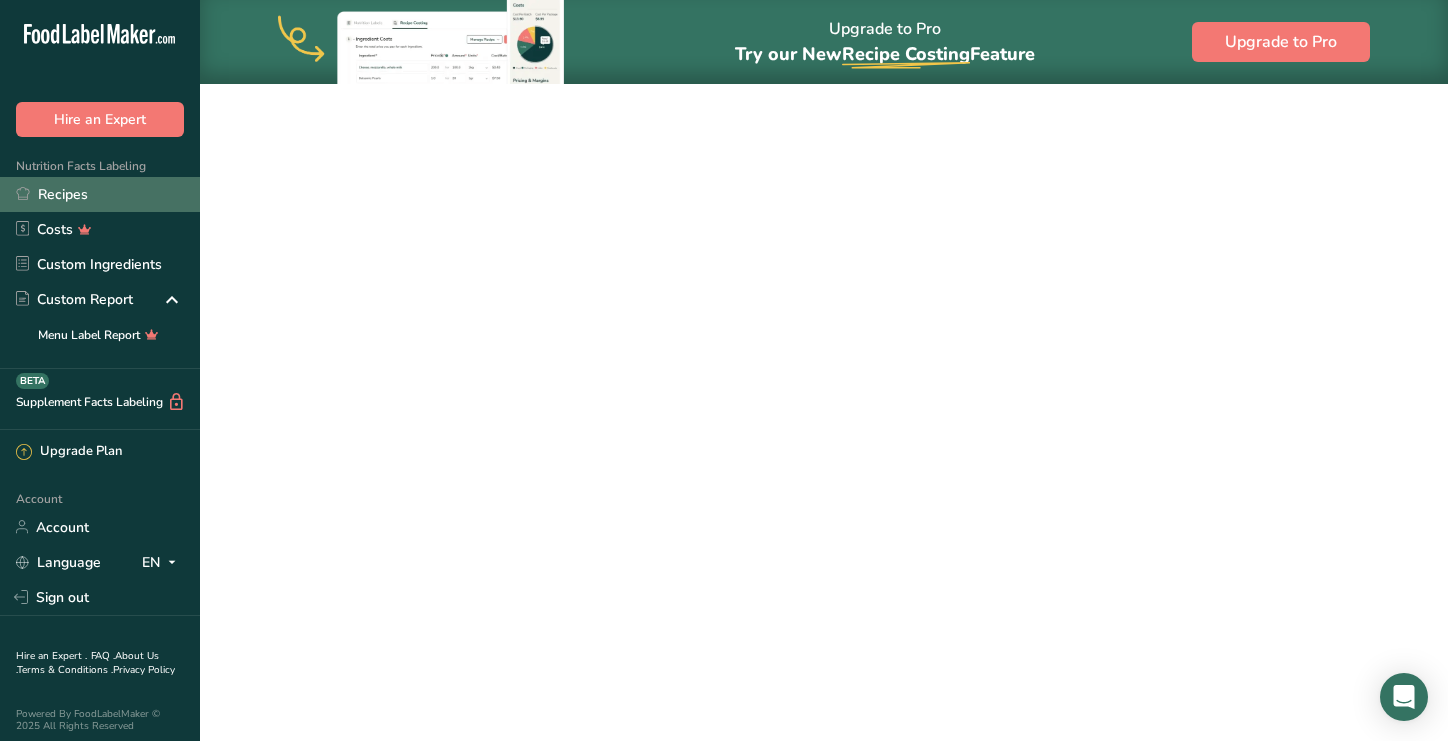 click on "Recipes" at bounding box center [100, 194] 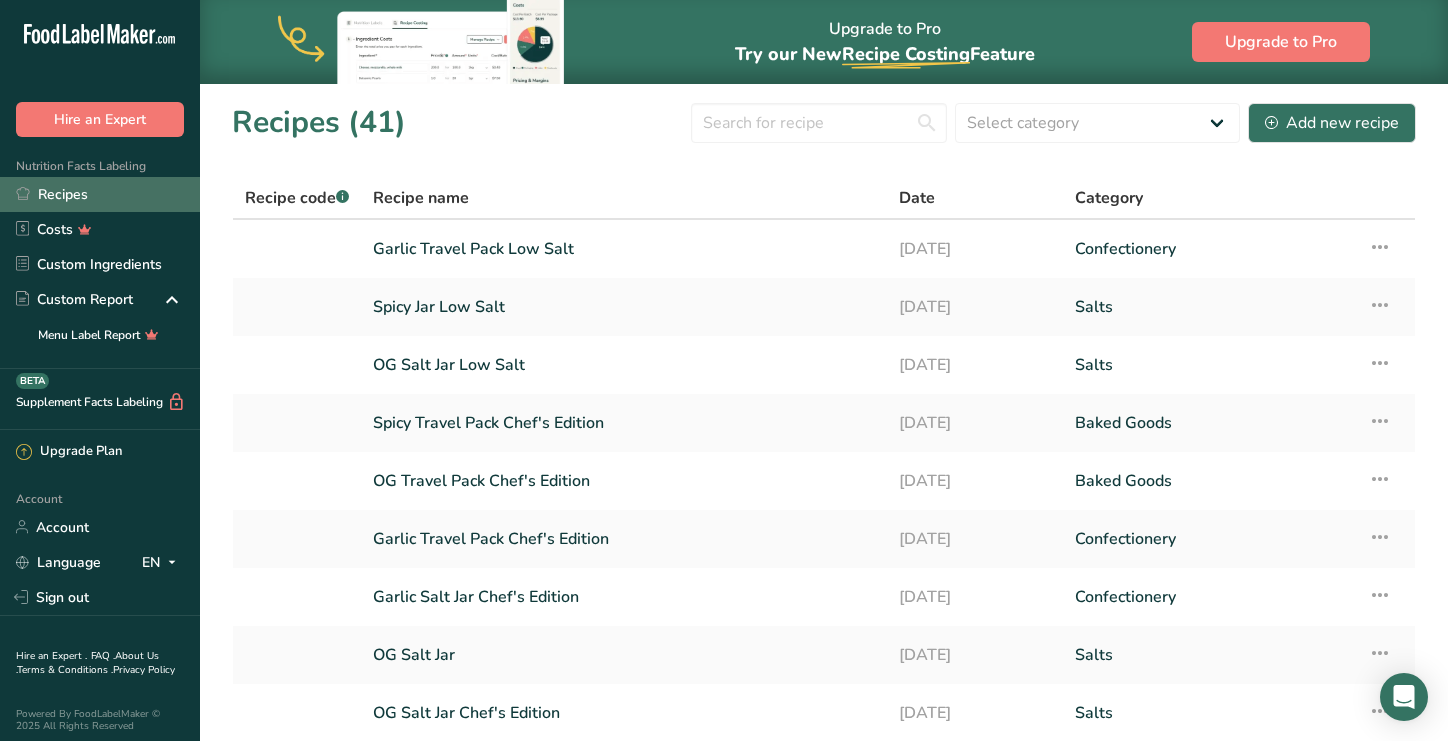click on "Recipes" at bounding box center [100, 194] 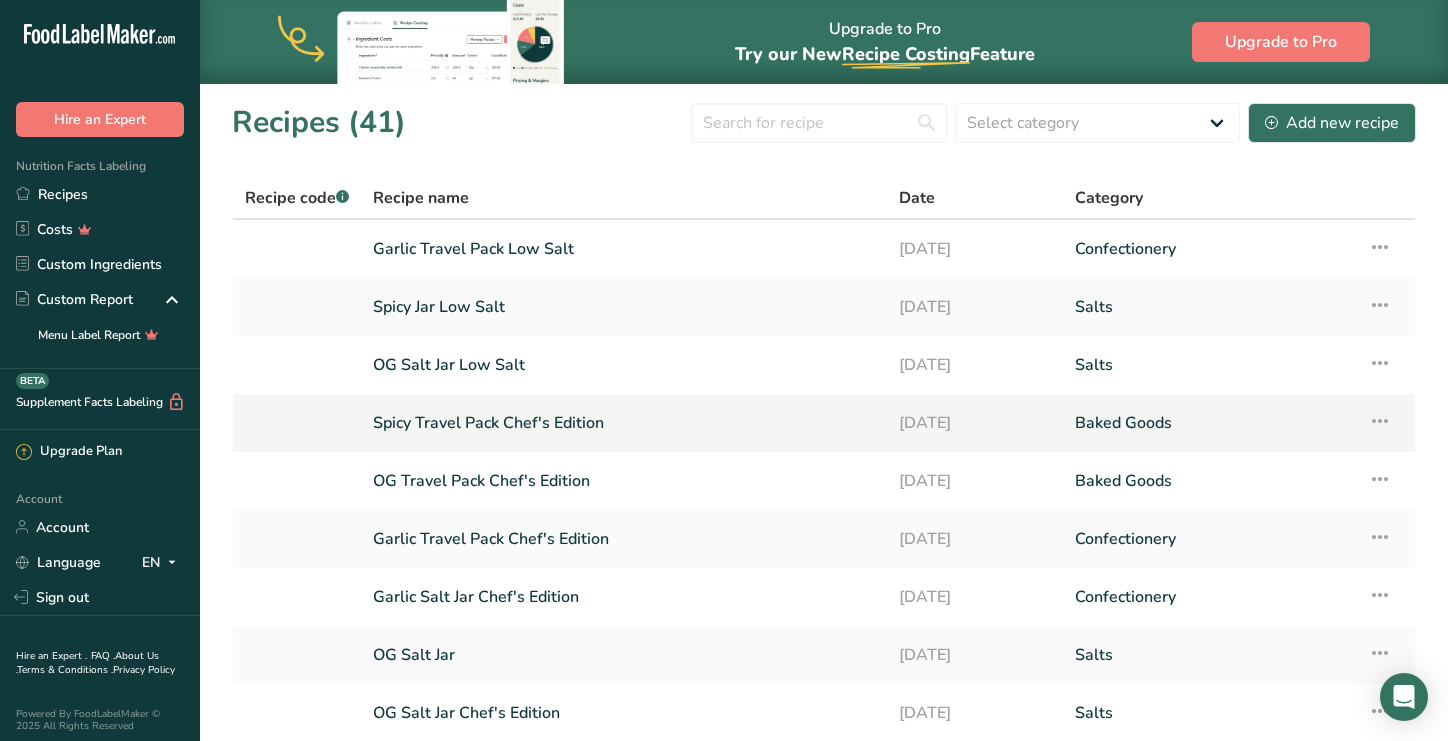 scroll, scrollTop: 0, scrollLeft: 0, axis: both 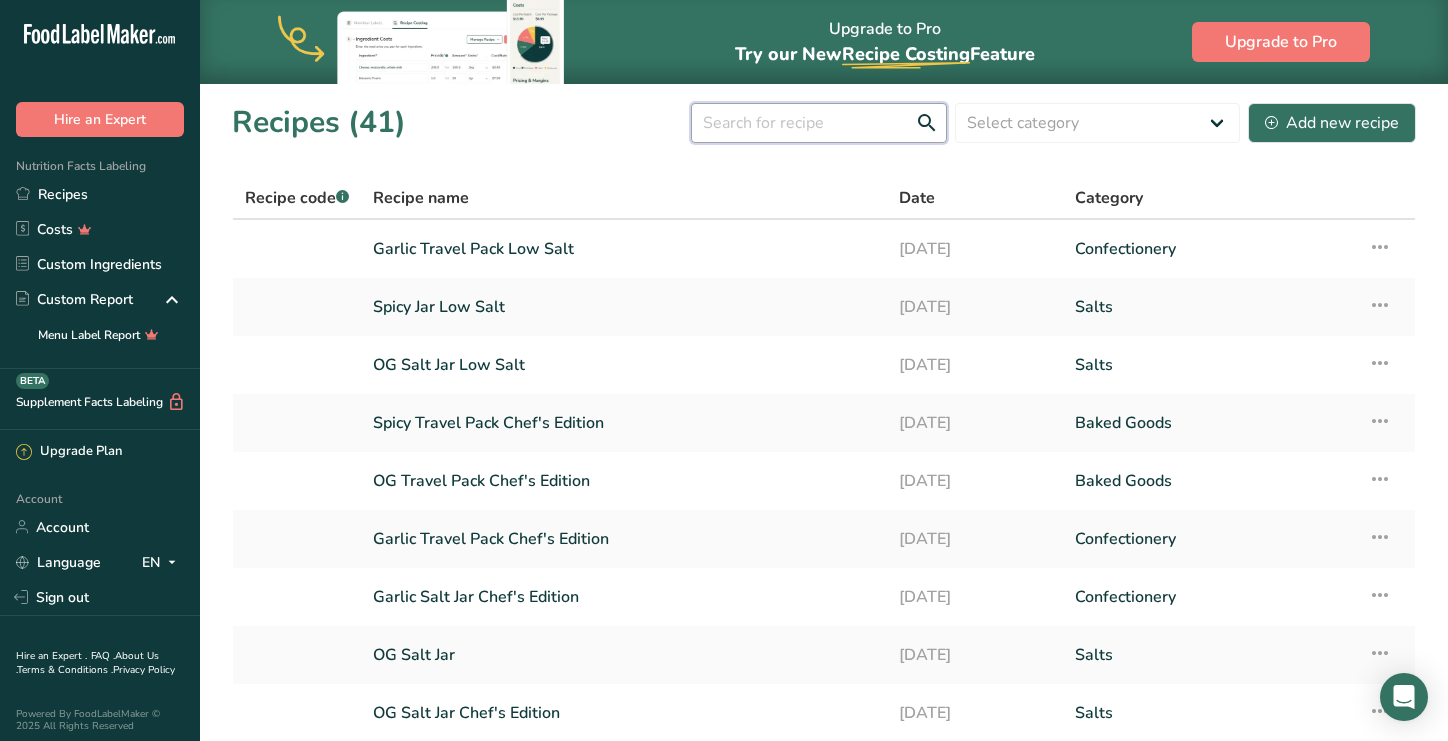 click at bounding box center [819, 123] 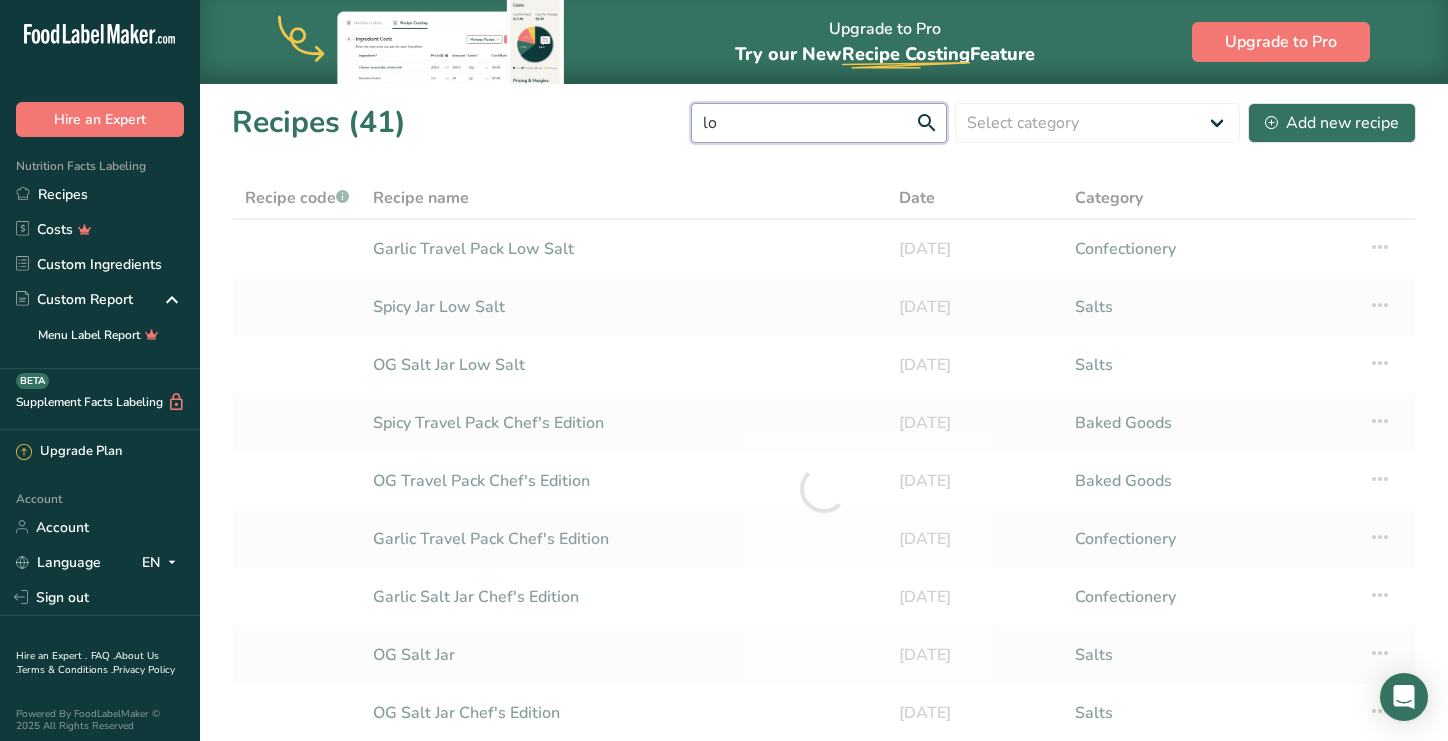type on "l" 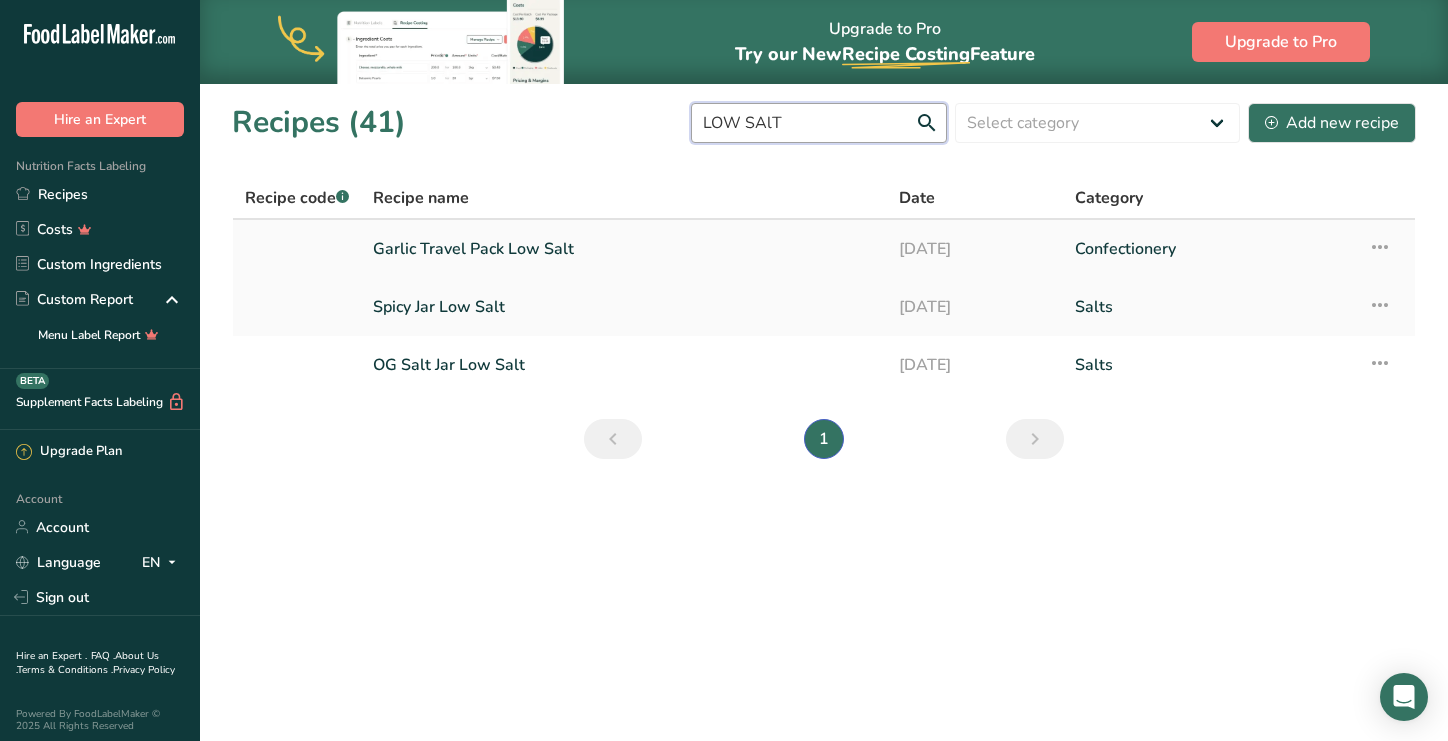 type on "LOW SAlT" 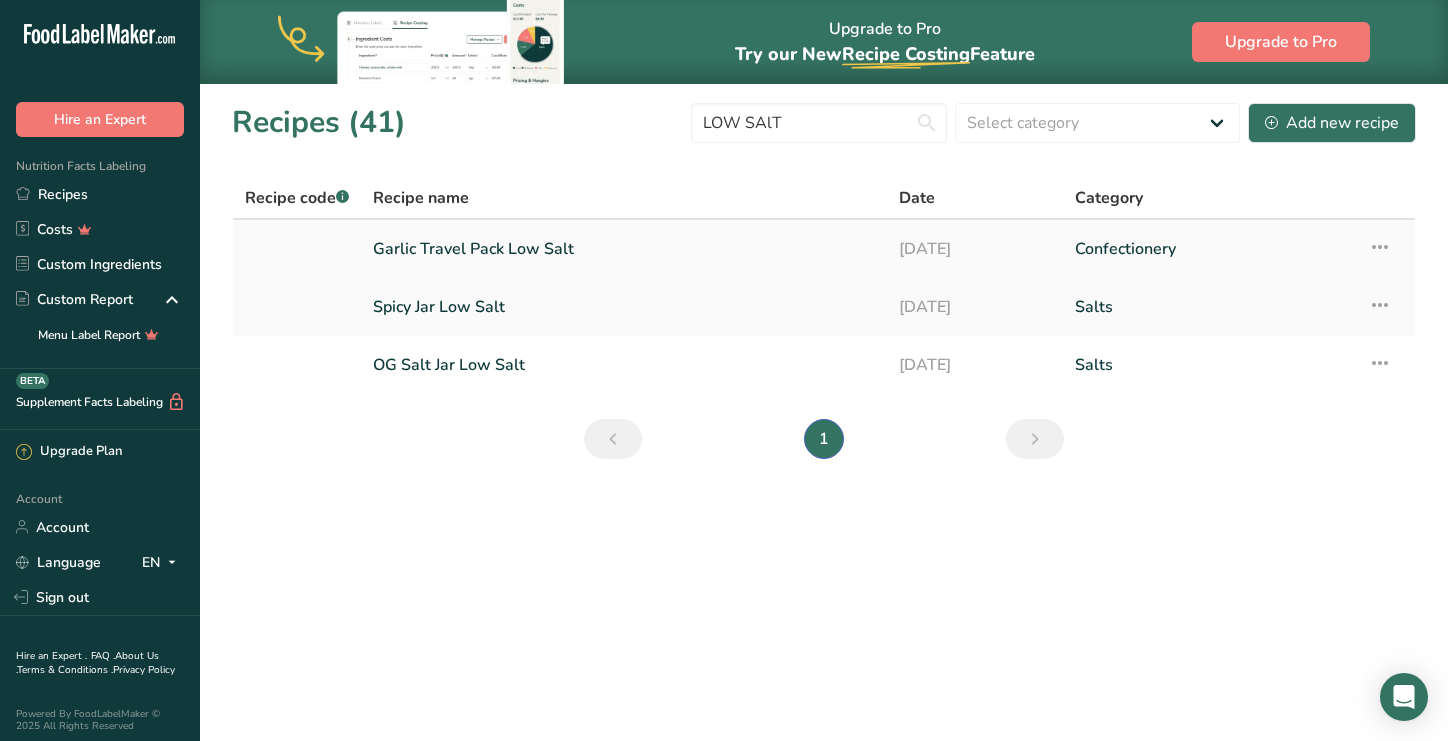 click on "Garlic Travel Pack Low Salt" at bounding box center (624, 249) 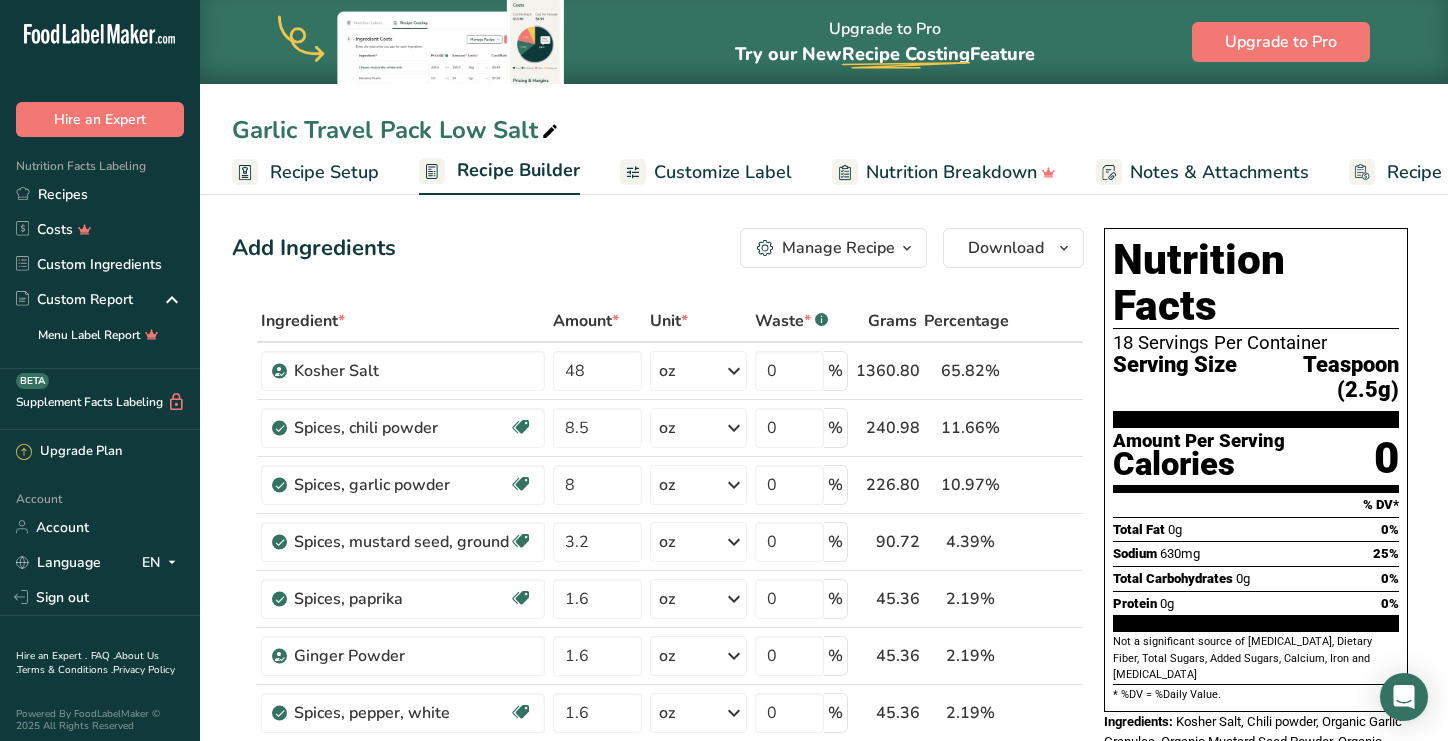 click on "Recipe Setup" at bounding box center [324, 172] 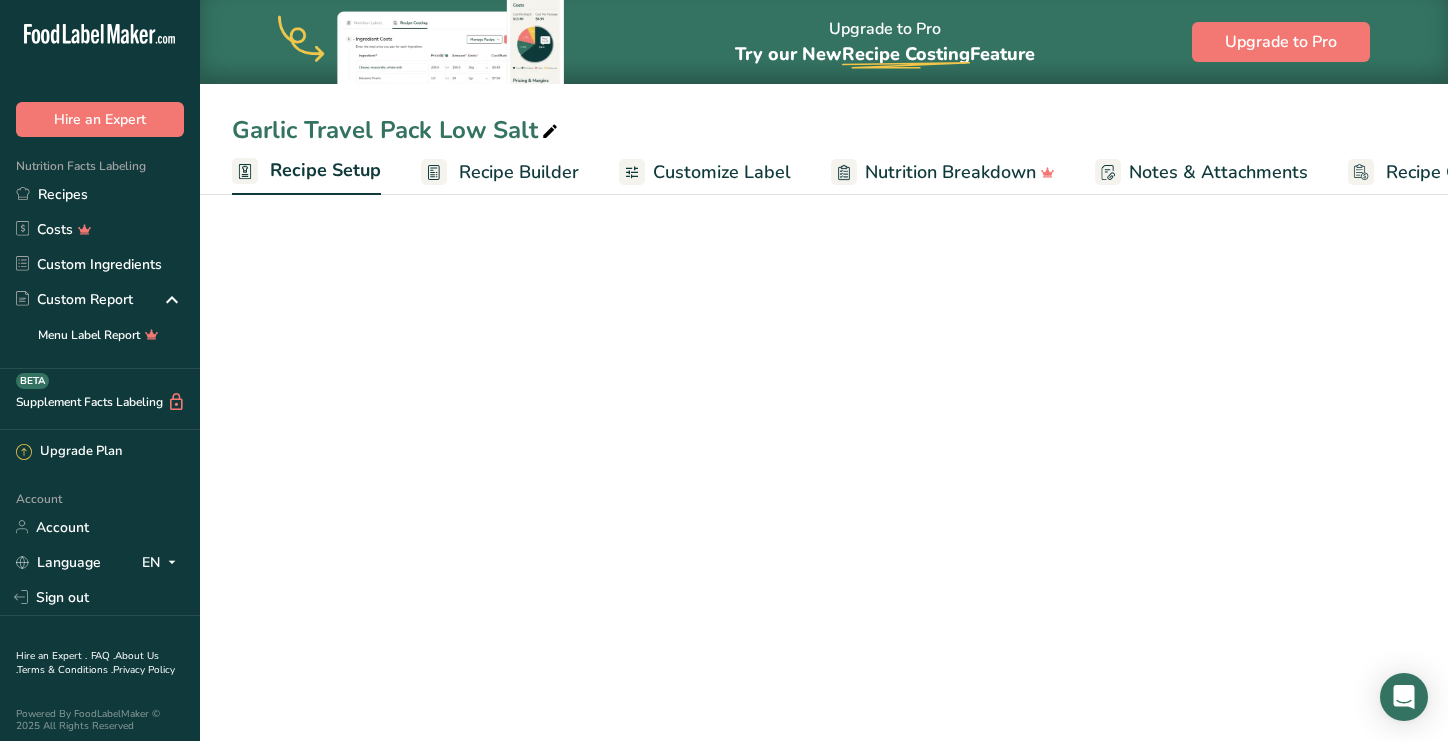 scroll, scrollTop: 0, scrollLeft: 7, axis: horizontal 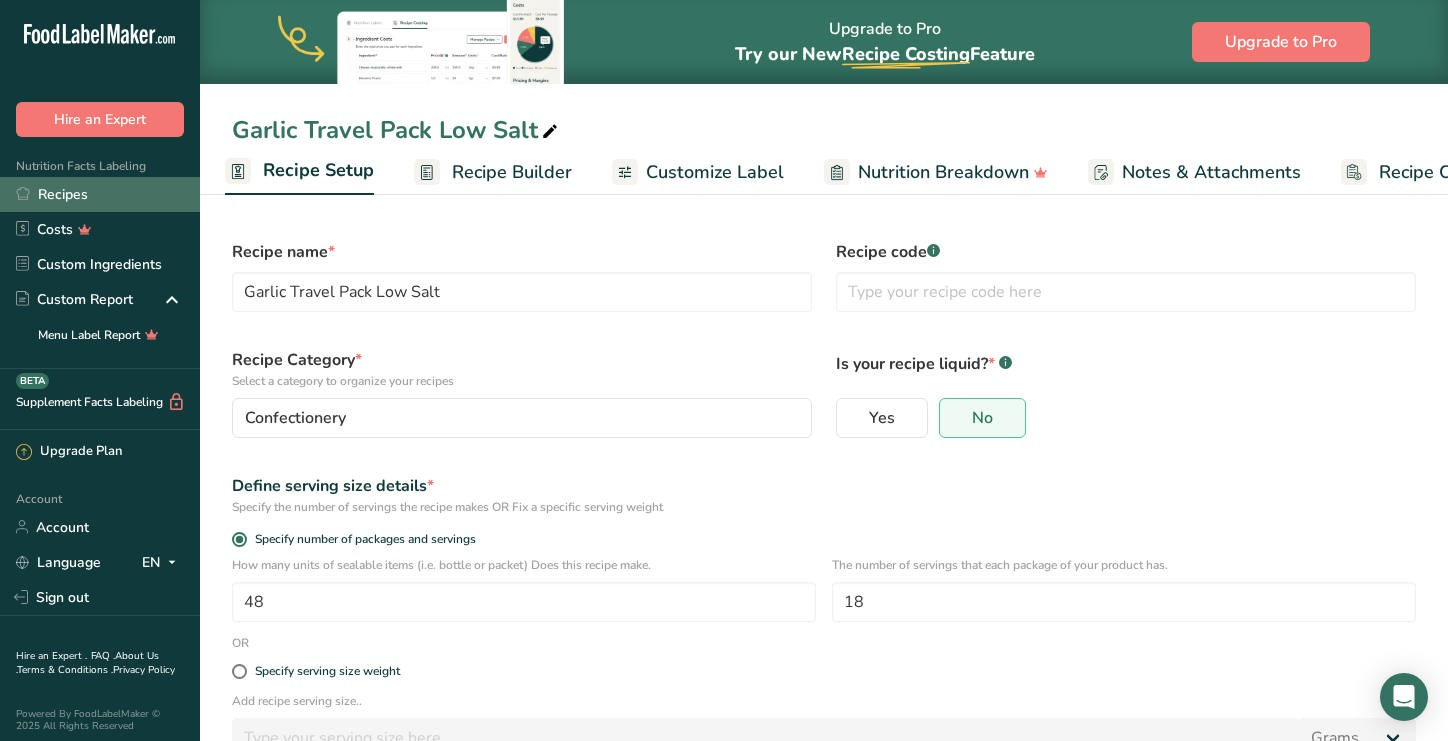click on "Recipes" at bounding box center (100, 194) 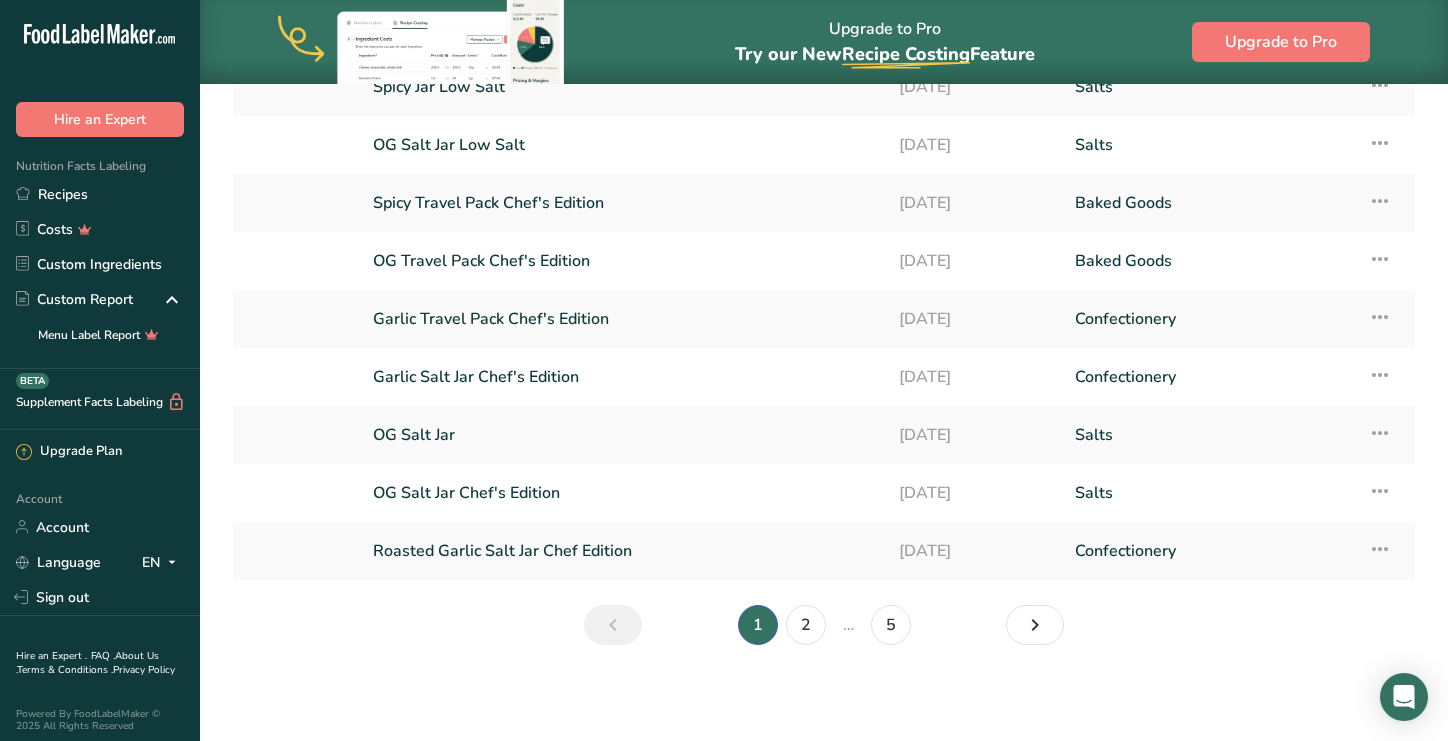 scroll, scrollTop: 220, scrollLeft: 0, axis: vertical 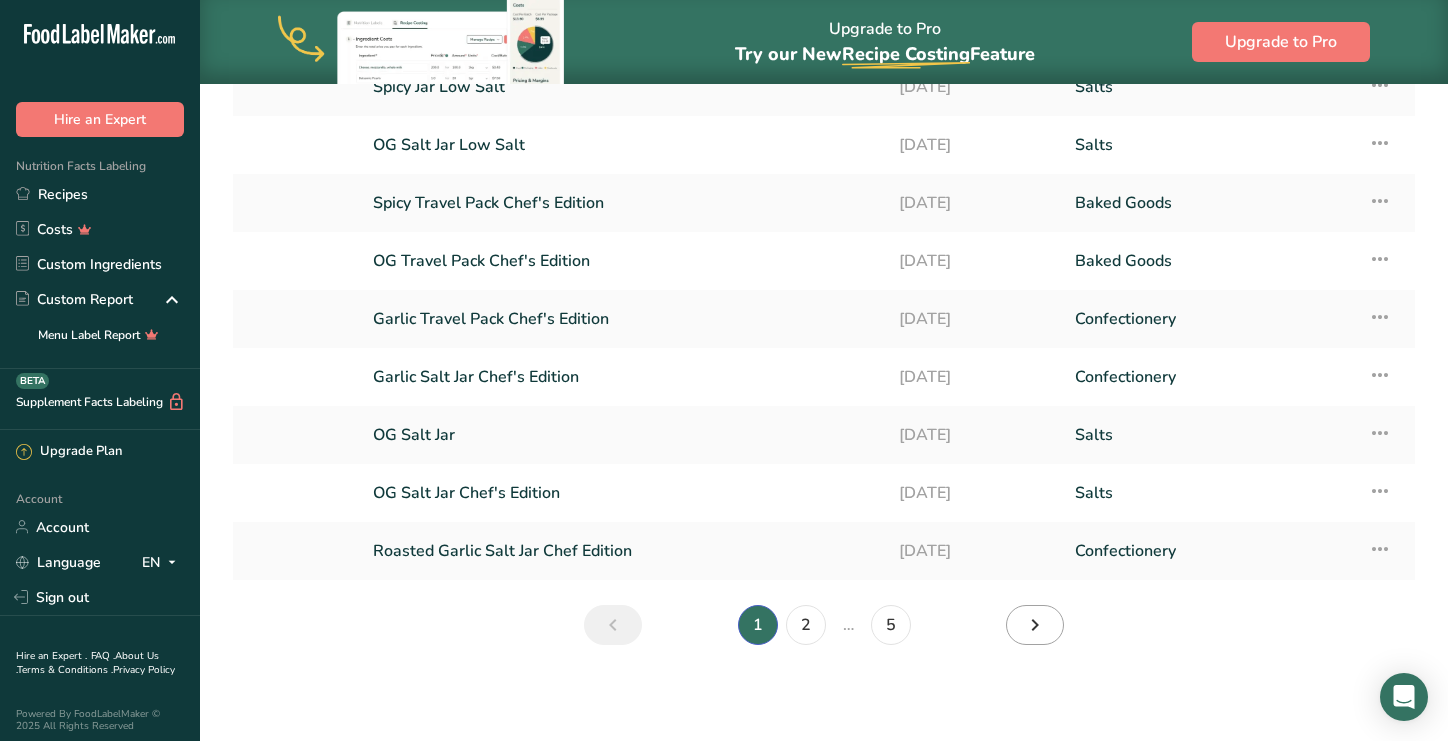 click at bounding box center (1035, 625) 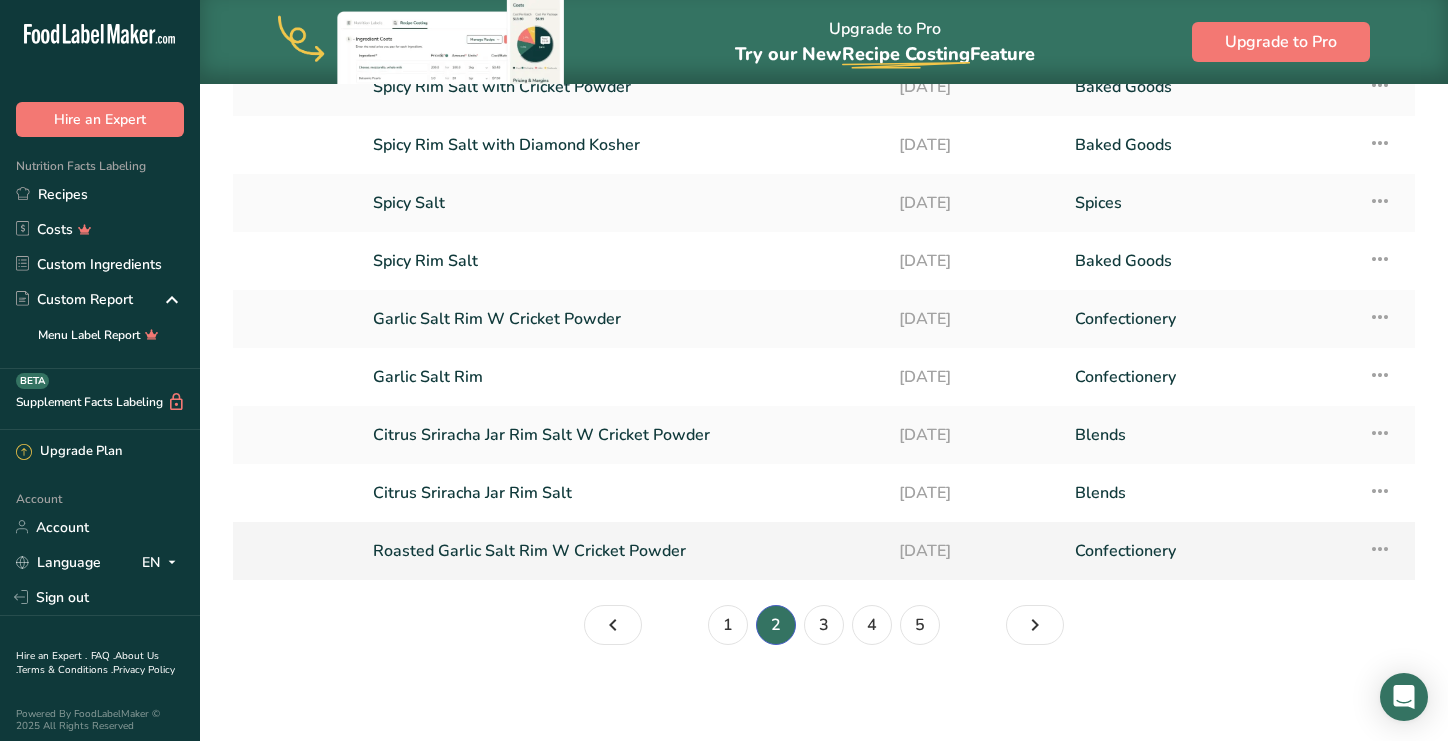 scroll, scrollTop: 220, scrollLeft: 0, axis: vertical 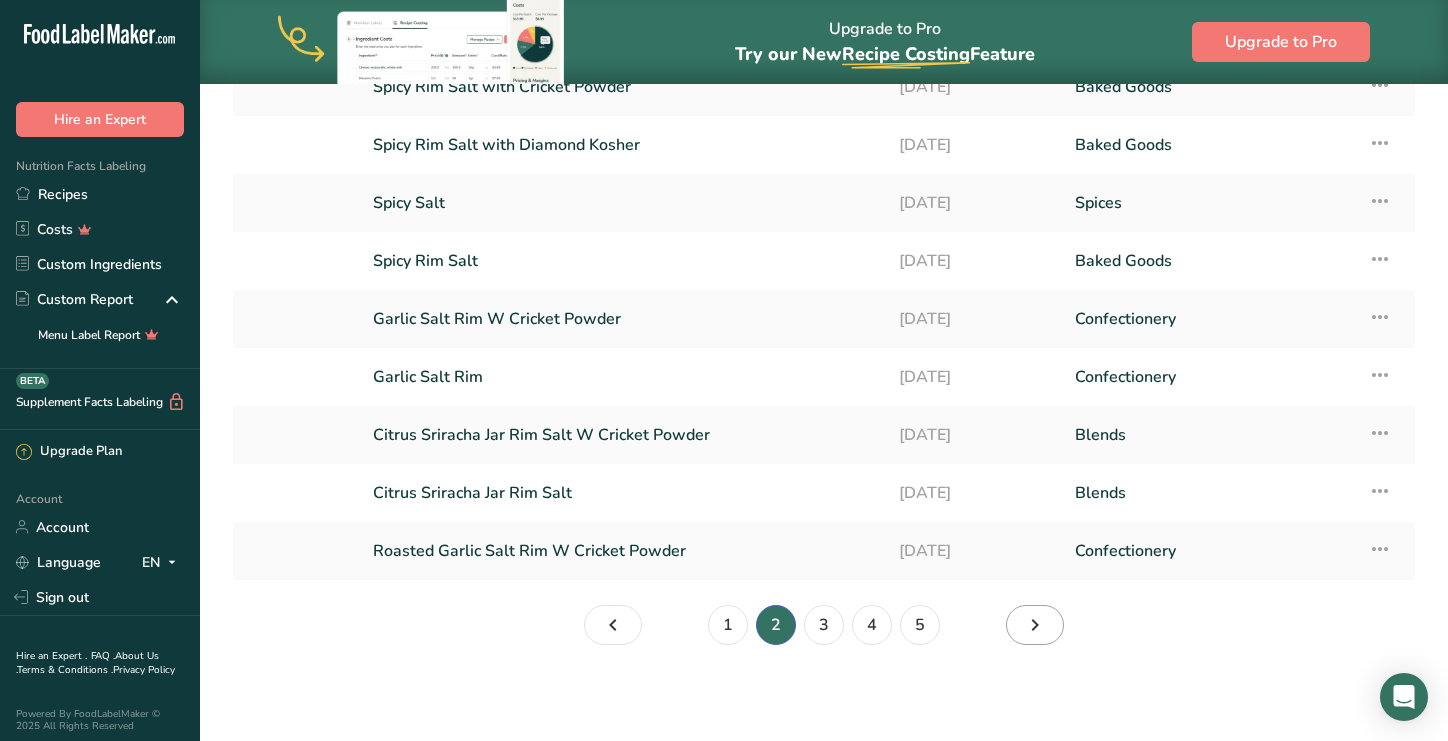 click at bounding box center (1035, 625) 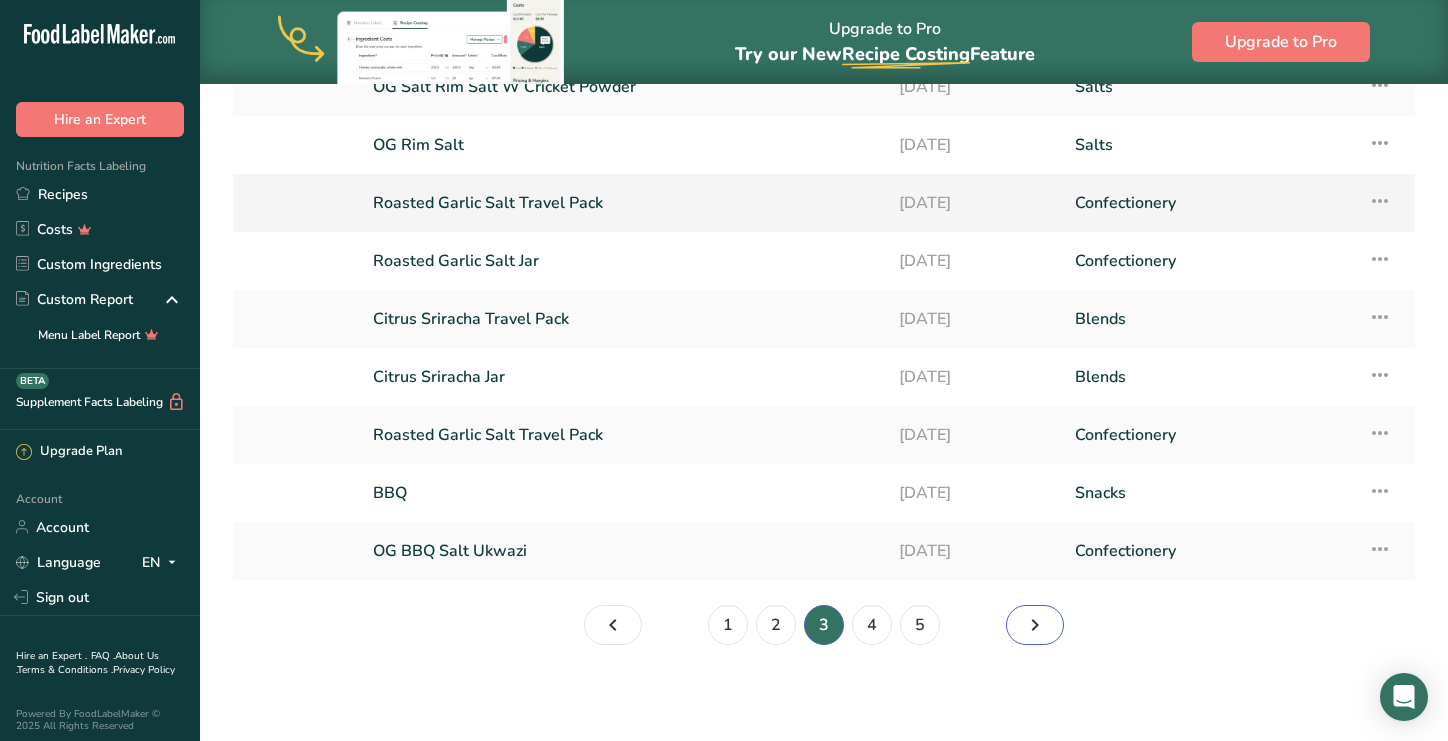 scroll, scrollTop: 220, scrollLeft: 0, axis: vertical 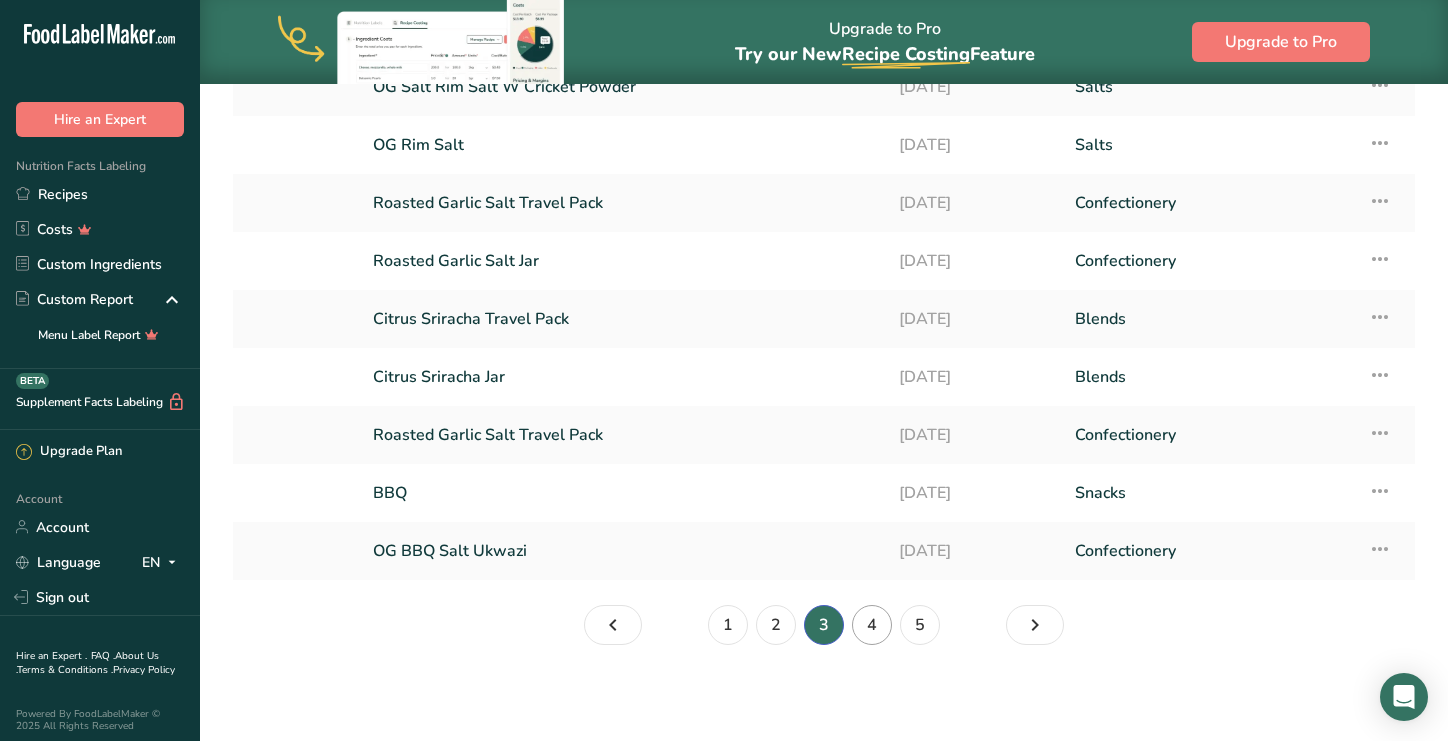 click on "4" at bounding box center [872, 625] 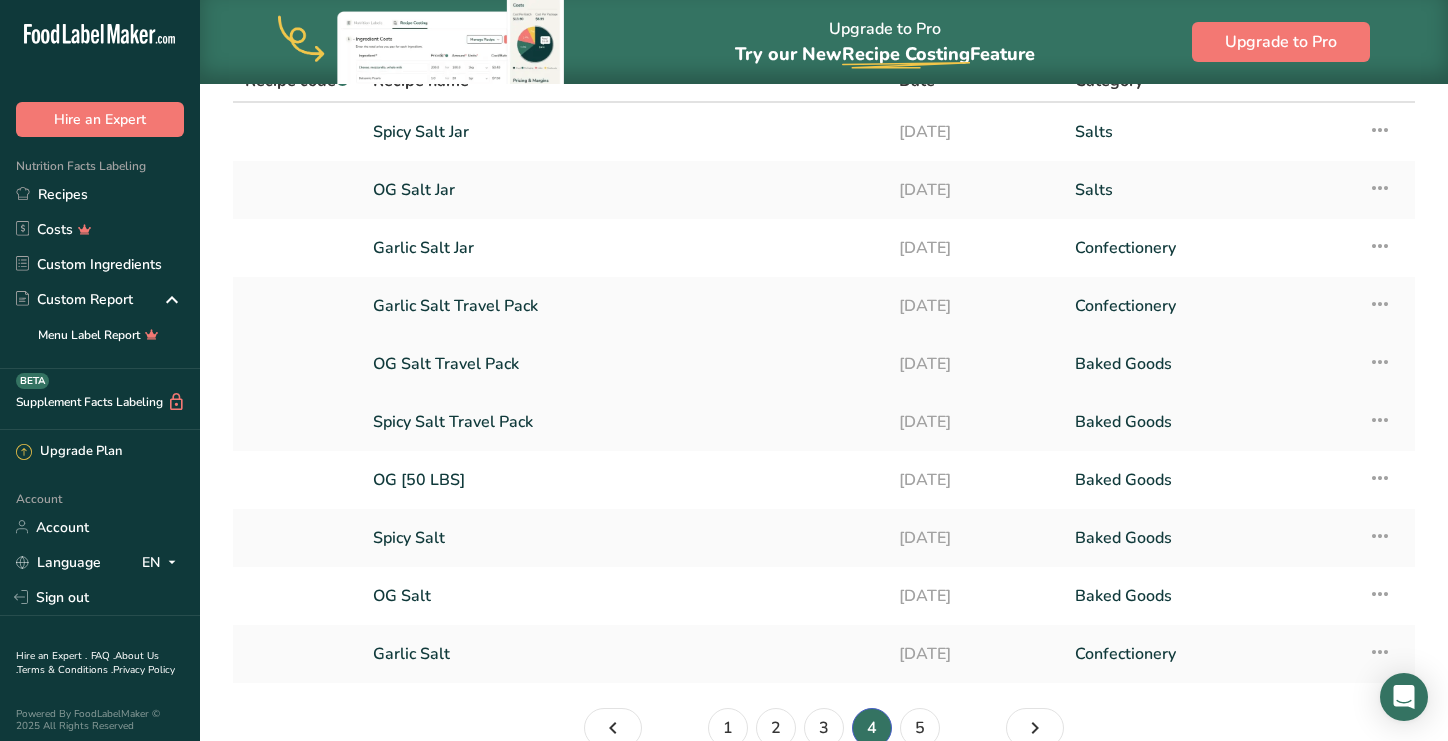 scroll, scrollTop: 97, scrollLeft: 0, axis: vertical 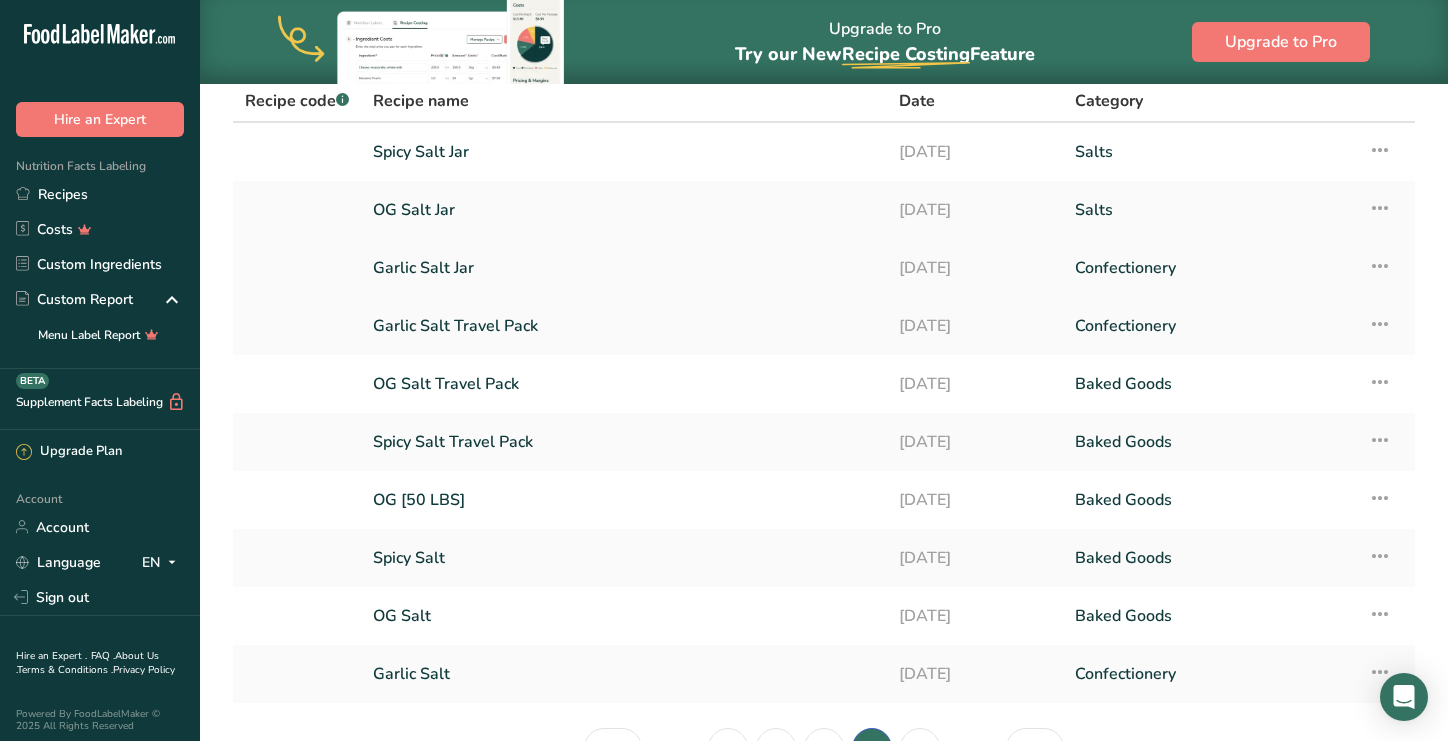 click on "Garlic Salt Jar" at bounding box center (624, 268) 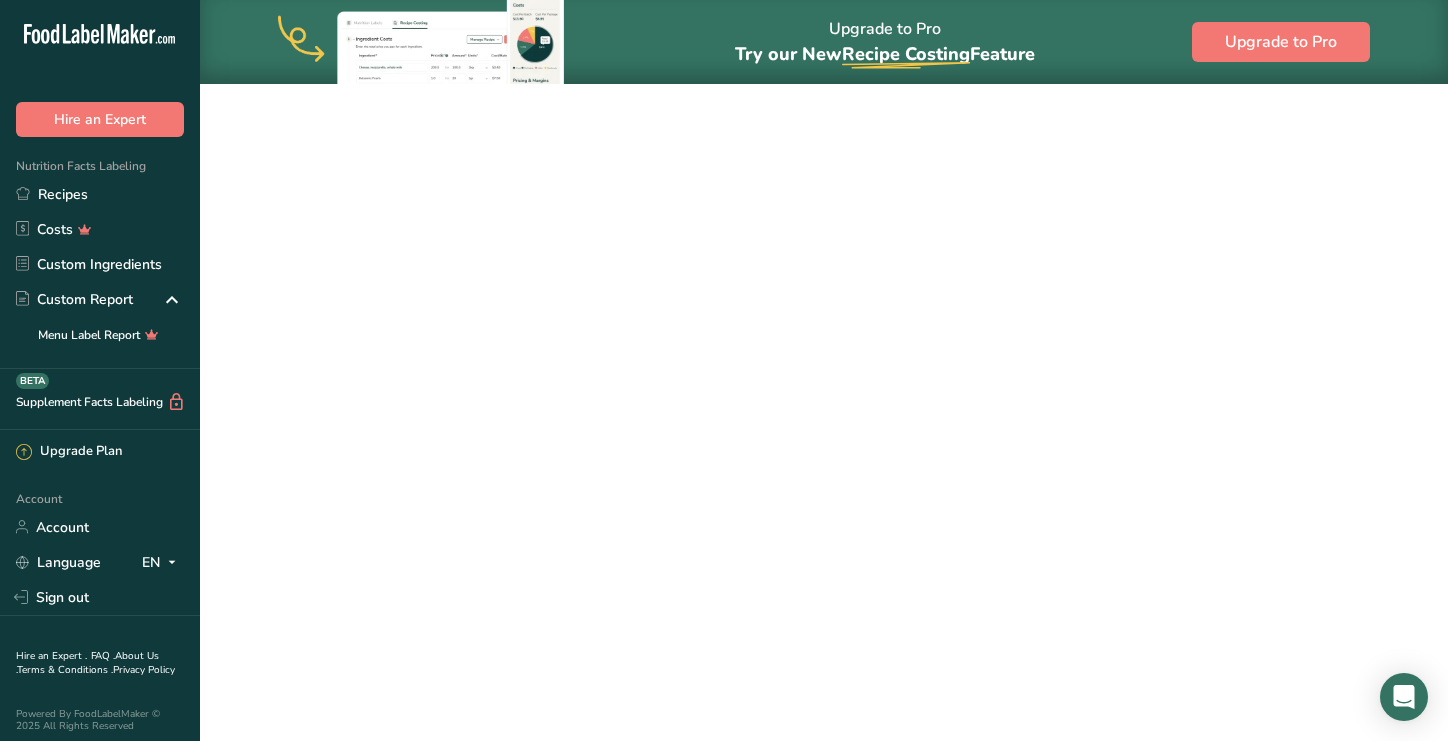 scroll, scrollTop: 0, scrollLeft: 0, axis: both 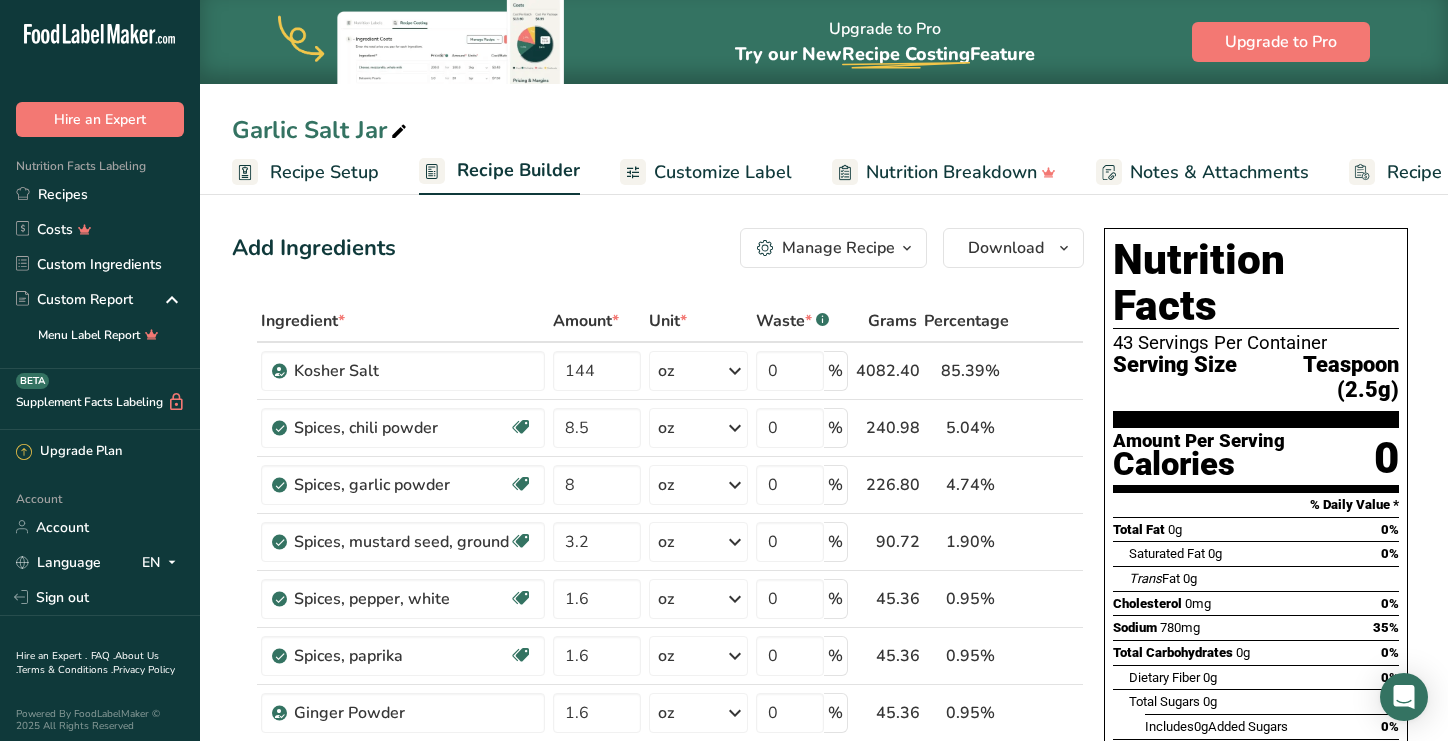 click at bounding box center (907, 248) 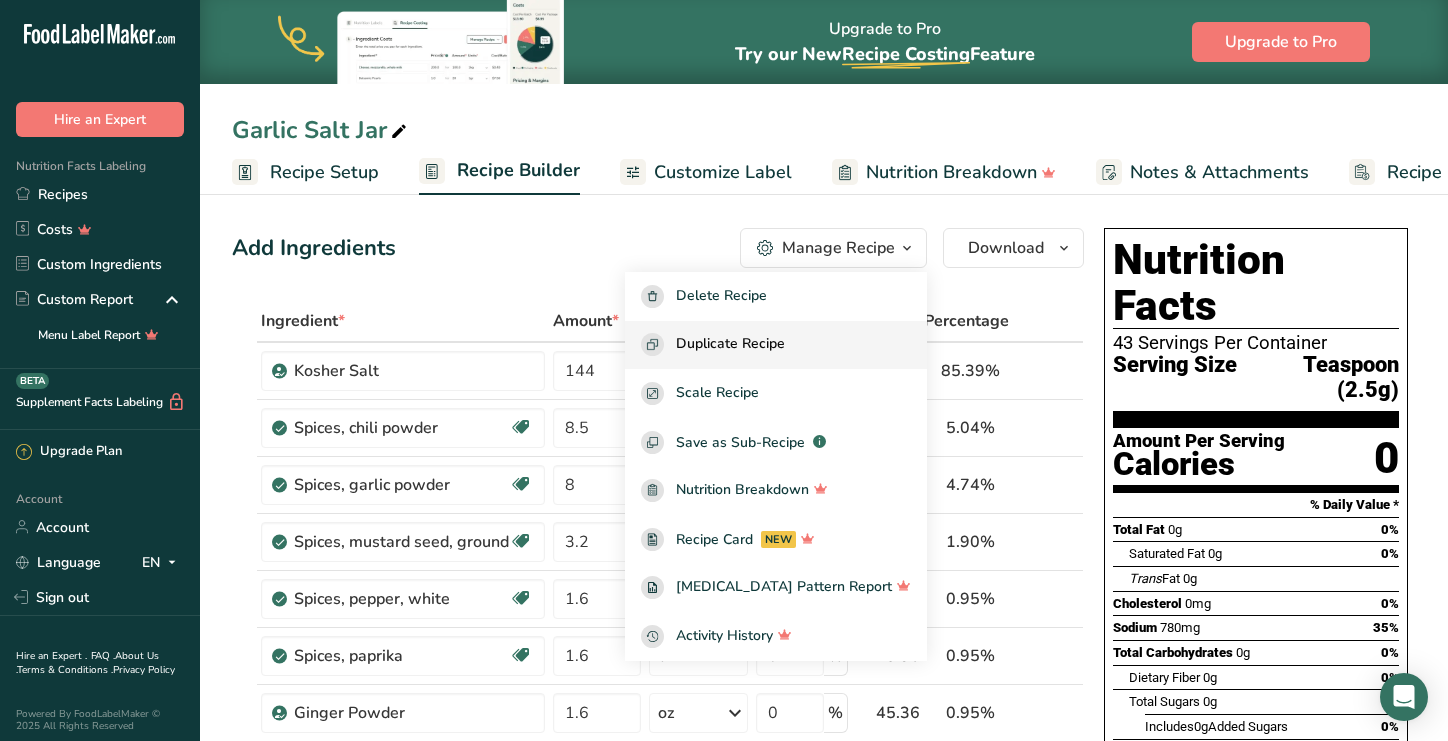 click on "Duplicate Recipe" at bounding box center [730, 344] 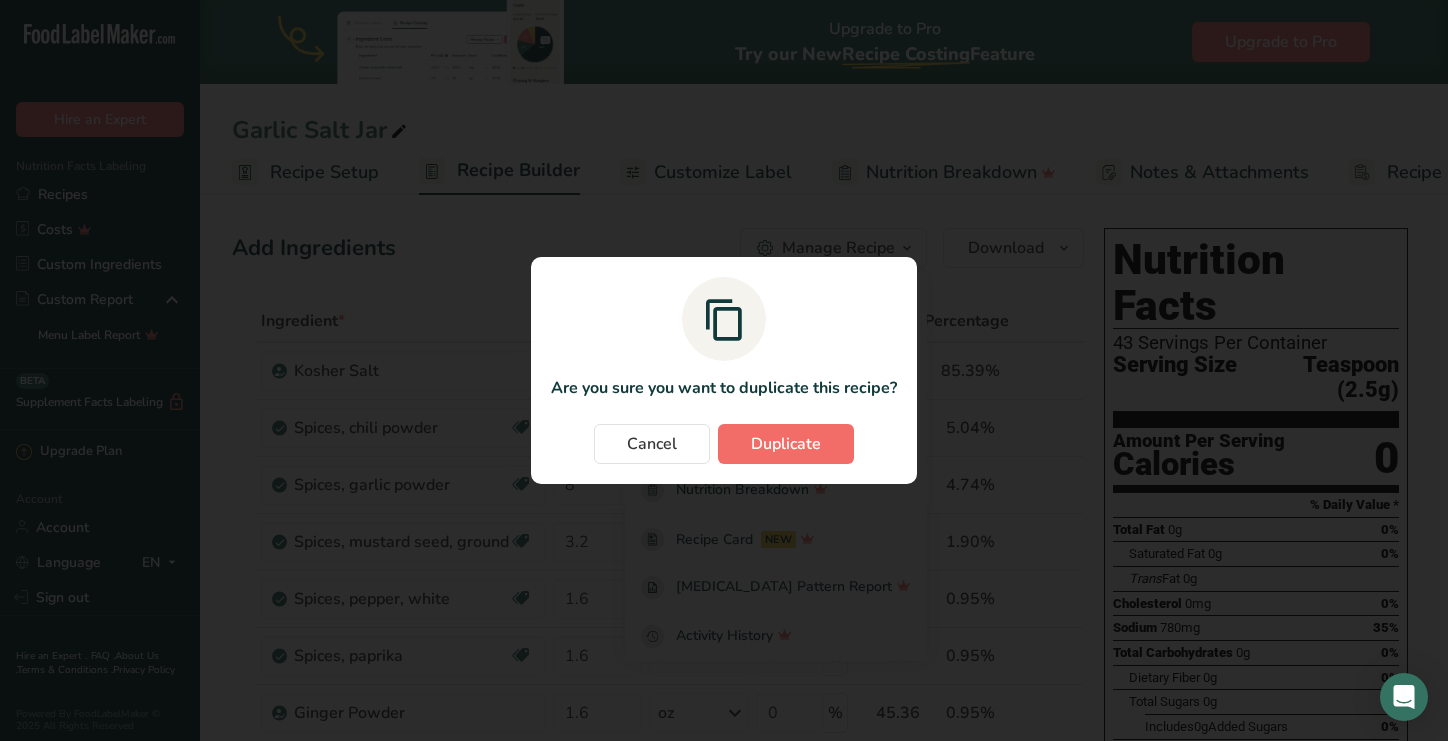 click on "Duplicate" at bounding box center [786, 444] 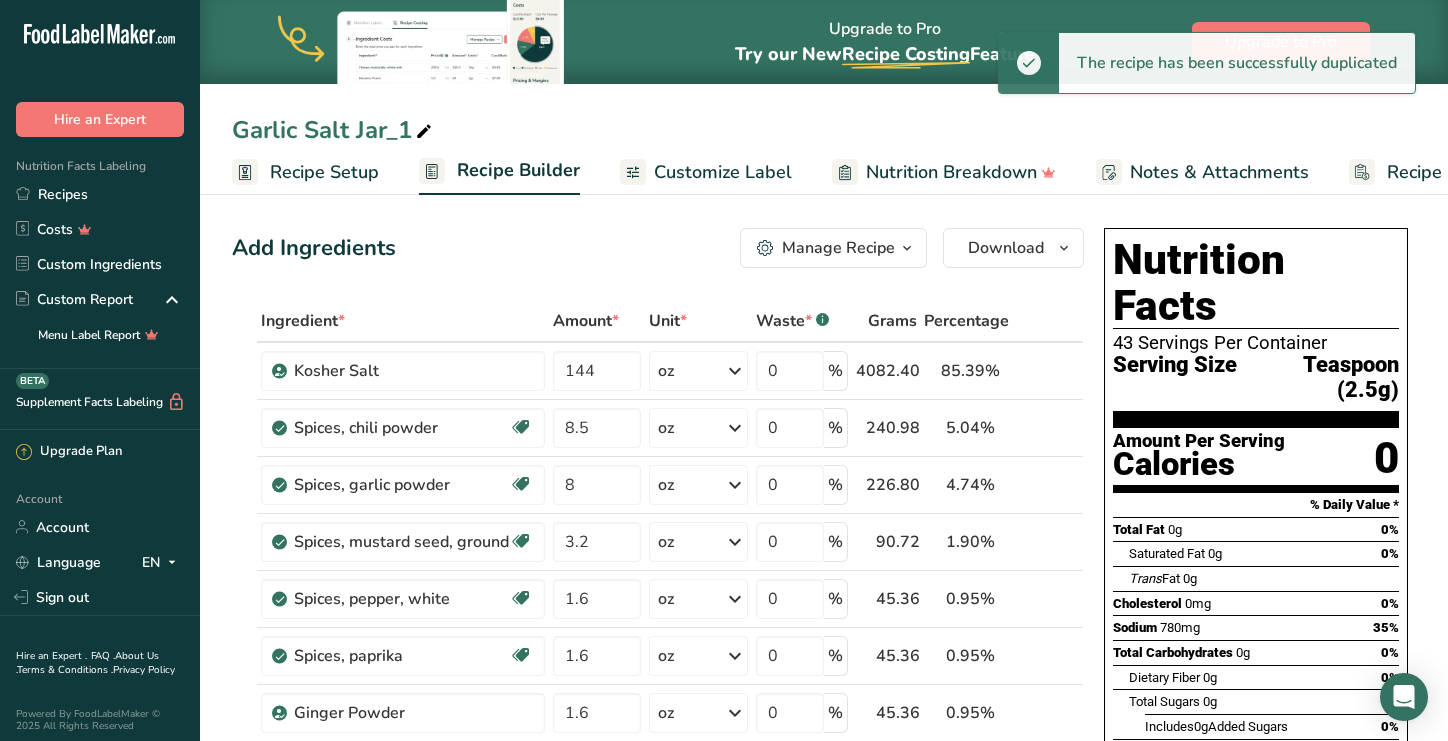 click on "Garlic Salt Jar_1" at bounding box center (334, 130) 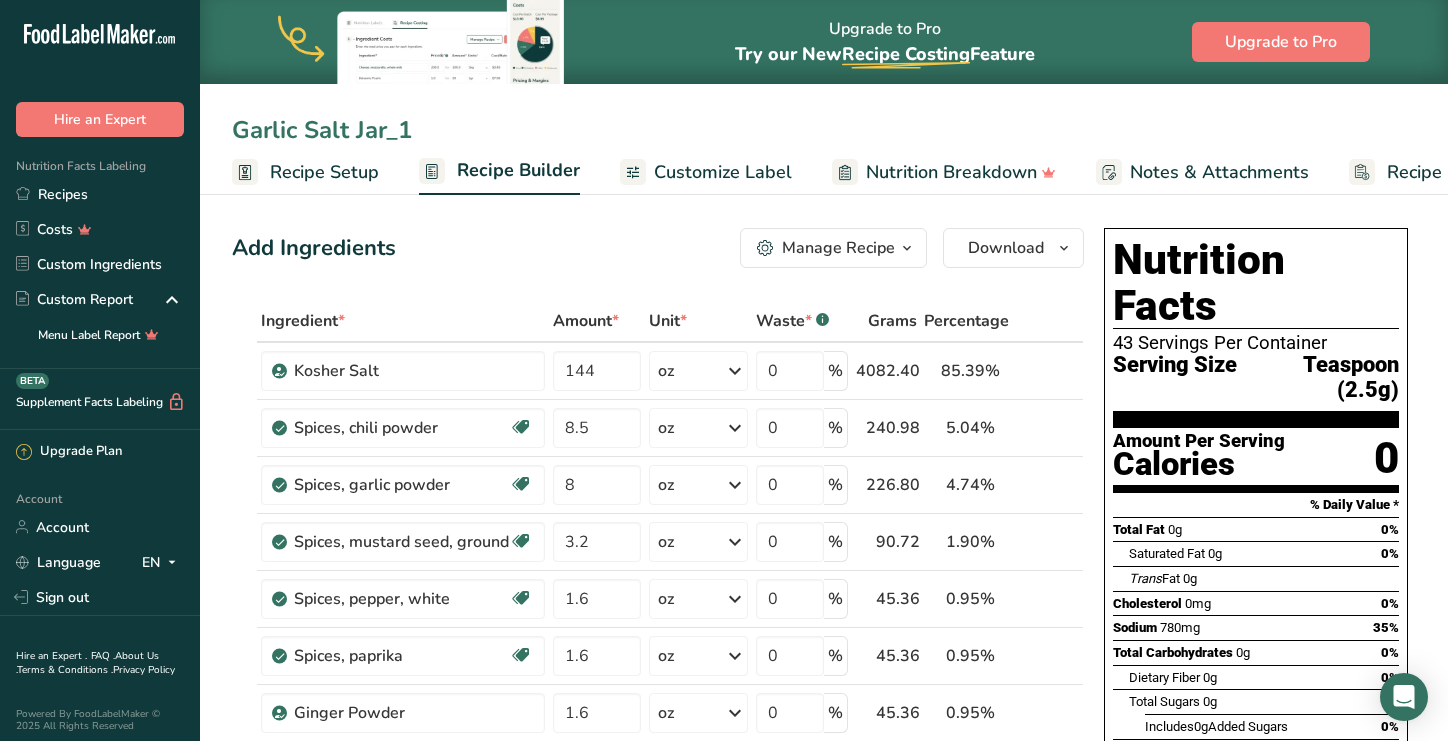 click on "Garlic Salt Jar_1" at bounding box center (824, 130) 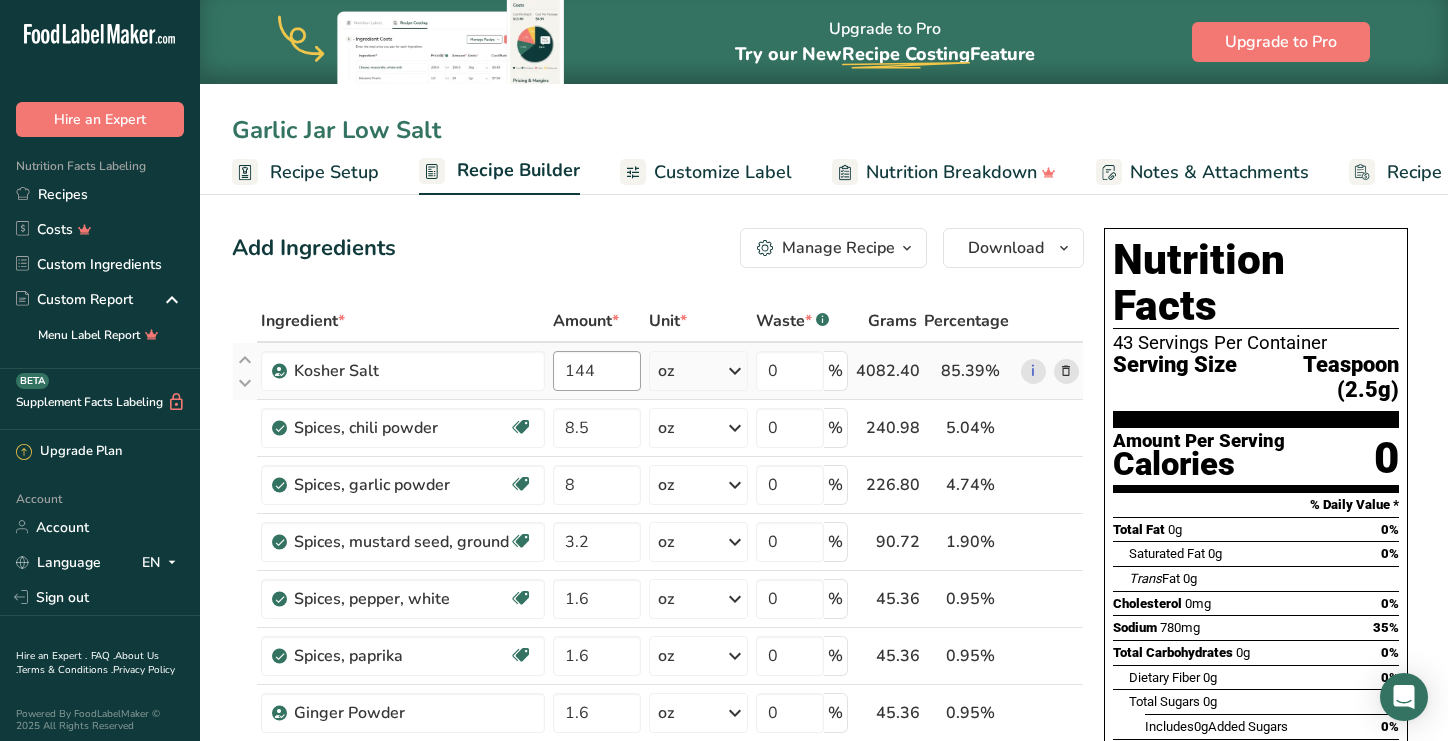 type on "Garlic Jar Low Salt" 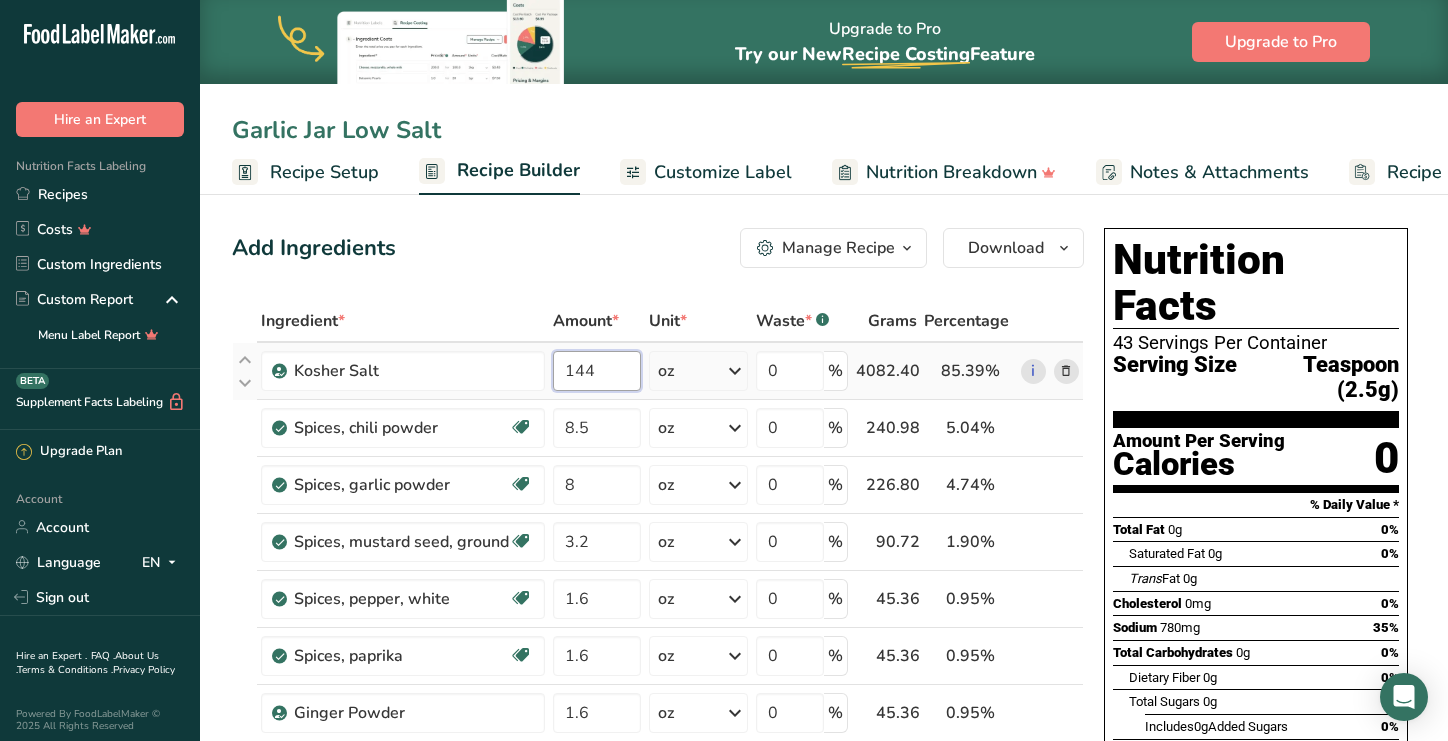 click on "144" at bounding box center [597, 371] 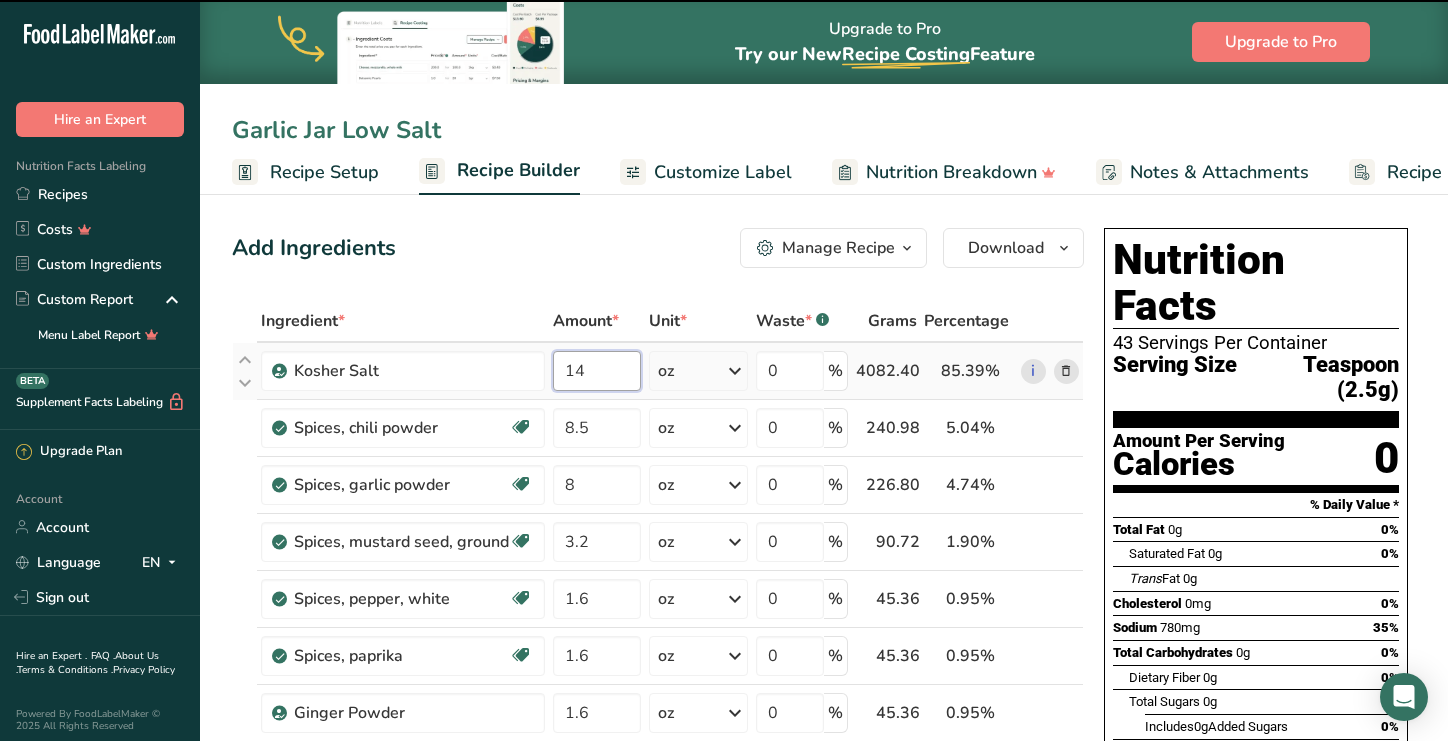 type on "1" 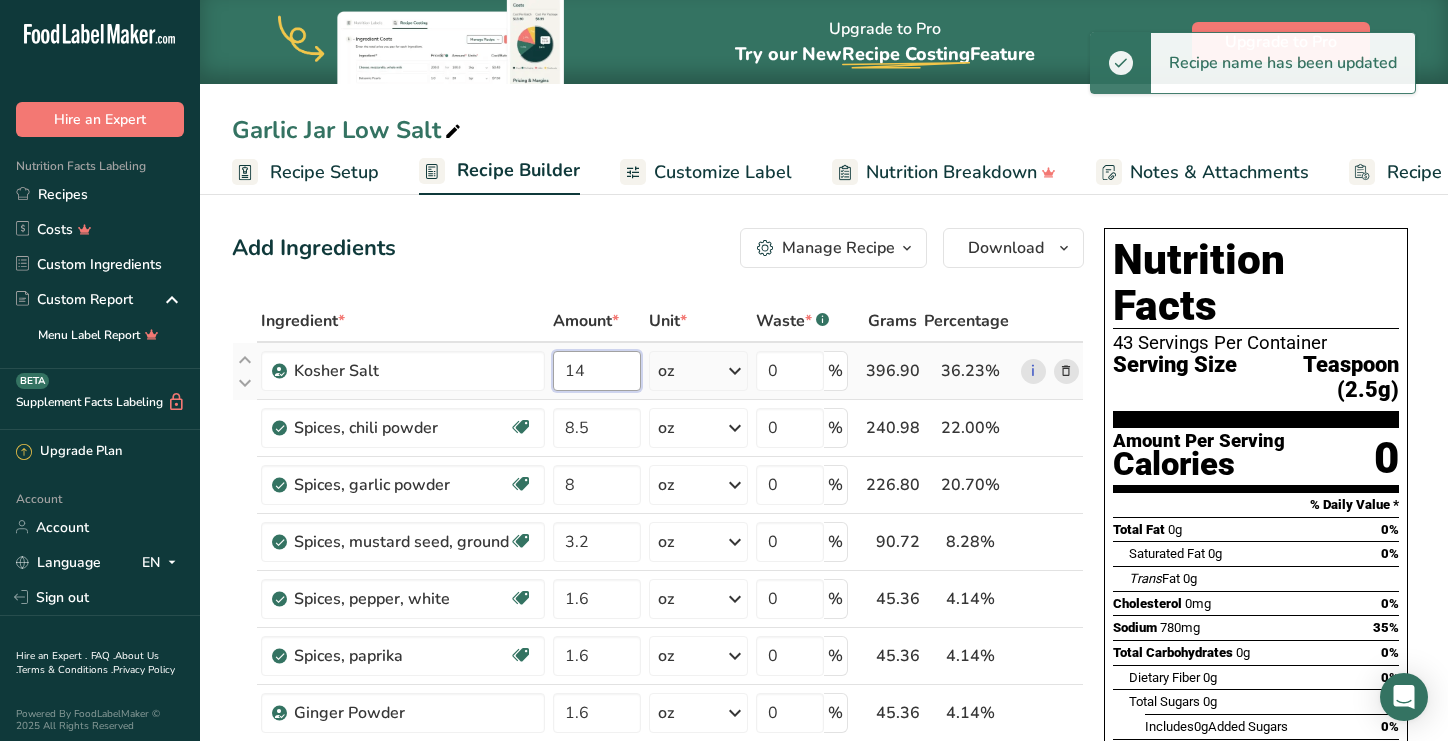 type on "1" 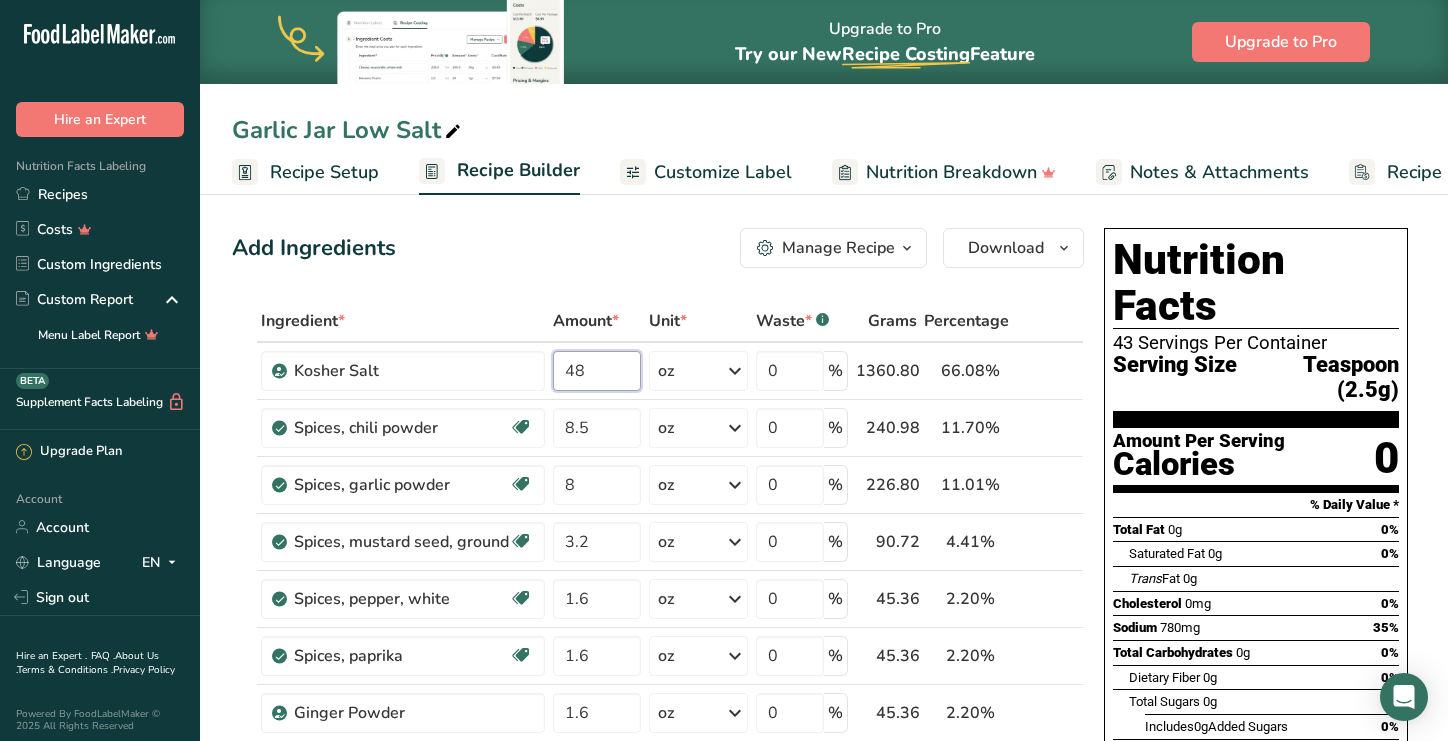 type on "48" 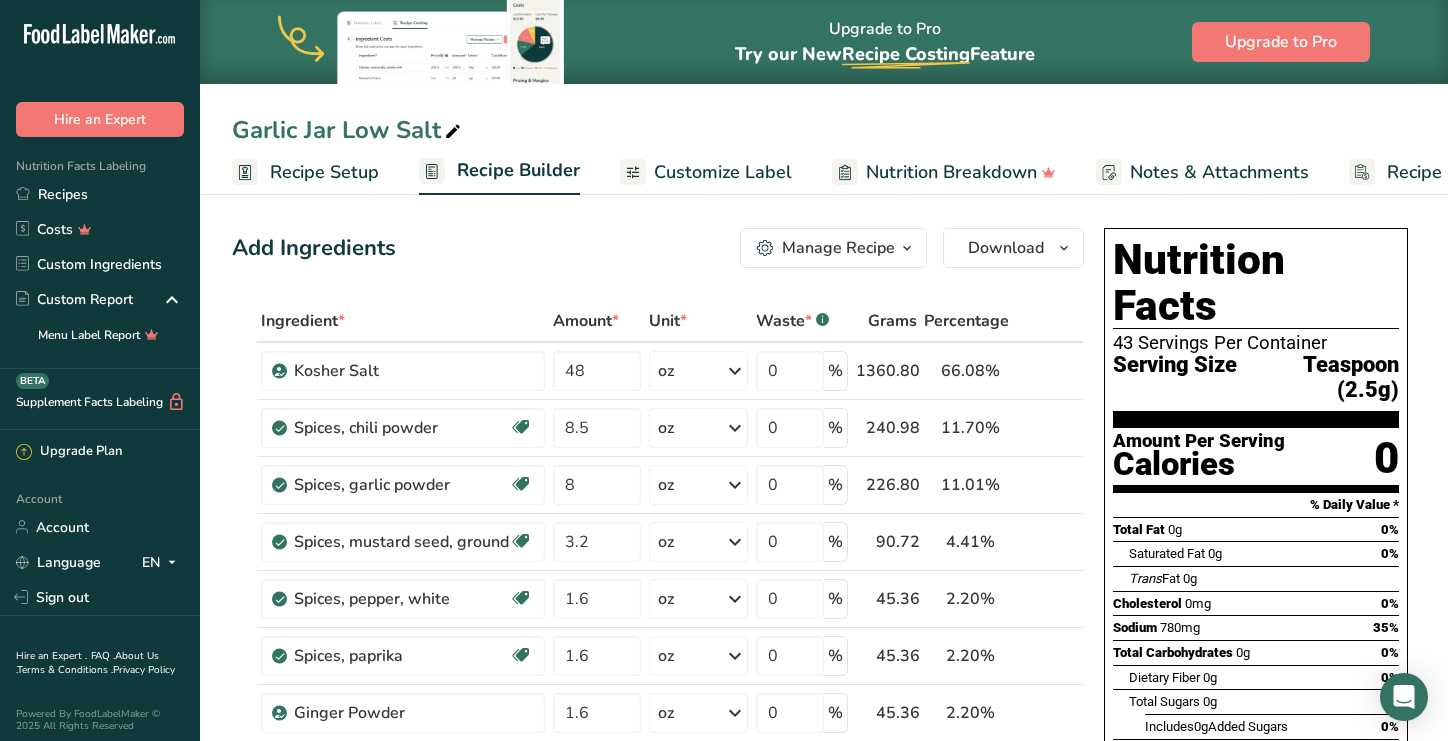 click on "Add Ingredients
Manage Recipe         Delete Recipe           Duplicate Recipe             Scale Recipe             Save as Sub-Recipe   .a-a{fill:#347362;}.b-a{fill:#fff;}                               Nutrition Breakdown                   Recipe Card
NEW
[MEDICAL_DATA] Pattern Report             Activity History
Download
Choose your preferred label style
Standard FDA label
Standard FDA label
The most common format for nutrition facts labels in compliance with the FDA's typeface, style and requirements
Tabular FDA label
A label format compliant with the FDA regulations presented in a tabular (horizontal) display.
Linear FDA label
A simple linear display for small sized packages.
Simplified FDA label" at bounding box center [664, 975] 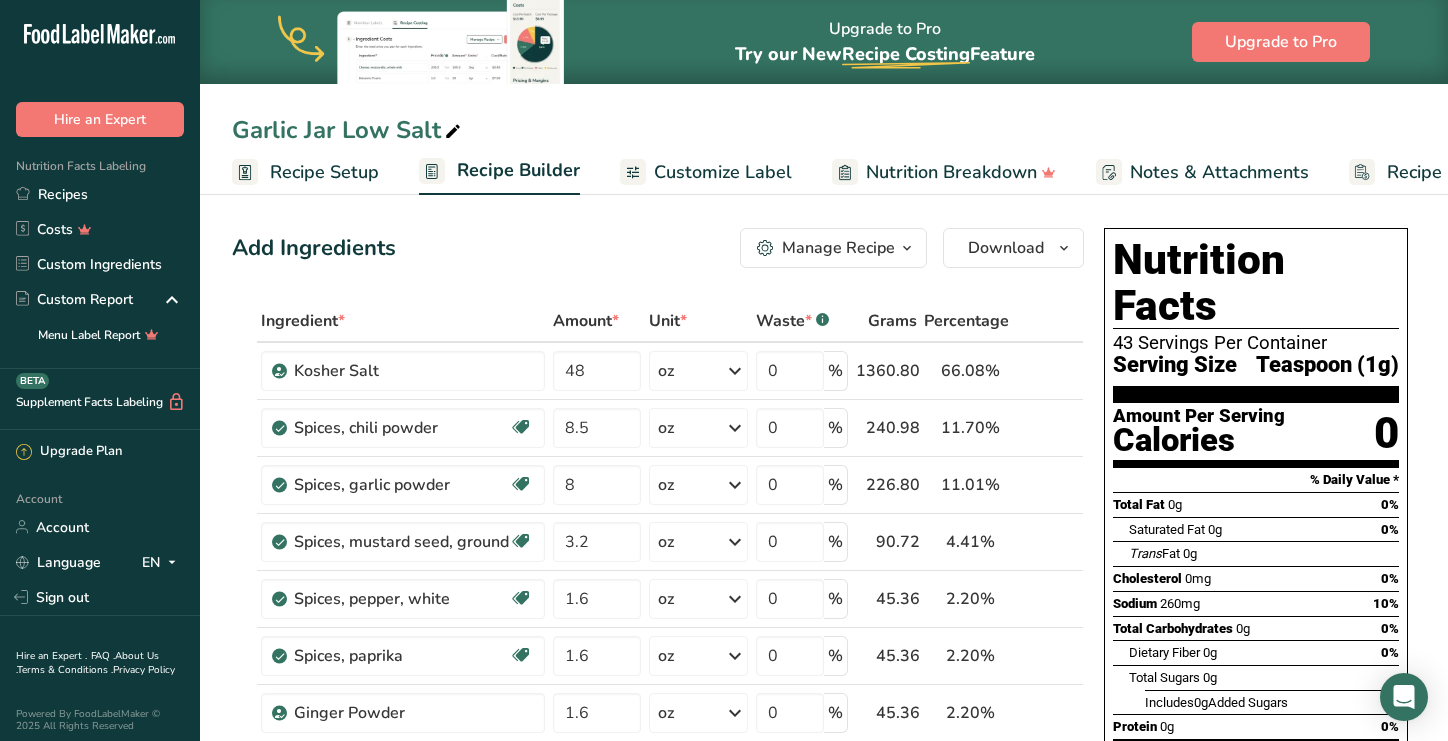 click on "Recipe Setup" at bounding box center (324, 172) 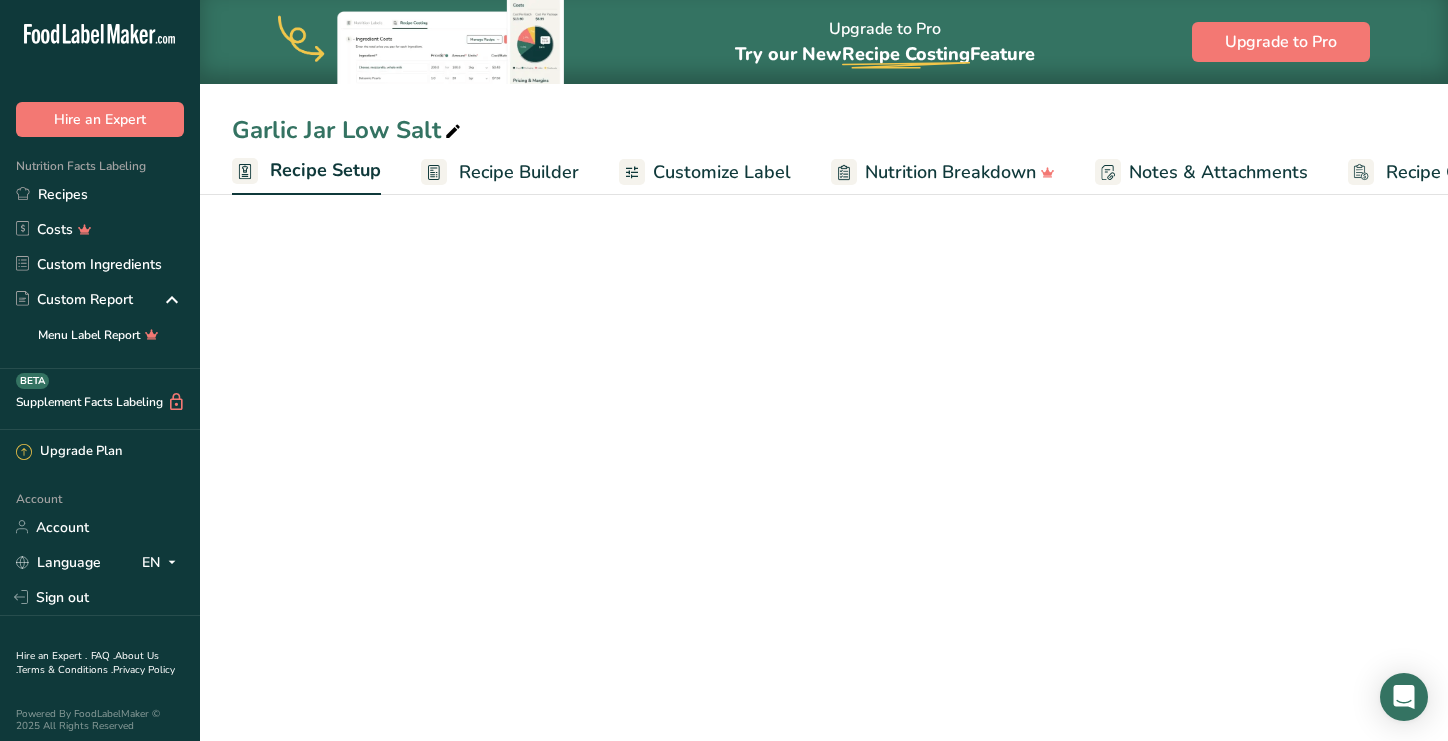 scroll, scrollTop: 0, scrollLeft: 7, axis: horizontal 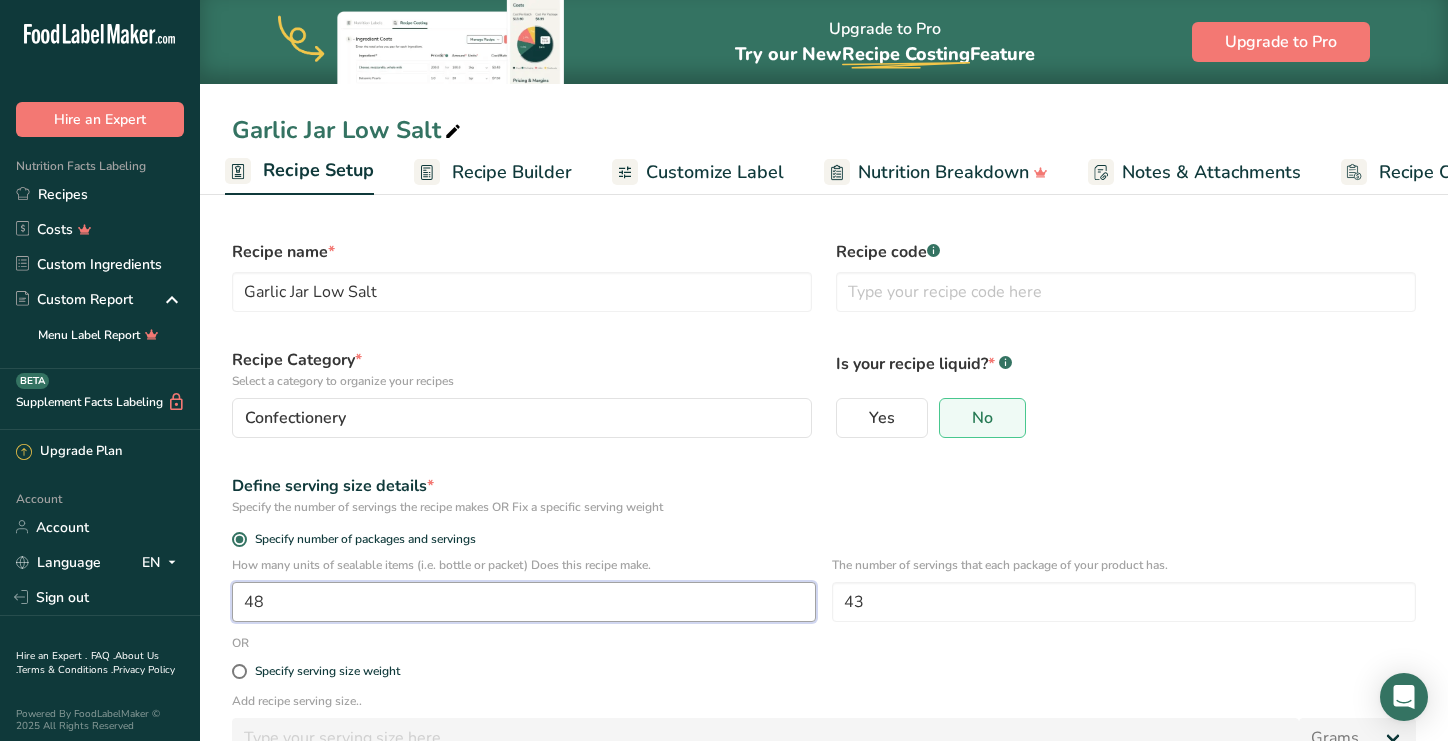 click on "48" at bounding box center (524, 602) 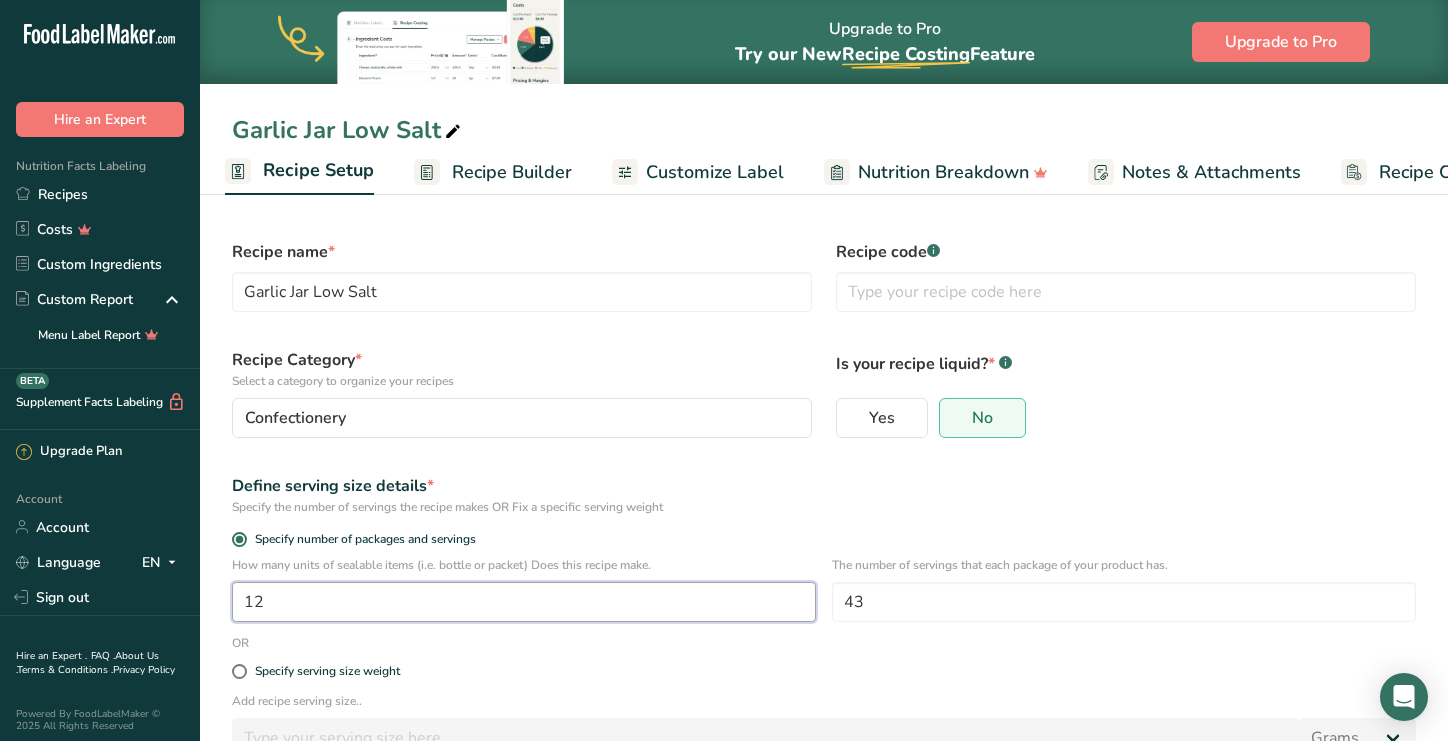 type on "1" 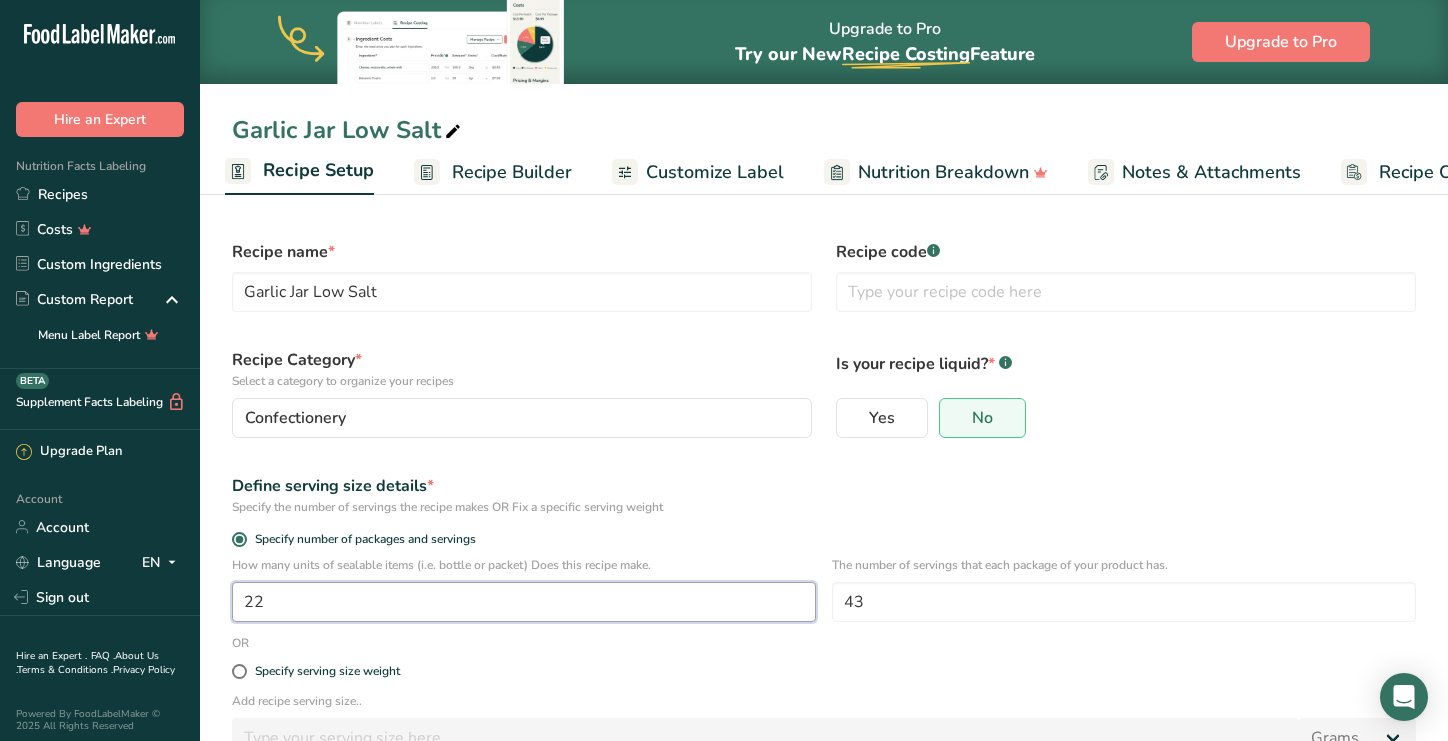 type on "22" 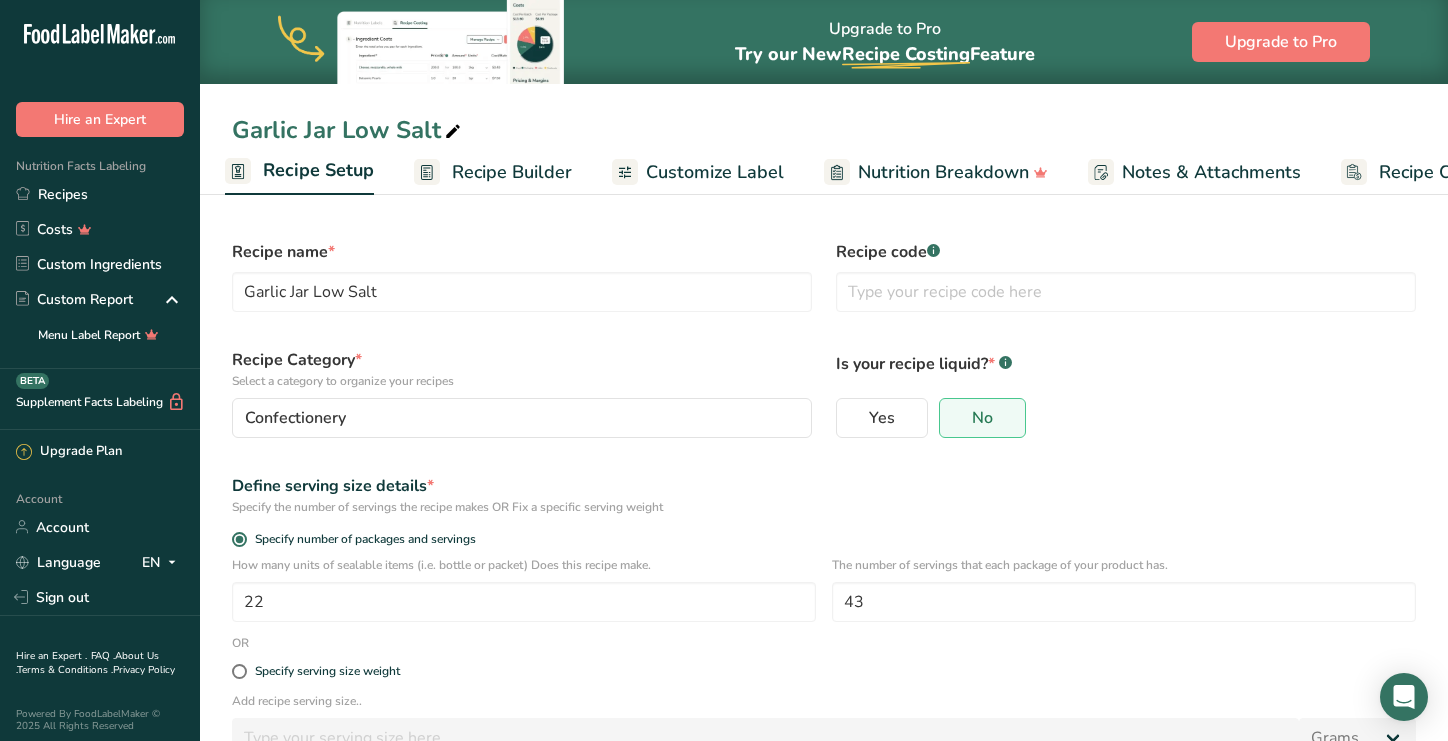 click on "Customize Label" at bounding box center [715, 172] 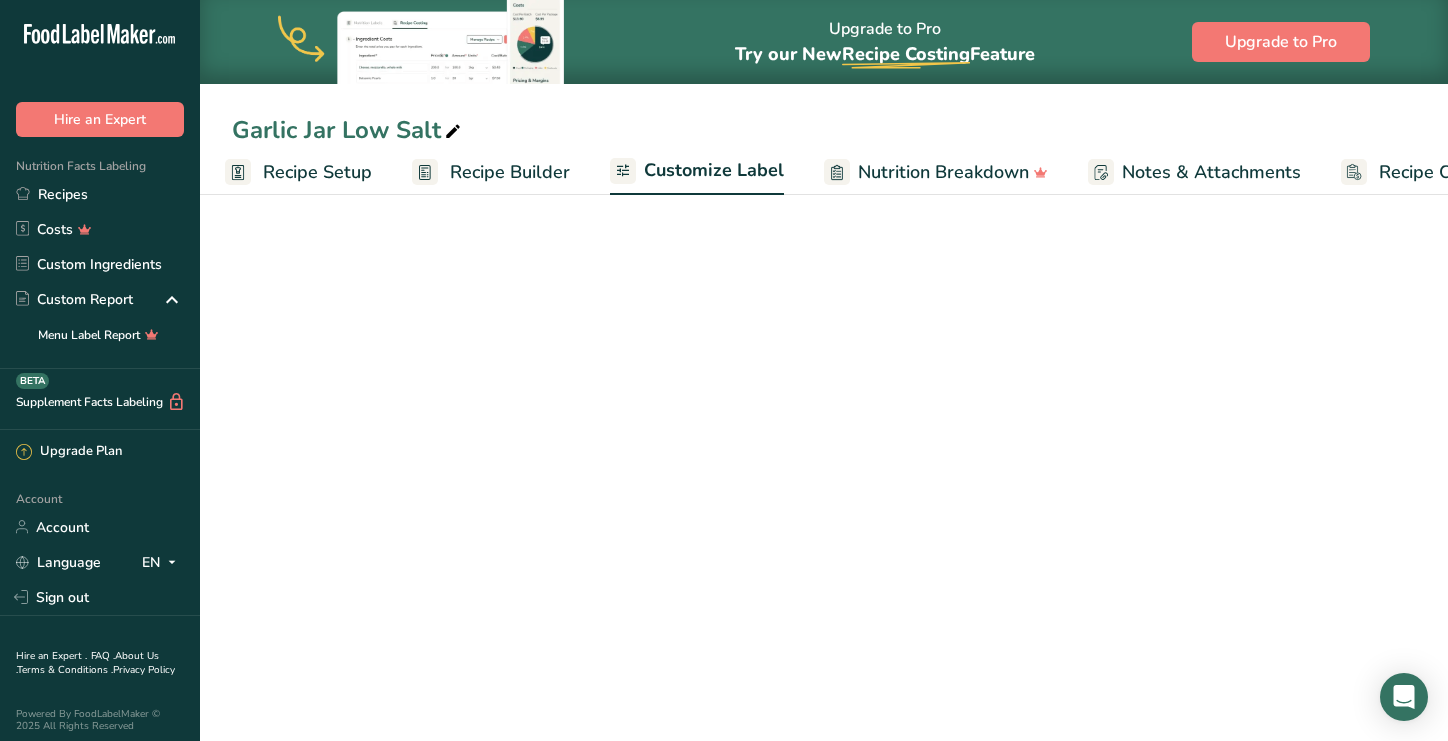 scroll, scrollTop: 0, scrollLeft: 111, axis: horizontal 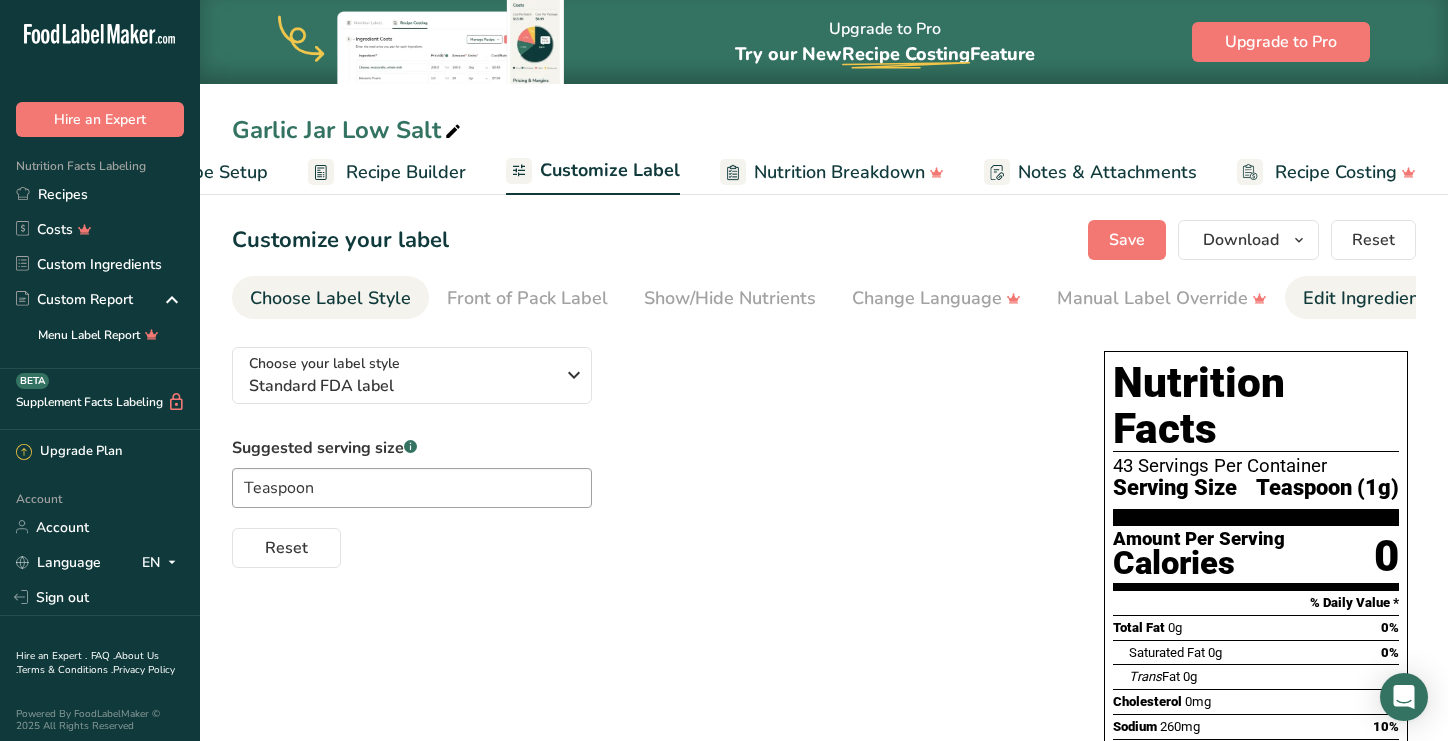 click on "Edit Ingredients/Allergens List" at bounding box center (1430, 298) 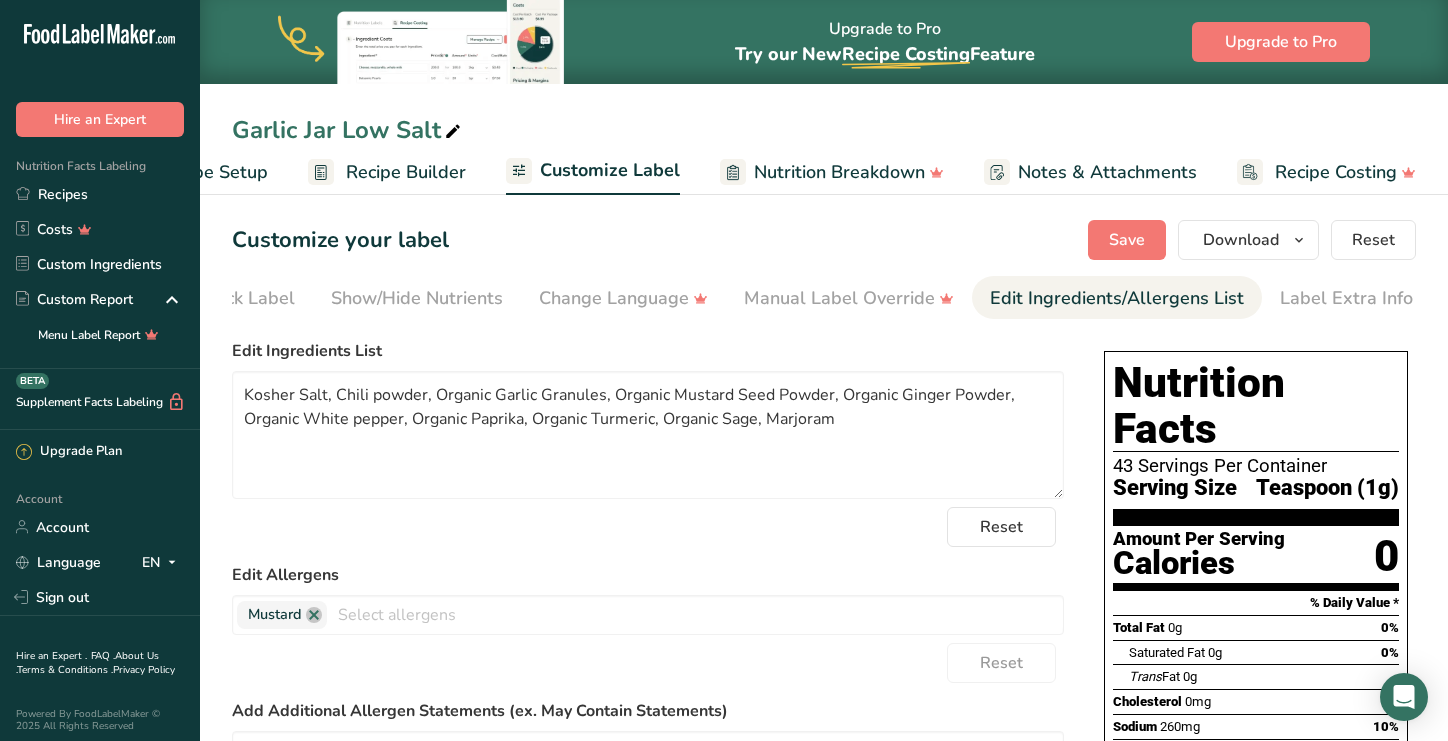 scroll, scrollTop: 0, scrollLeft: 317, axis: horizontal 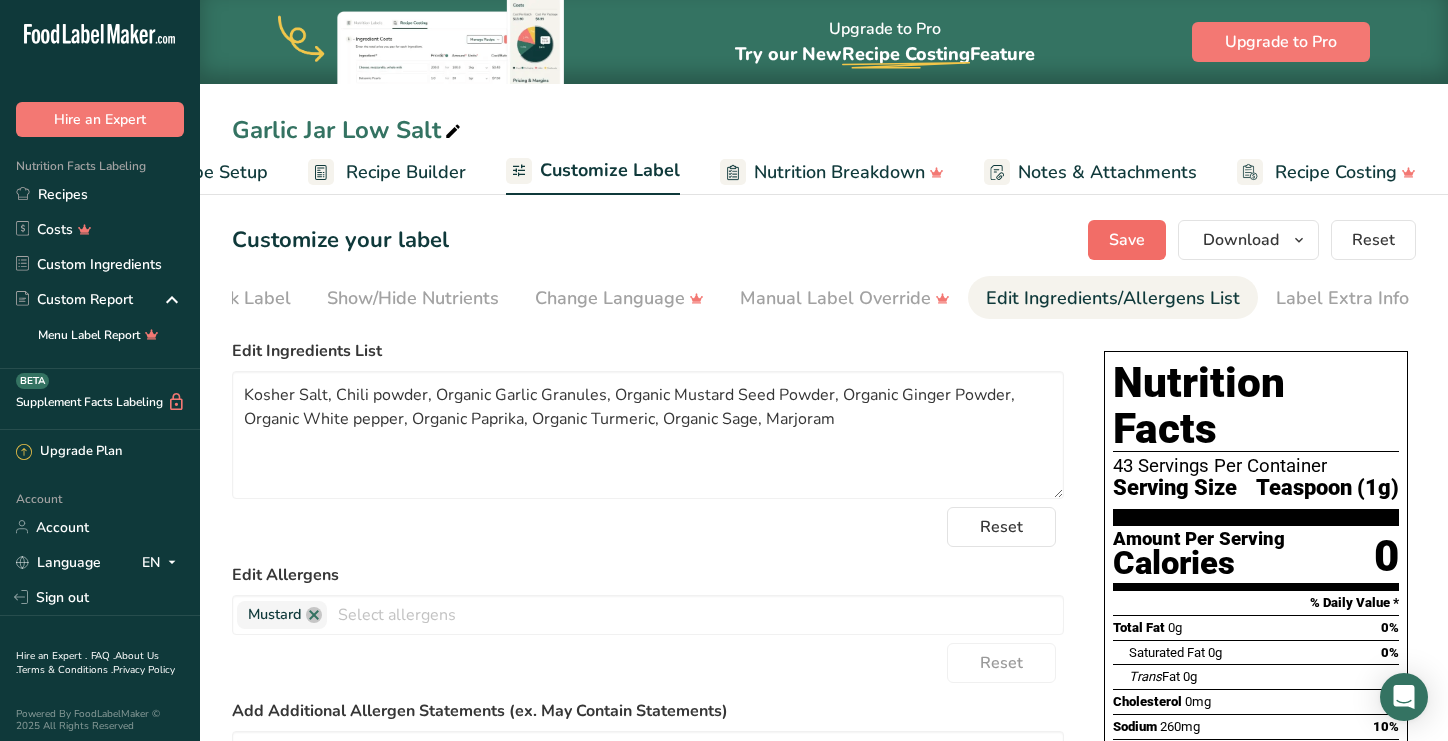 click on "Save" at bounding box center [1127, 240] 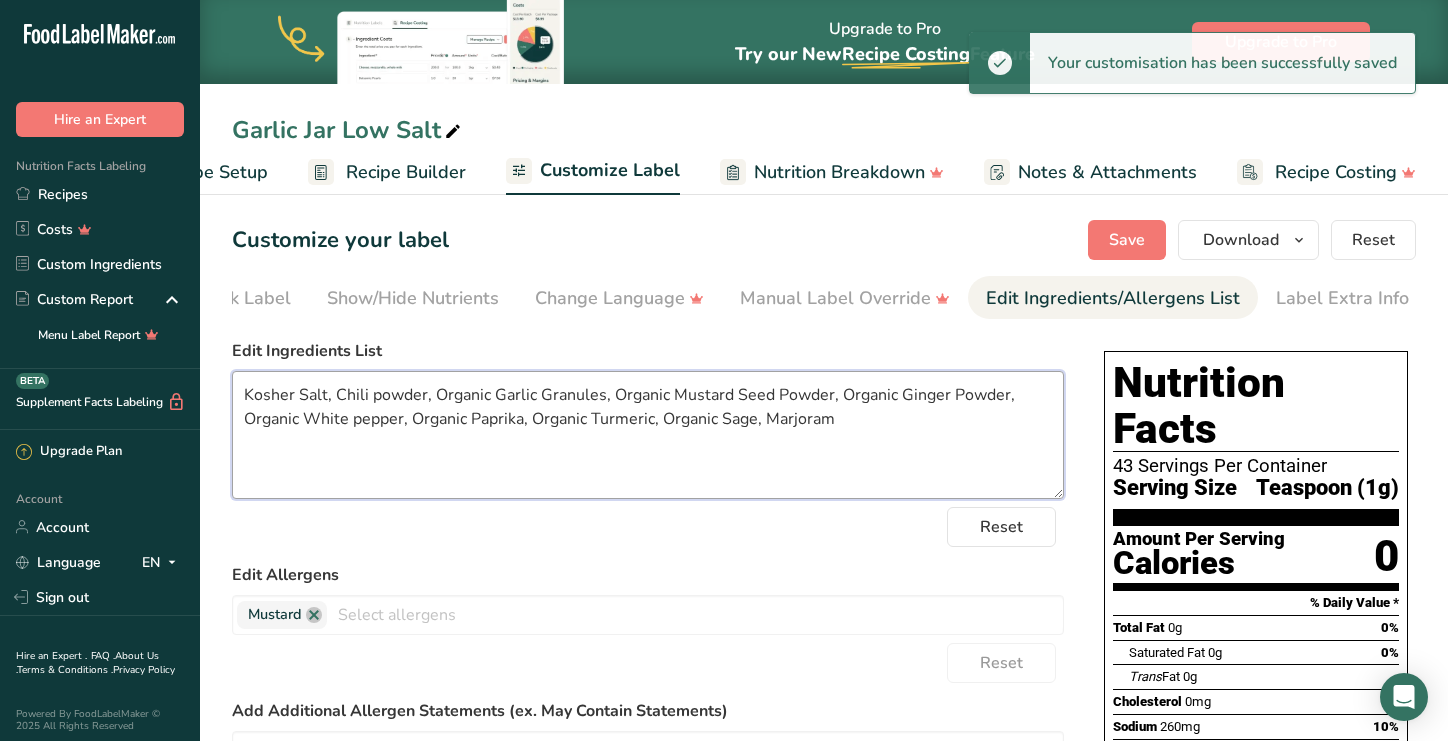 click on "Kosher Salt, Chili powder, Organic Garlic Granules, Organic Mustard Seed Powder, Organic Ginger Powder, Organic White pepper, Organic Paprika, Organic Turmeric, Organic Sage, Marjoram" at bounding box center [648, 435] 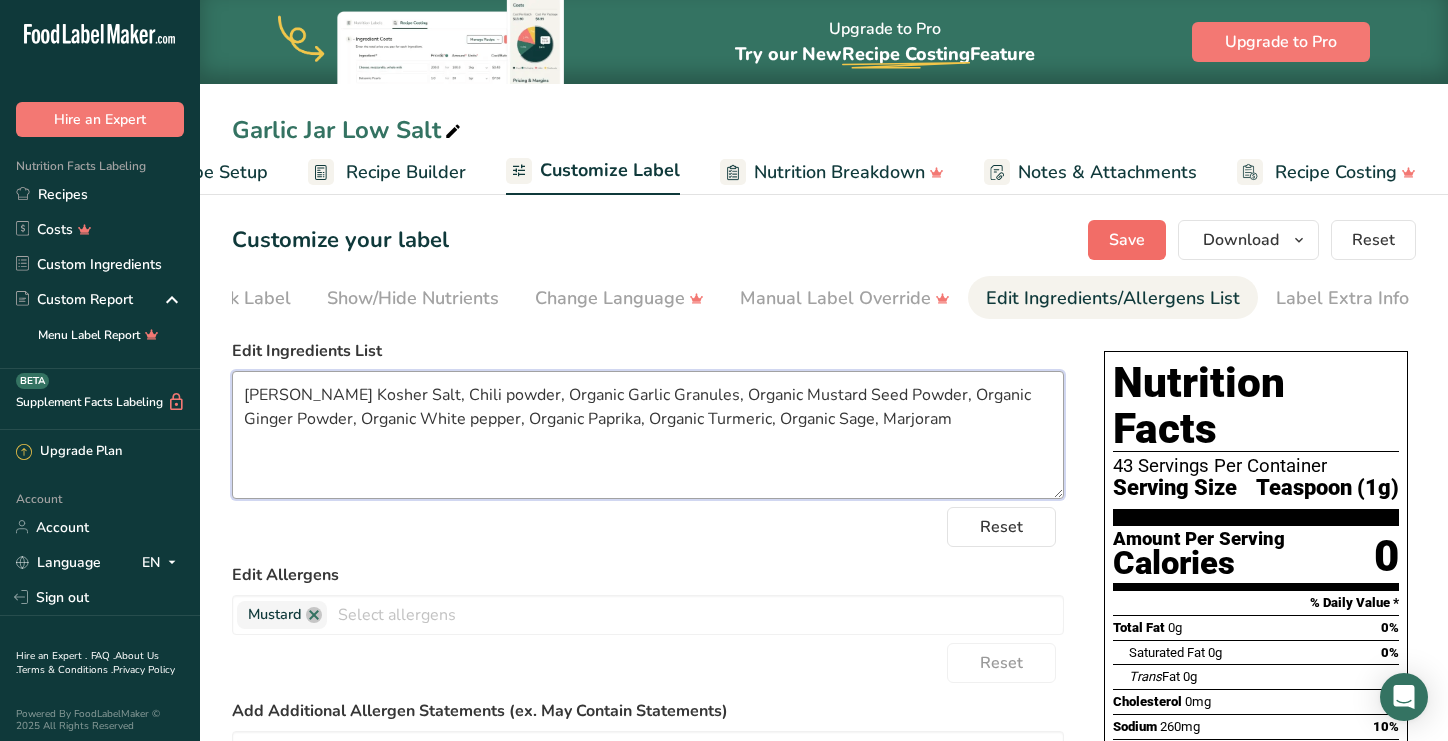 type on "[PERSON_NAME] Kosher Salt, Chili powder, Organic Garlic Granules, Organic Mustard Seed Powder, Organic Ginger Powder, Organic White pepper, Organic Paprika, Organic Turmeric, Organic Sage, Marjoram" 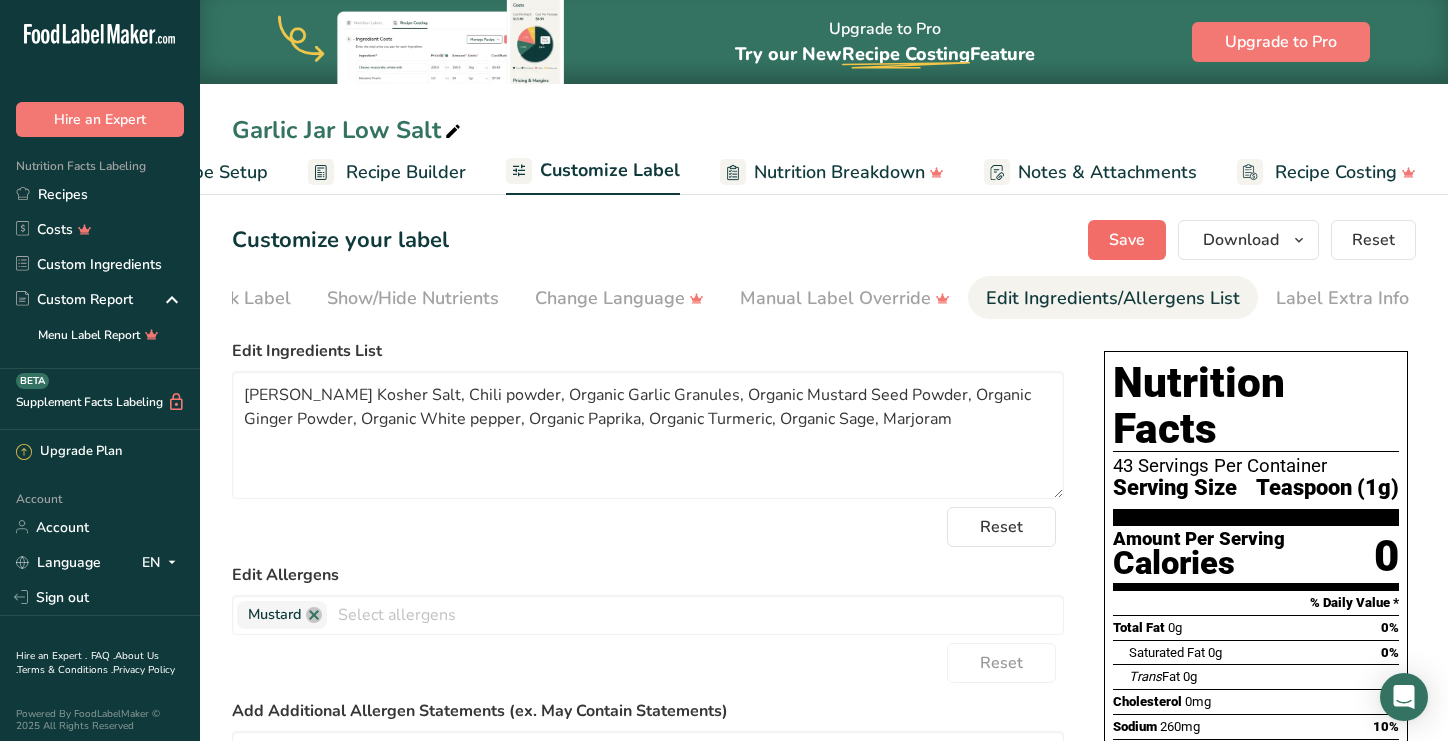click on "Save" at bounding box center (1127, 240) 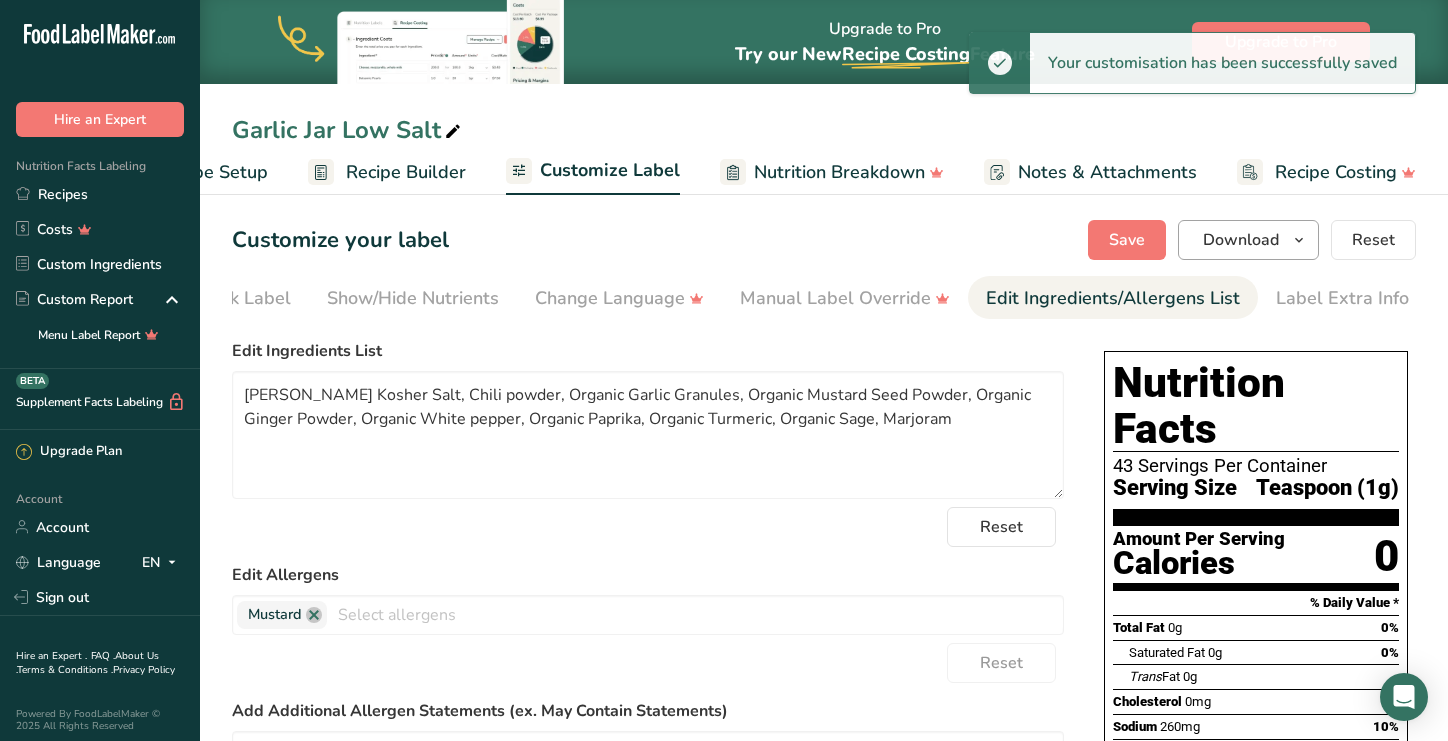 click on "Download" at bounding box center [1241, 240] 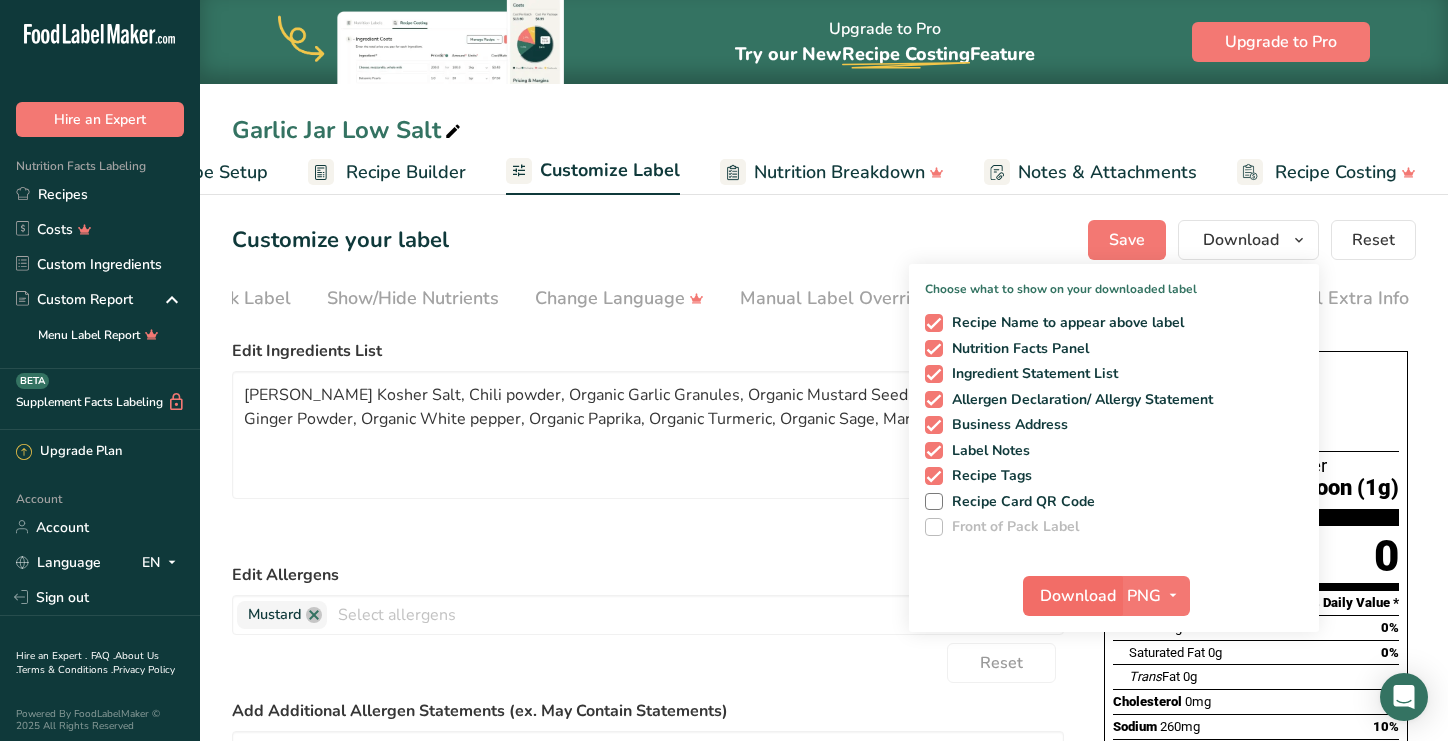 click on "Download" at bounding box center (1078, 596) 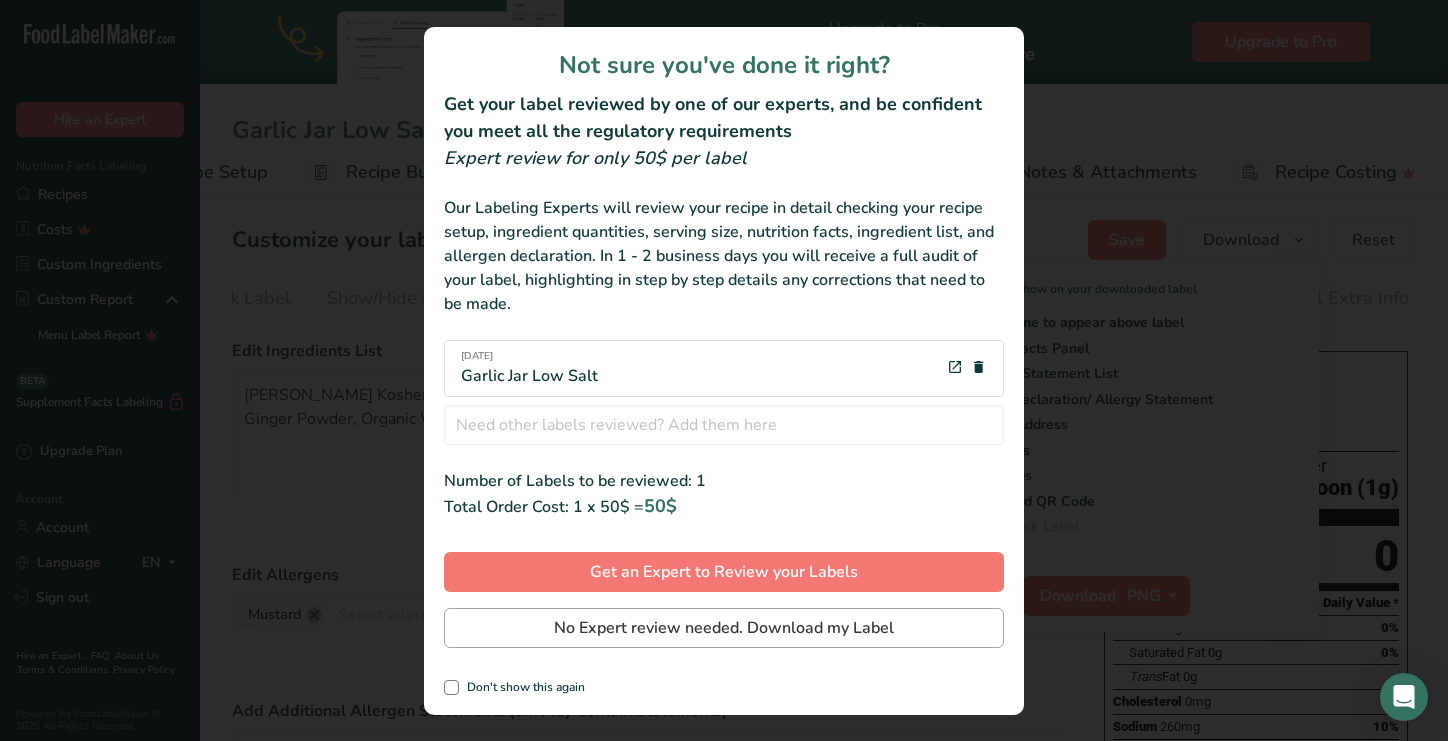 click on "No Expert review needed. Download my Label" at bounding box center [724, 628] 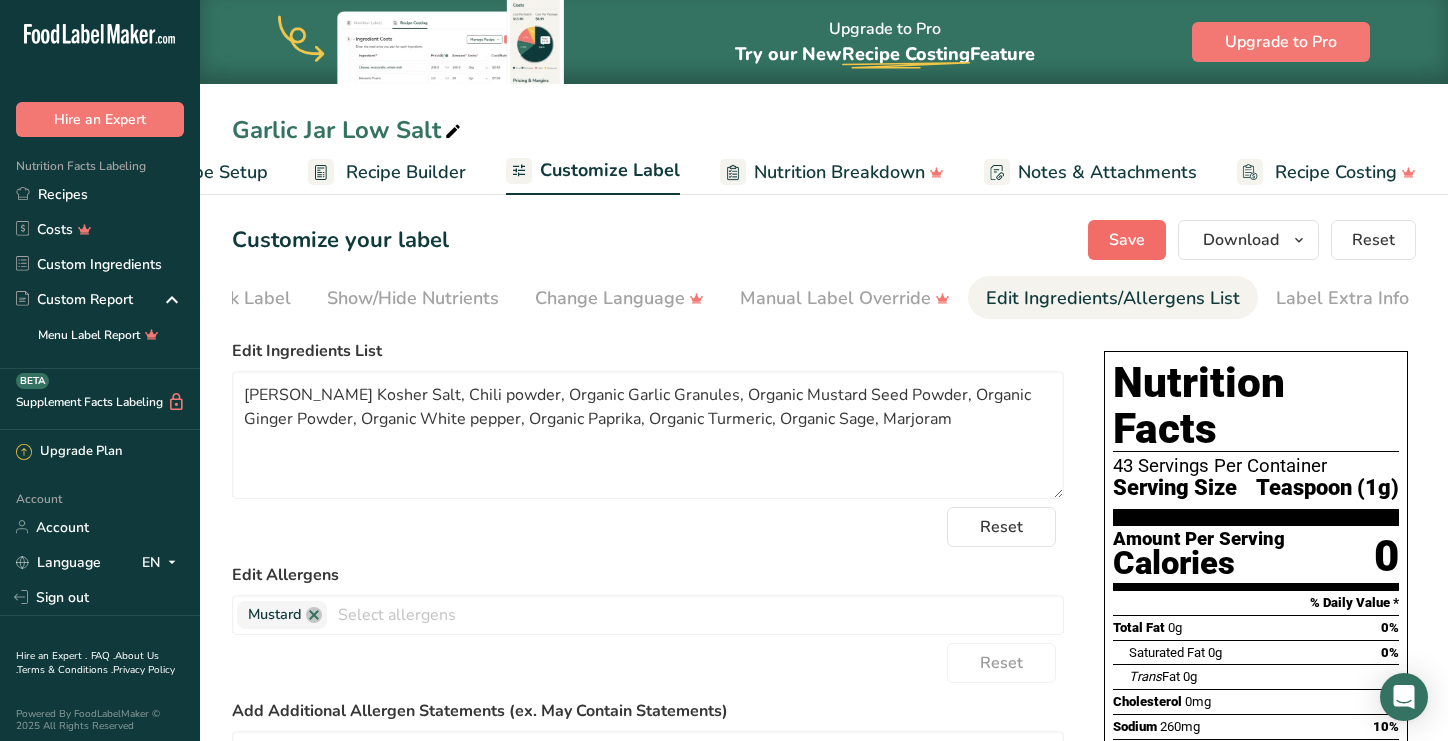 click on "Save" at bounding box center (1127, 240) 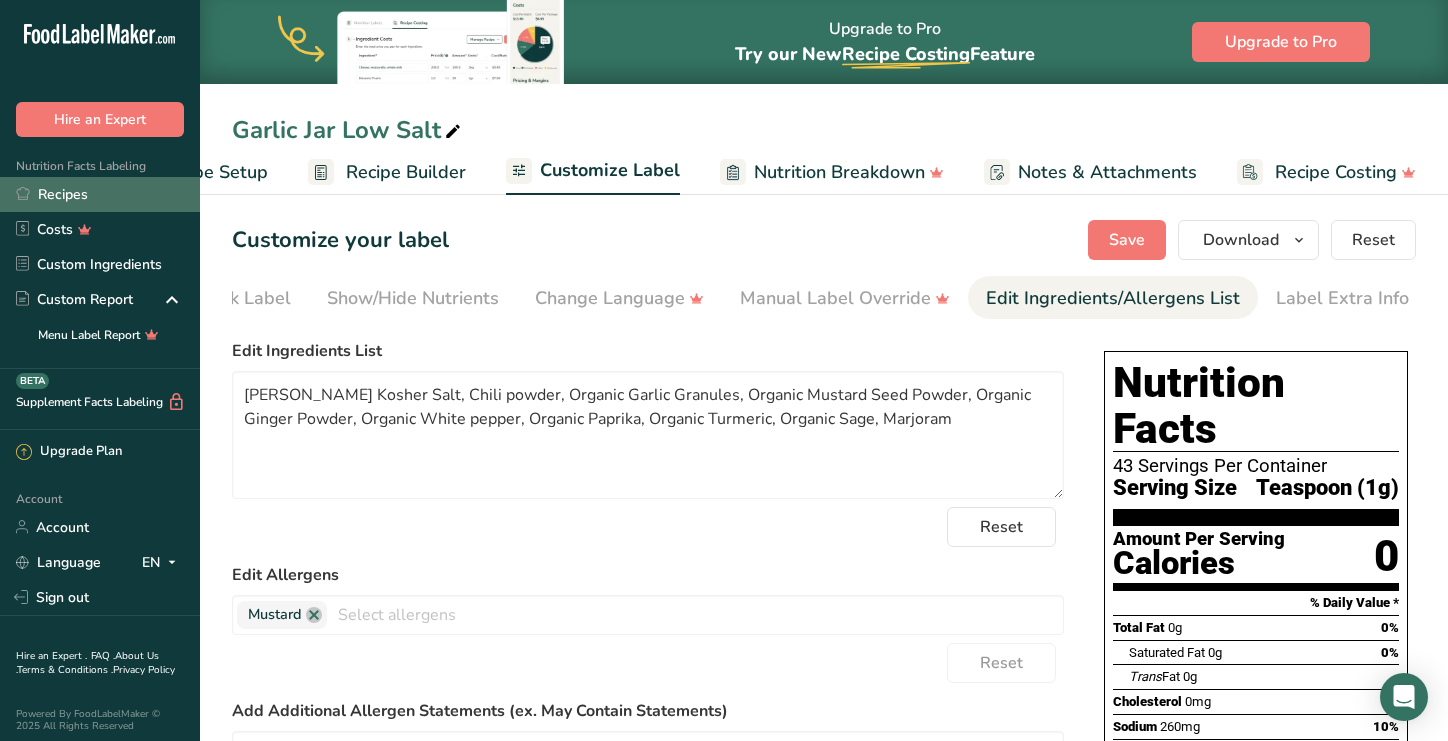 click on "Recipes" at bounding box center [100, 194] 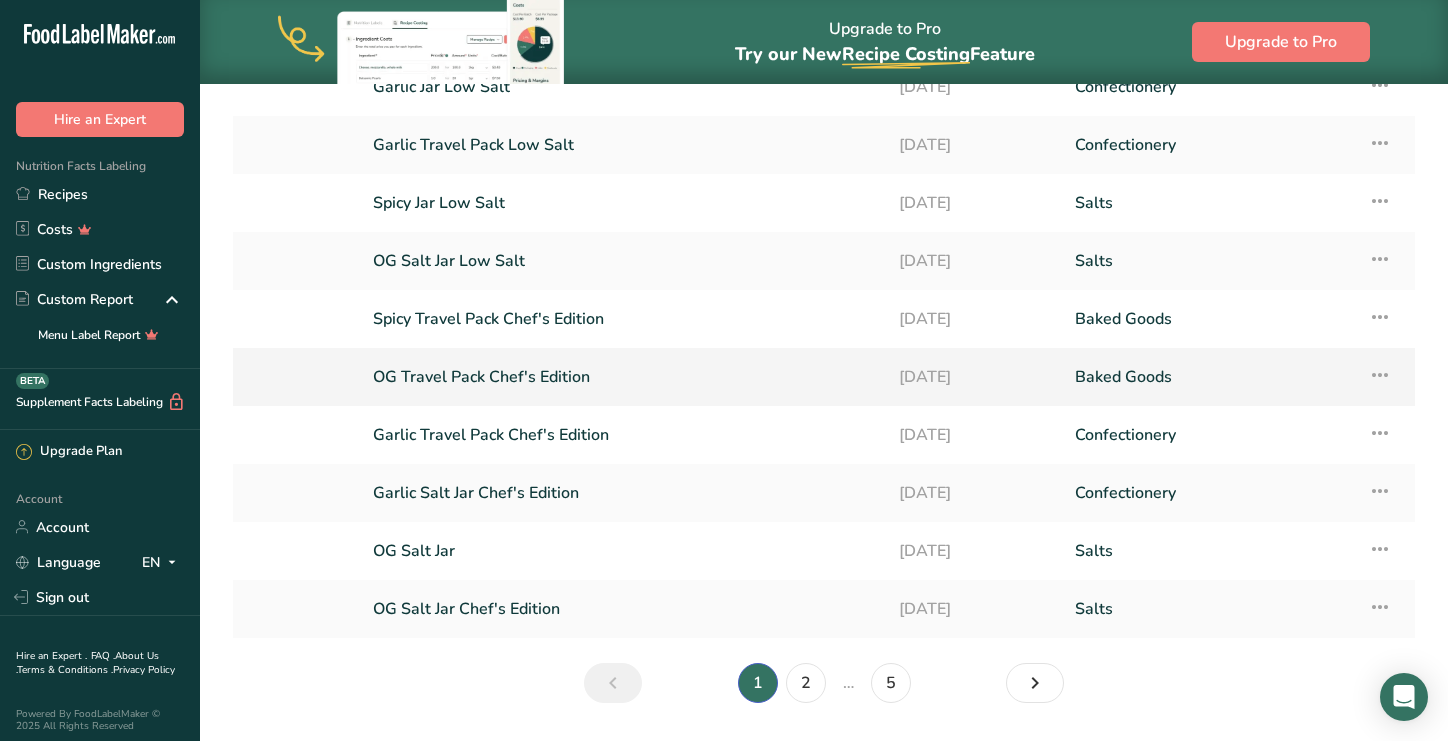 scroll, scrollTop: 175, scrollLeft: 0, axis: vertical 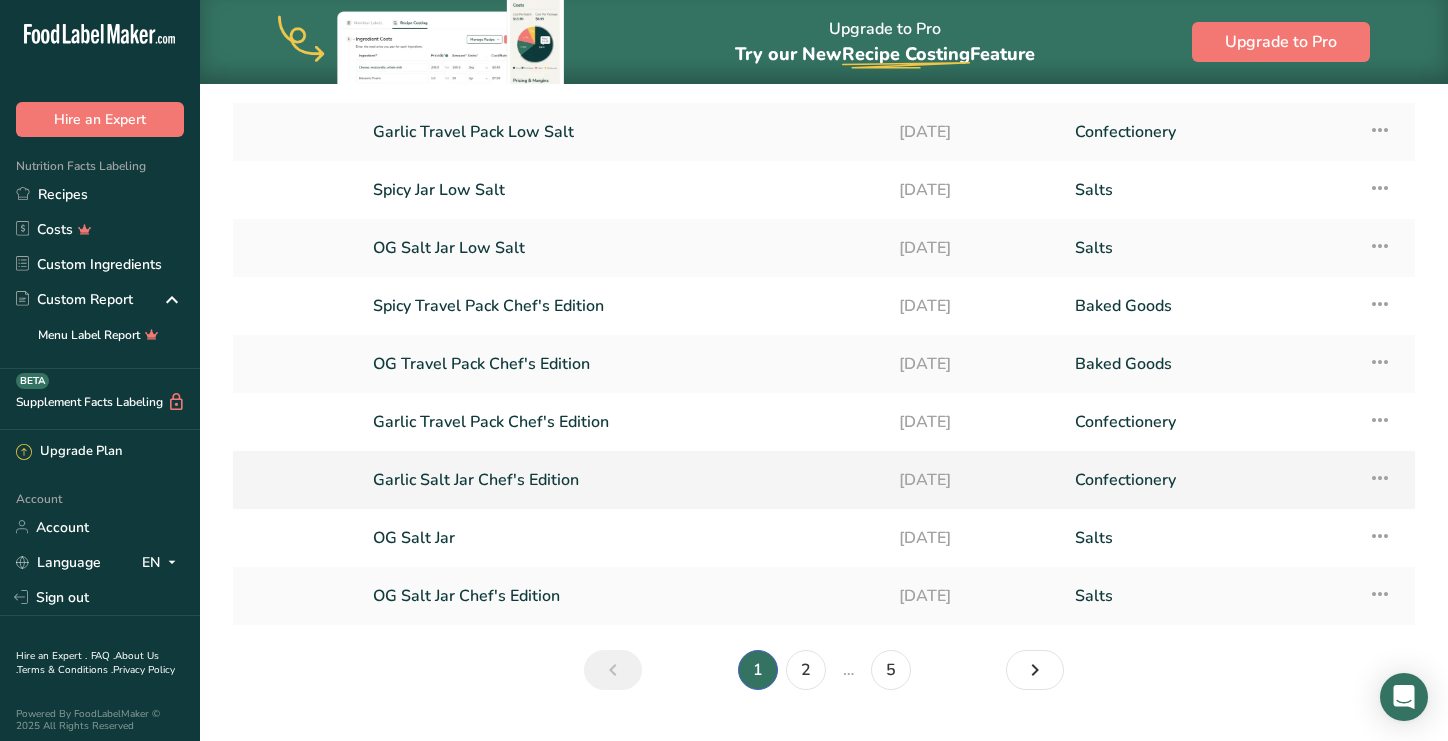 click on "Garlic Salt Jar Chef's Edition" at bounding box center [624, 480] 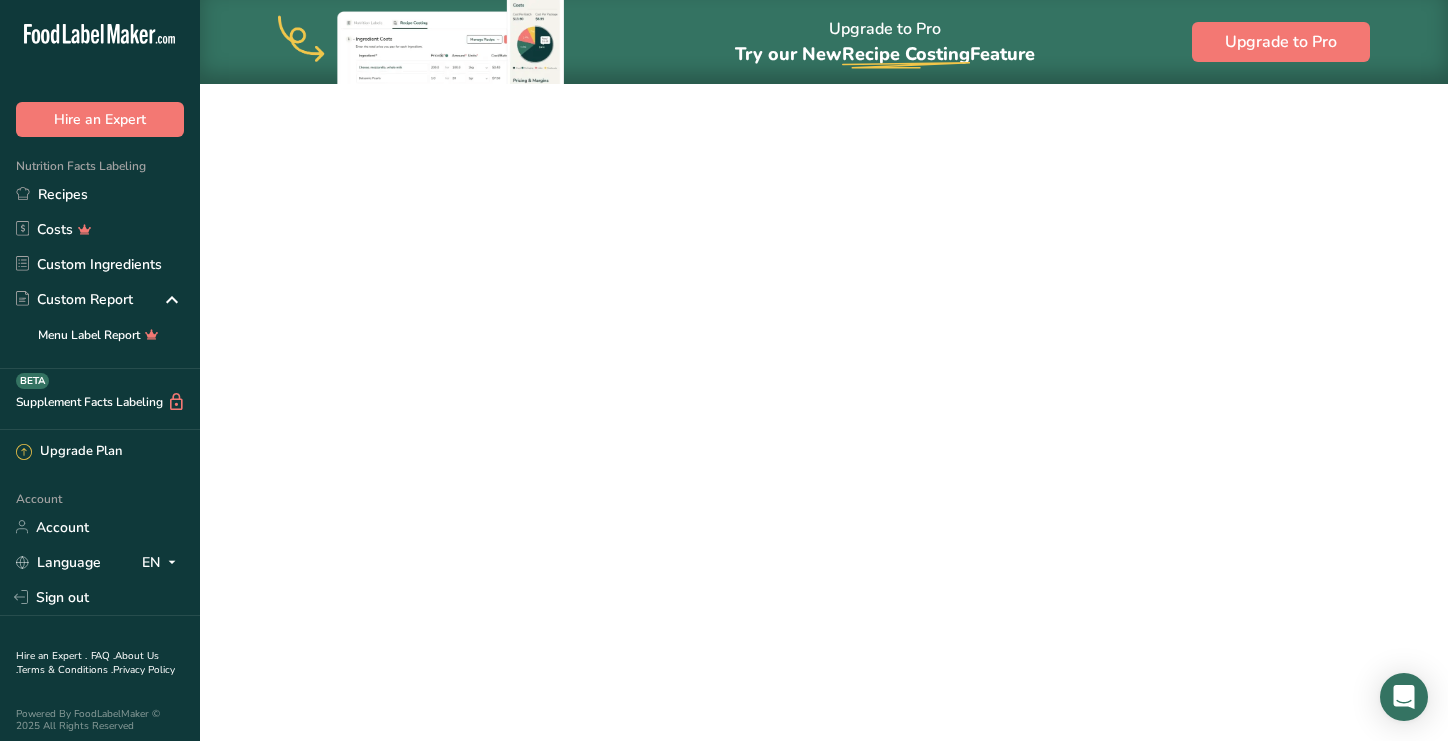 scroll, scrollTop: 0, scrollLeft: 0, axis: both 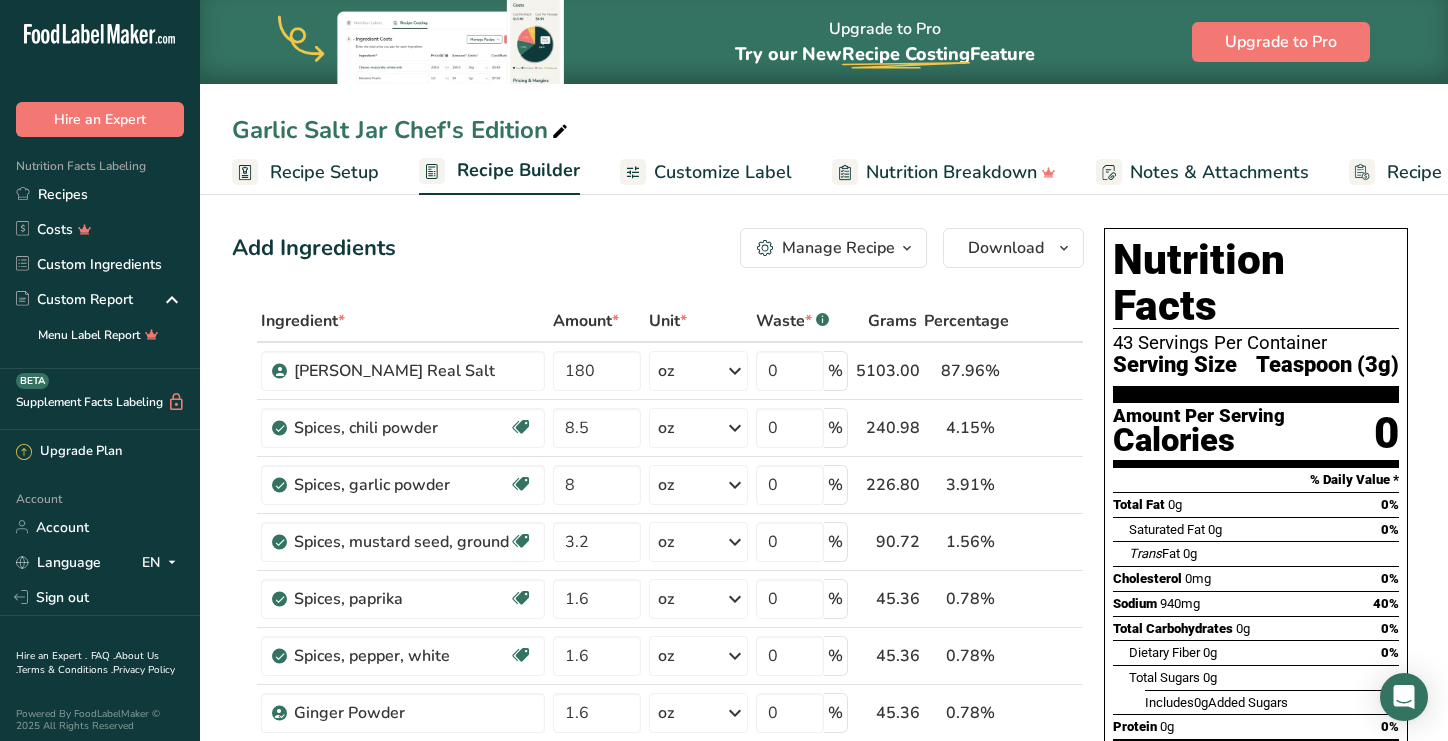 click on "Garlic Salt Jar Chef's Edition" at bounding box center (402, 130) 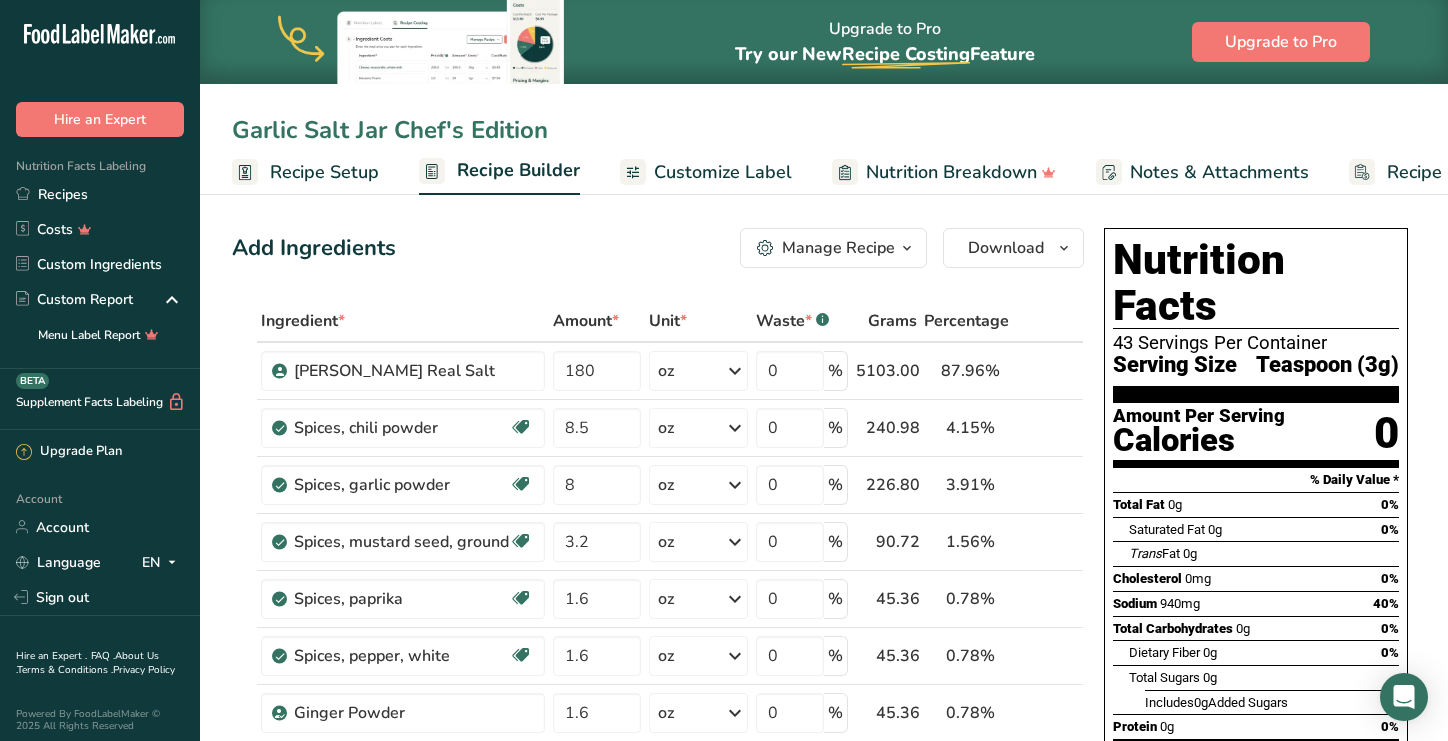 click on "Garlic Salt Jar Chef's Edition" at bounding box center [824, 130] 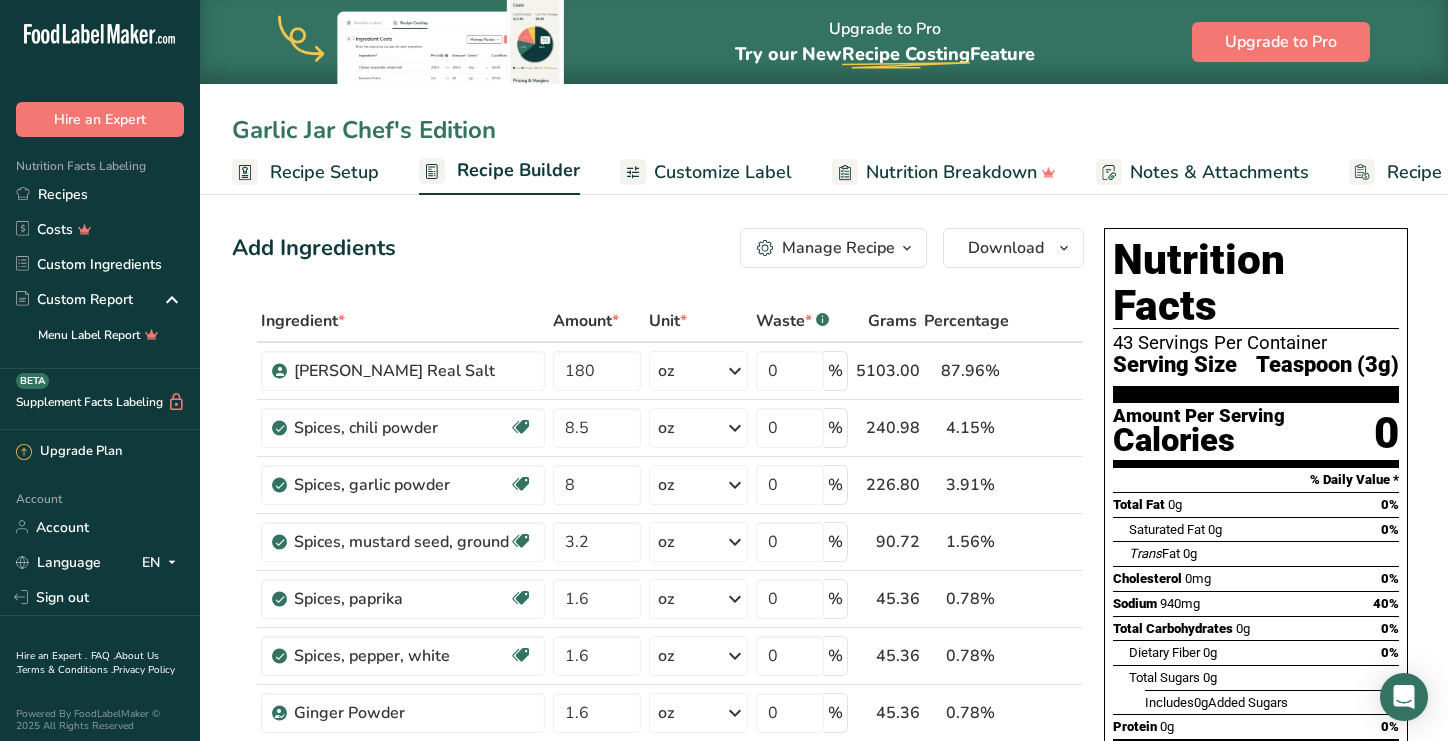 type on "Garlic Jar Chef's Edition" 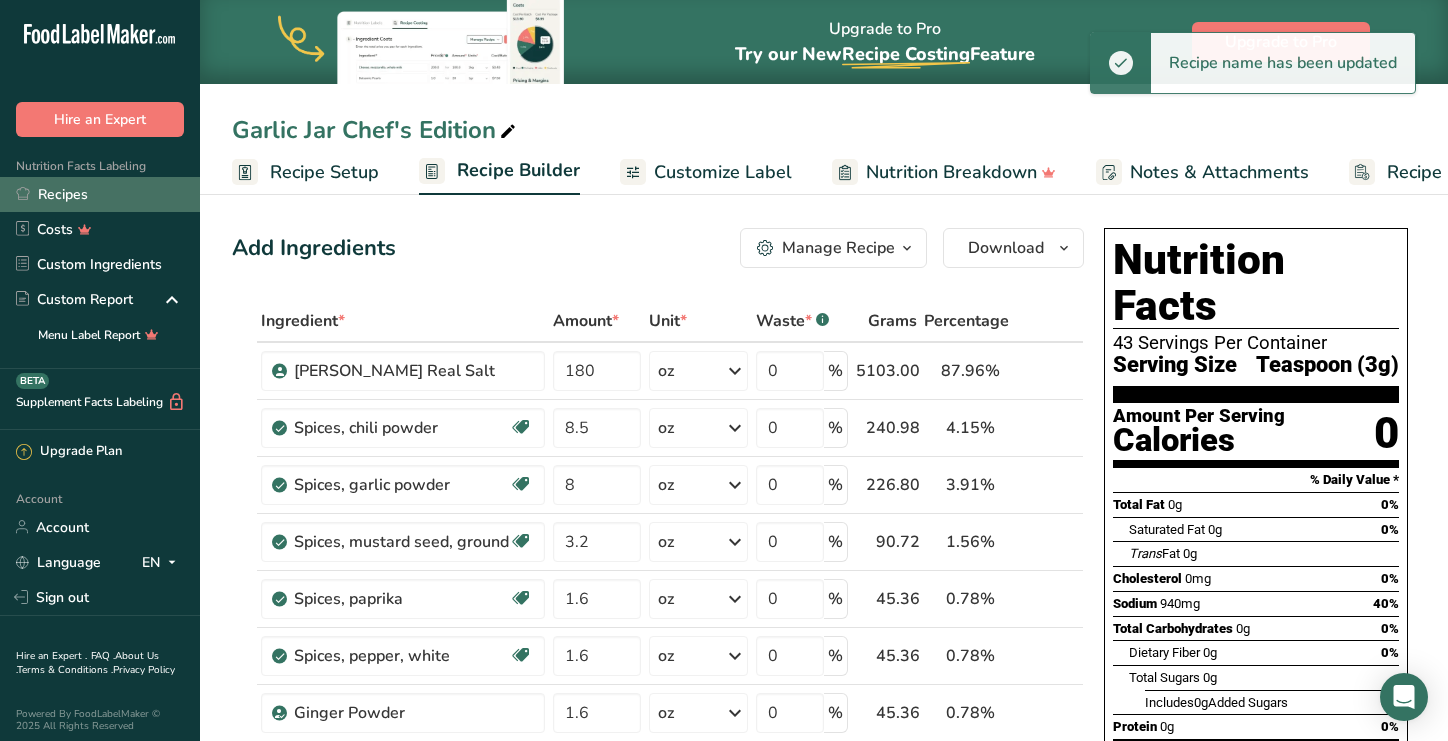 click on "Recipes" at bounding box center (100, 194) 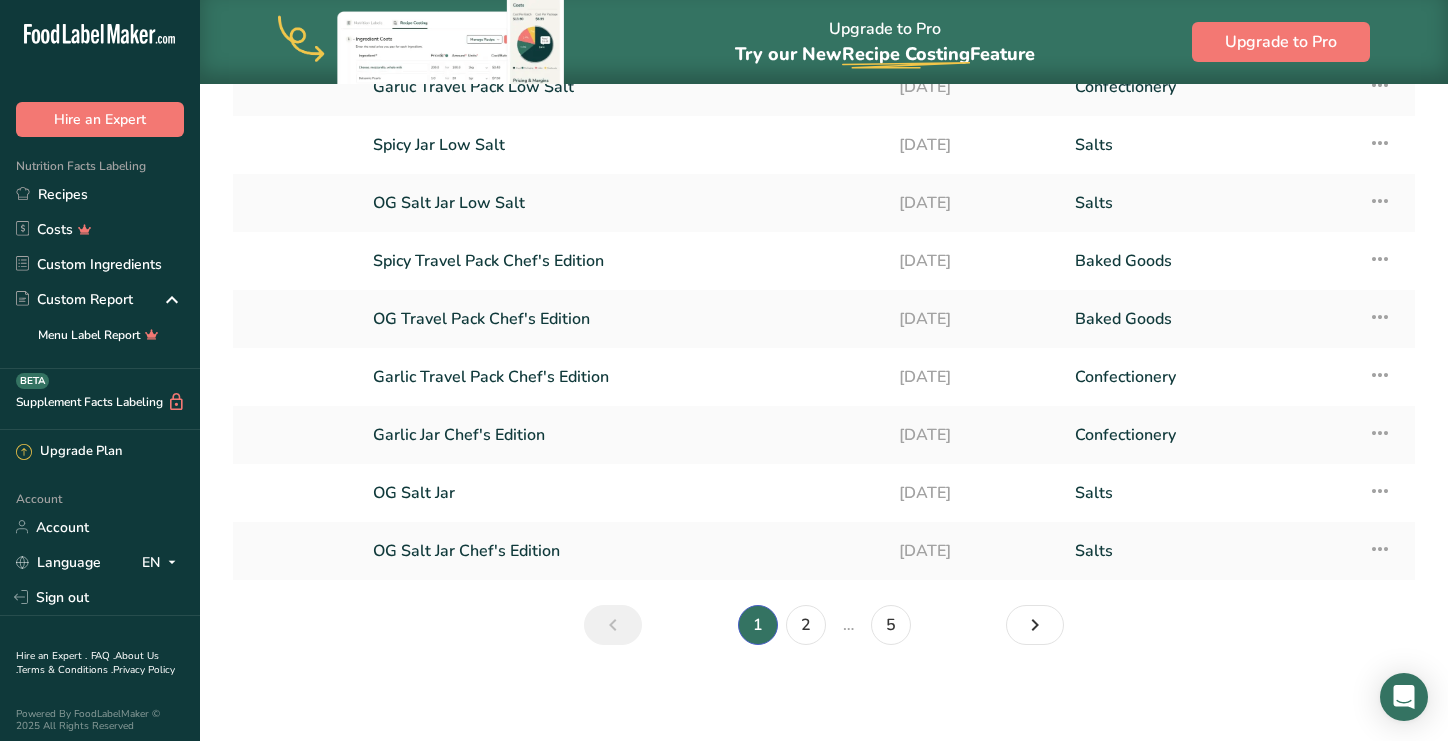 scroll, scrollTop: 220, scrollLeft: 0, axis: vertical 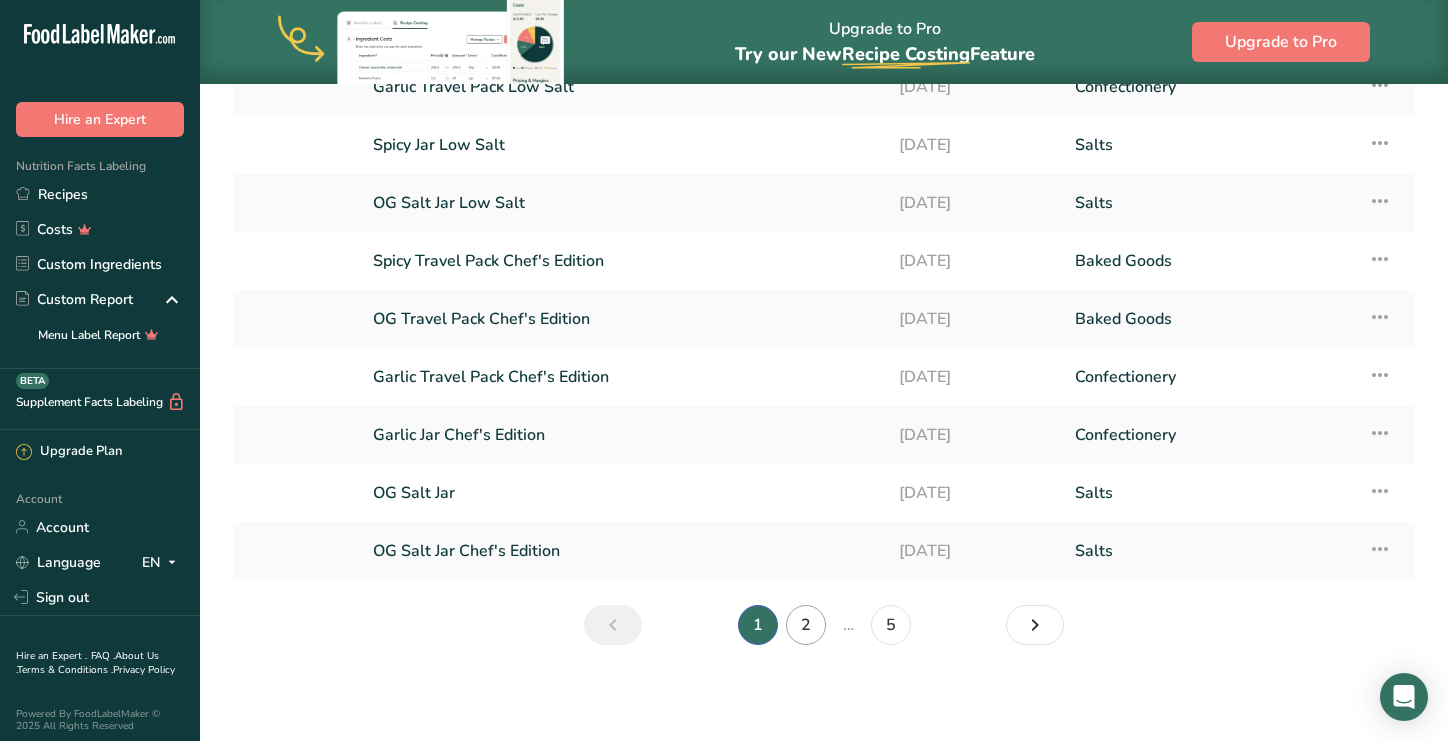 click on "2" at bounding box center [806, 625] 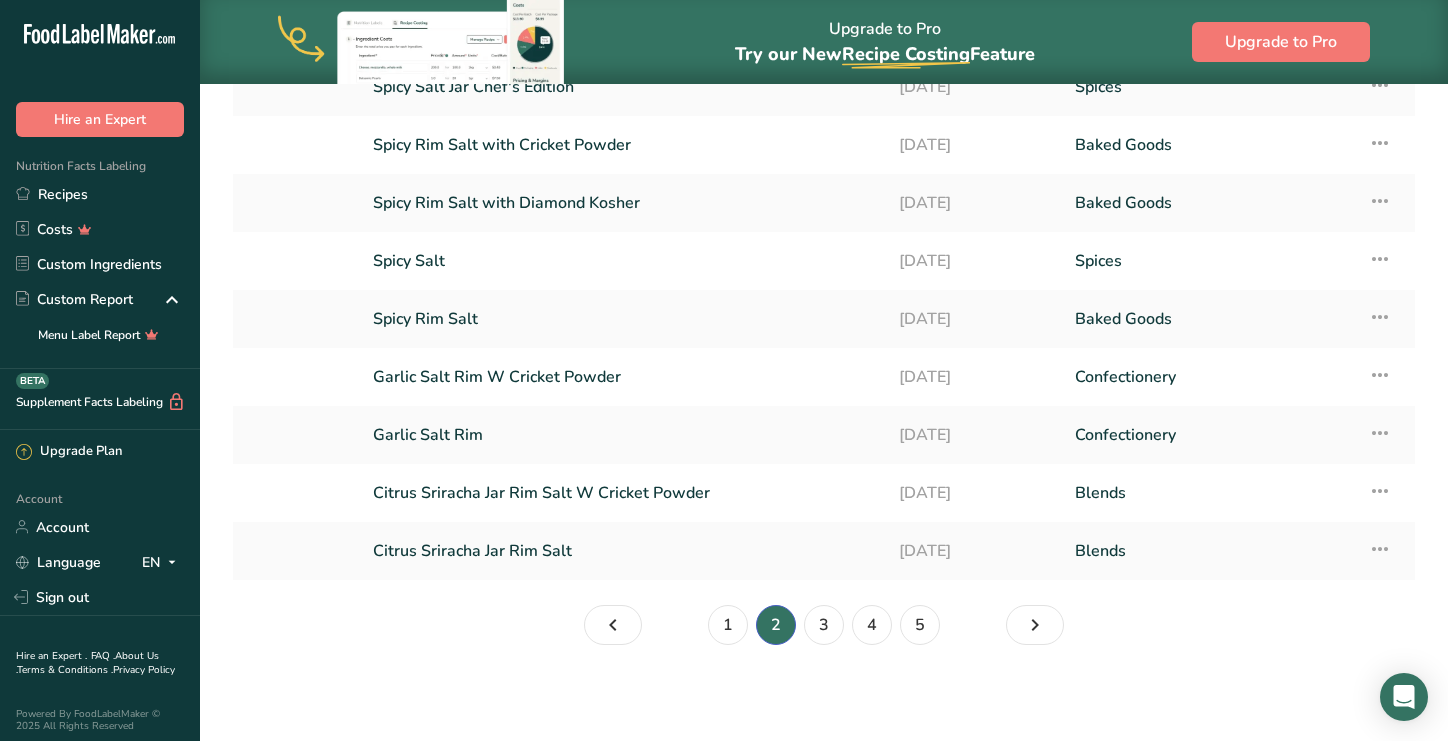 scroll, scrollTop: 220, scrollLeft: 0, axis: vertical 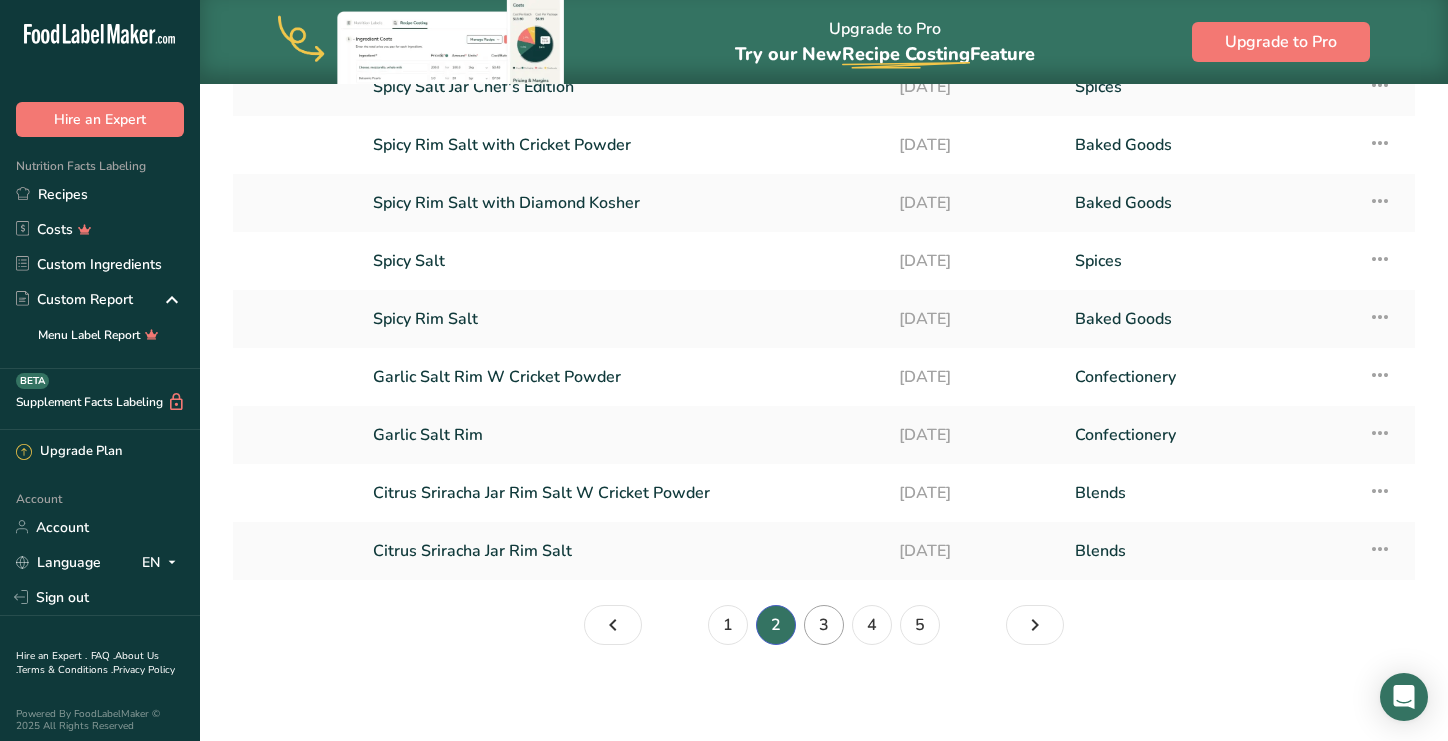 click on "3" at bounding box center (824, 625) 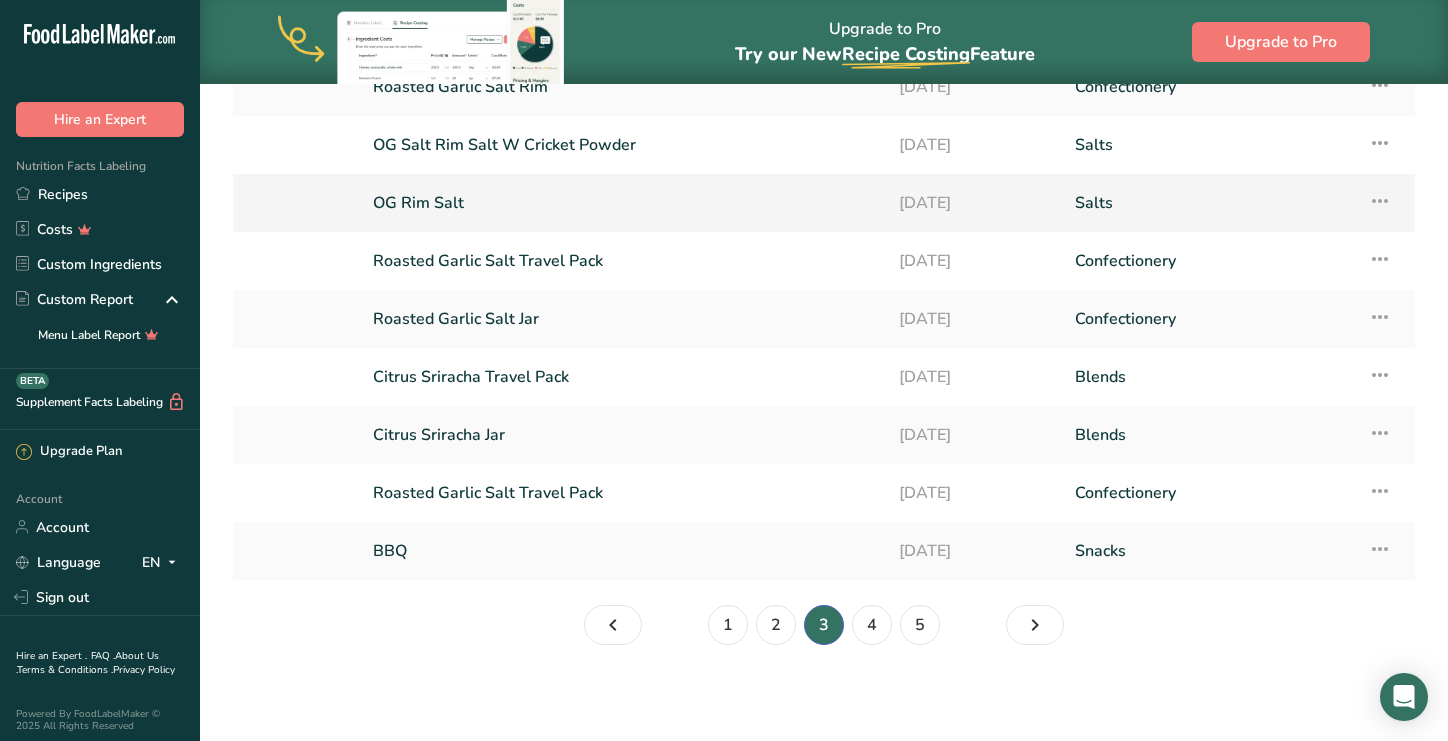 scroll, scrollTop: 221, scrollLeft: 0, axis: vertical 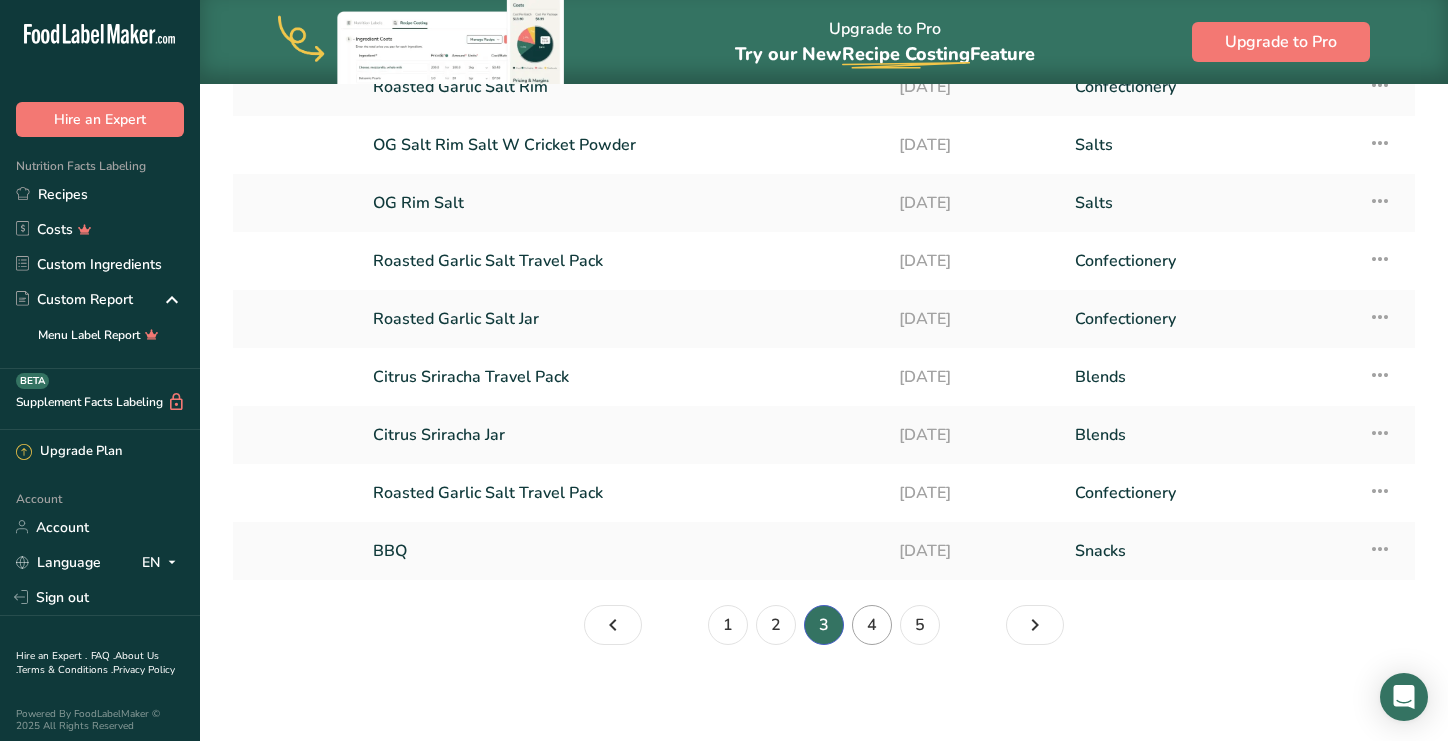 click on "4" at bounding box center [872, 625] 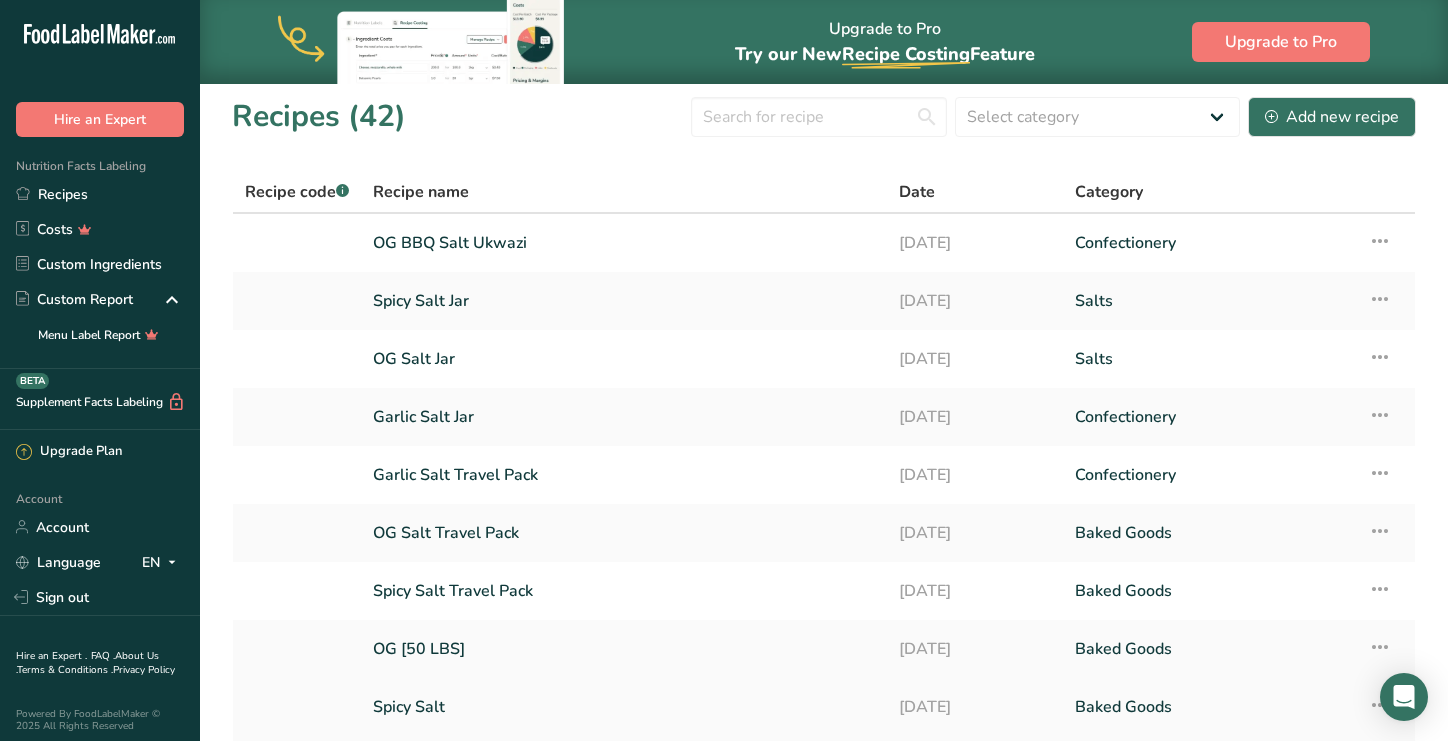 scroll, scrollTop: 7, scrollLeft: 0, axis: vertical 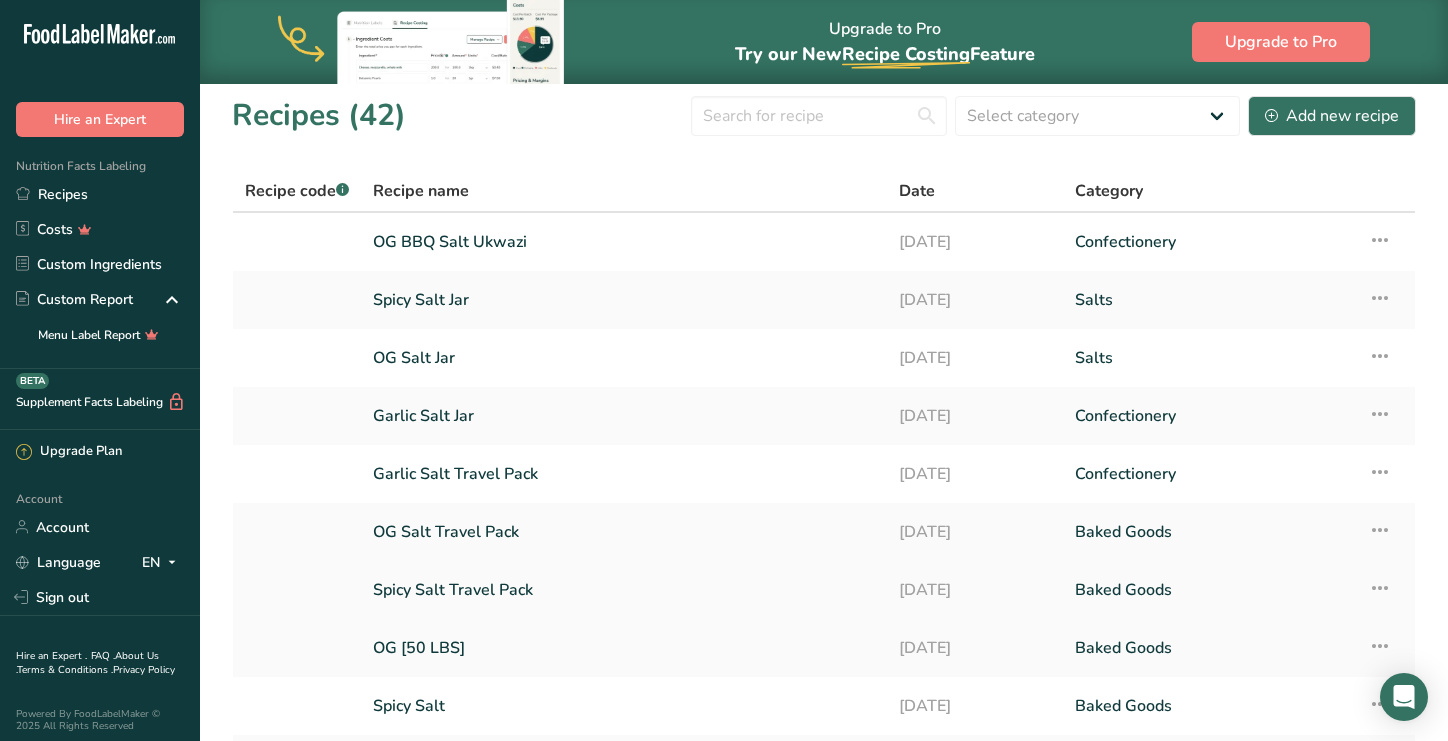 click on "Spicy Salt Travel Pack" at bounding box center (624, 590) 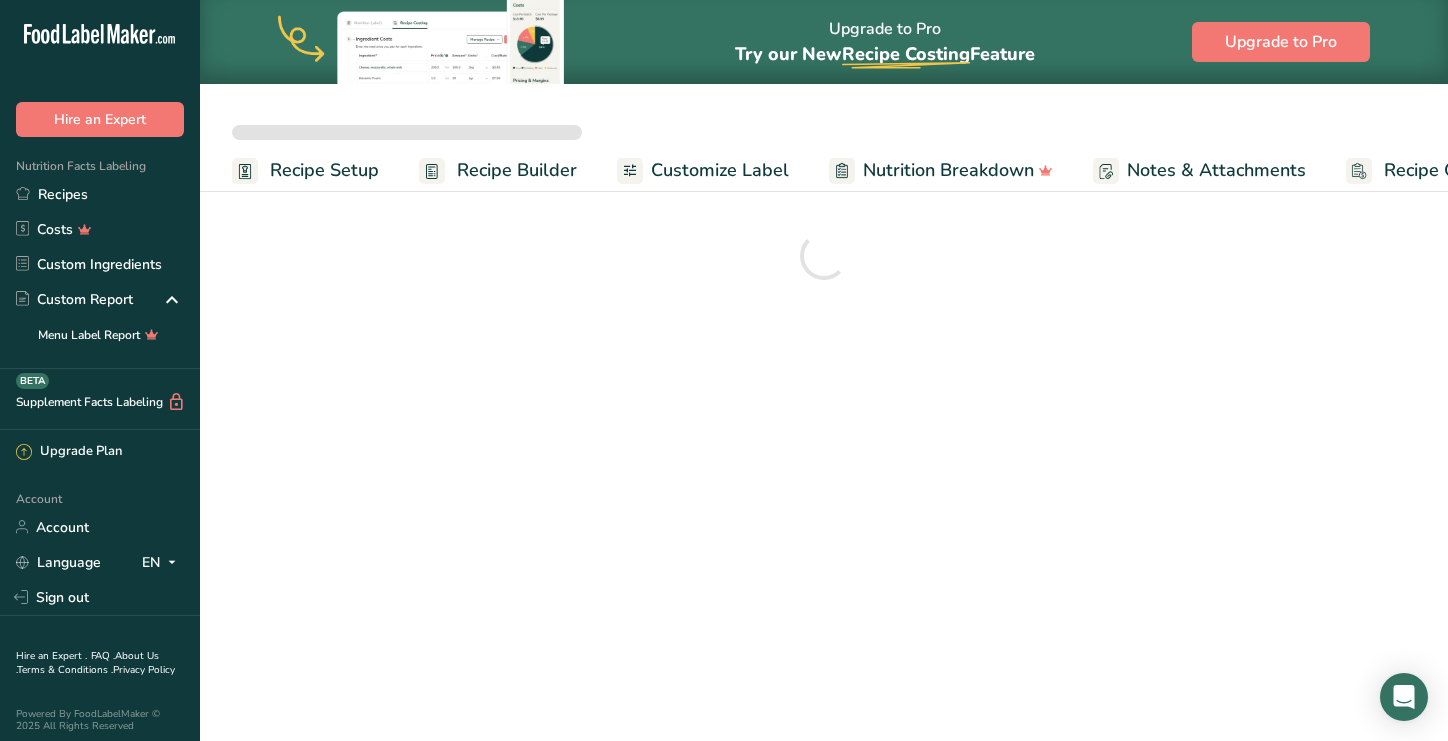 scroll, scrollTop: 0, scrollLeft: 0, axis: both 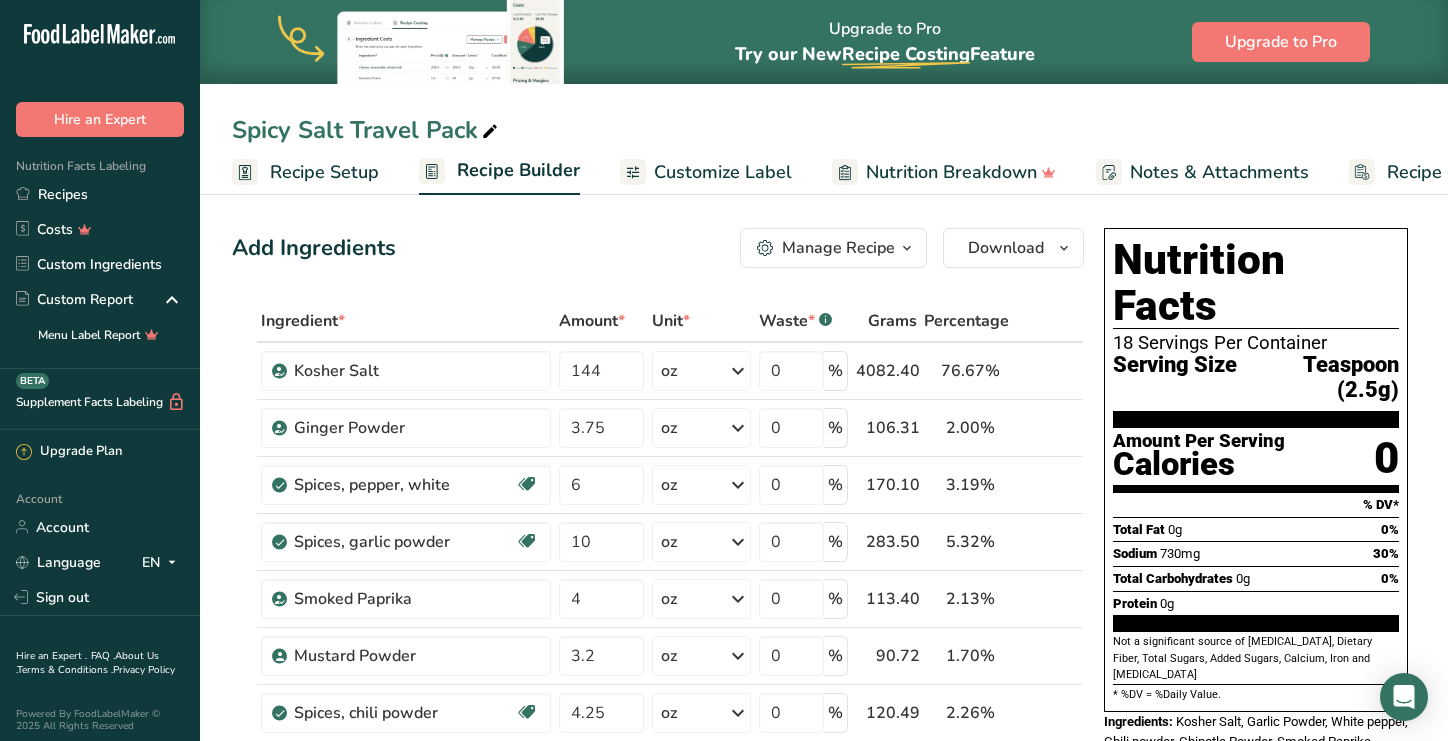 click on "Manage Recipe" at bounding box center (833, 248) 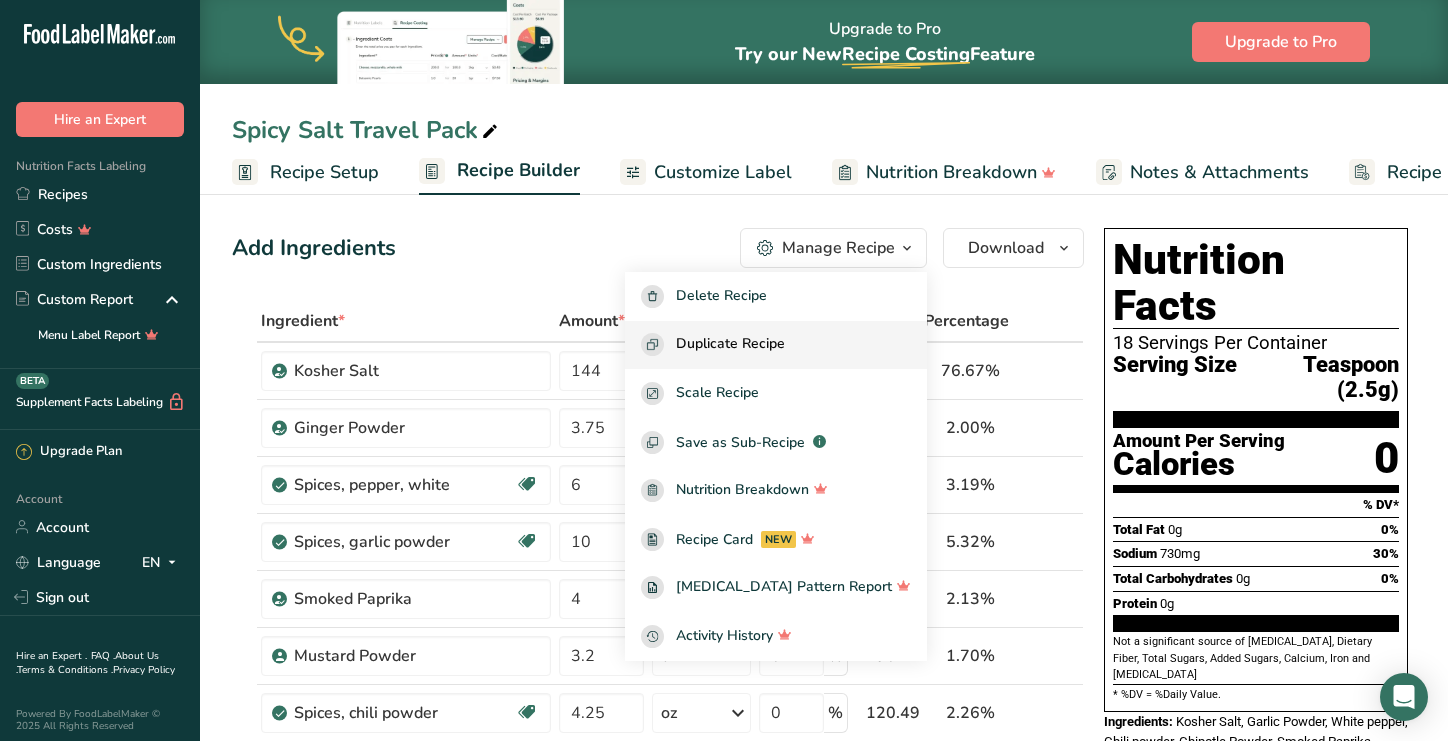 click on "Duplicate Recipe" at bounding box center (730, 344) 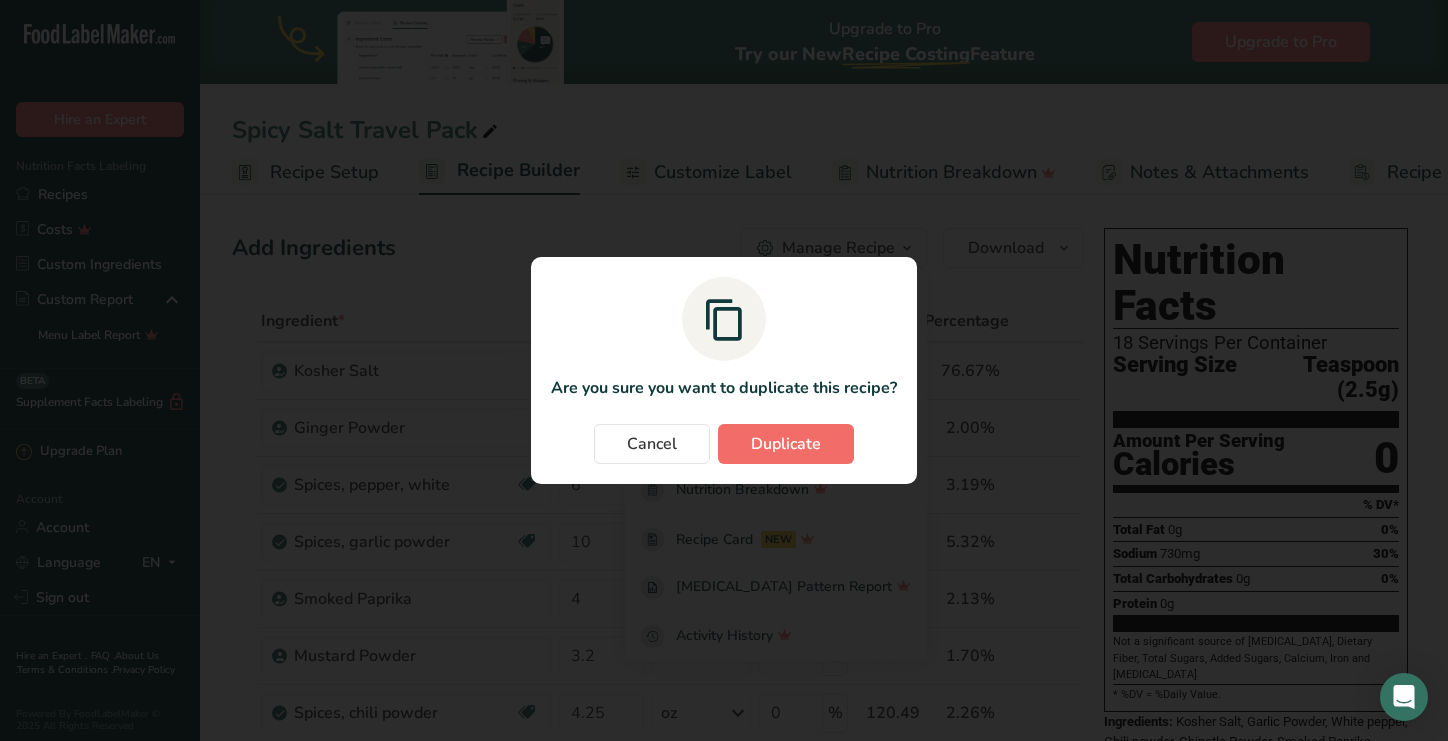 click on "Duplicate" at bounding box center [786, 444] 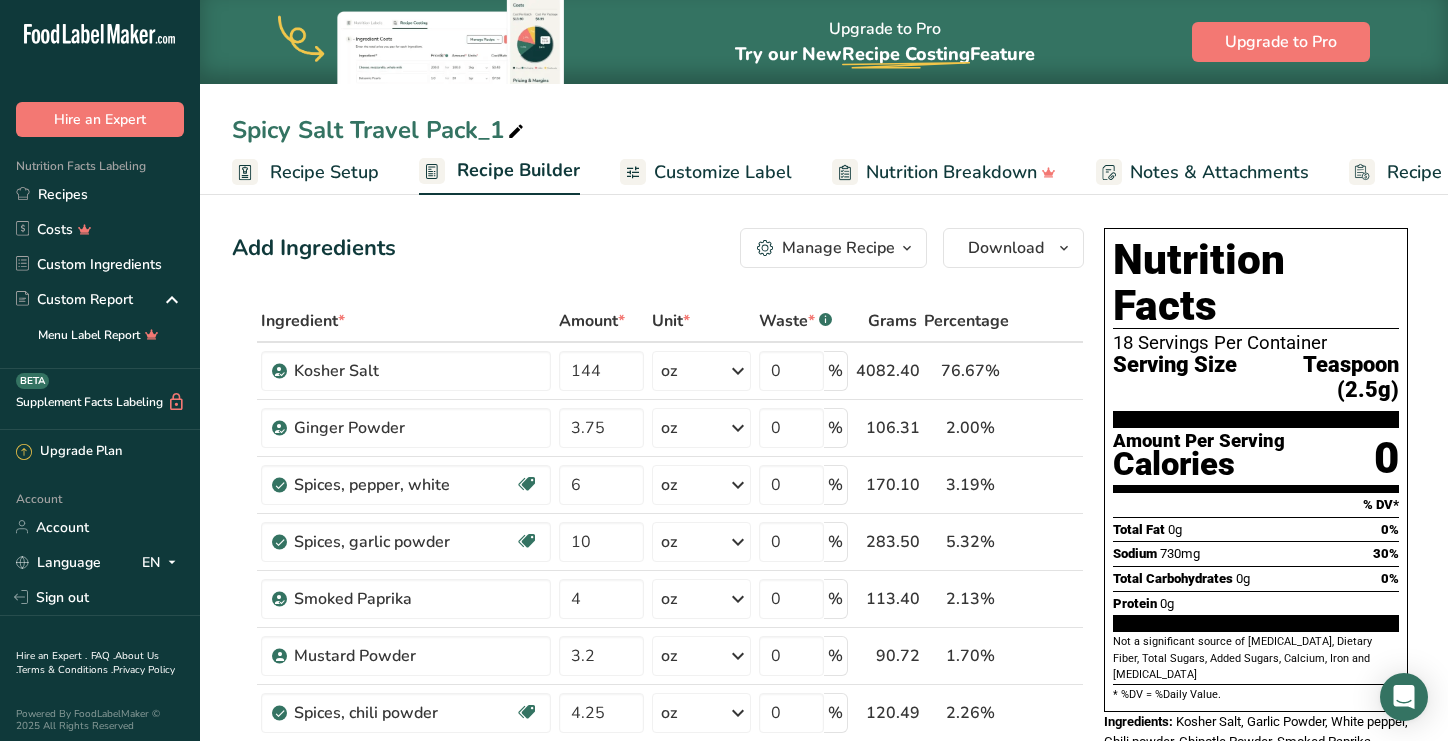 click on "Spicy Salt Travel Pack_1" at bounding box center (380, 130) 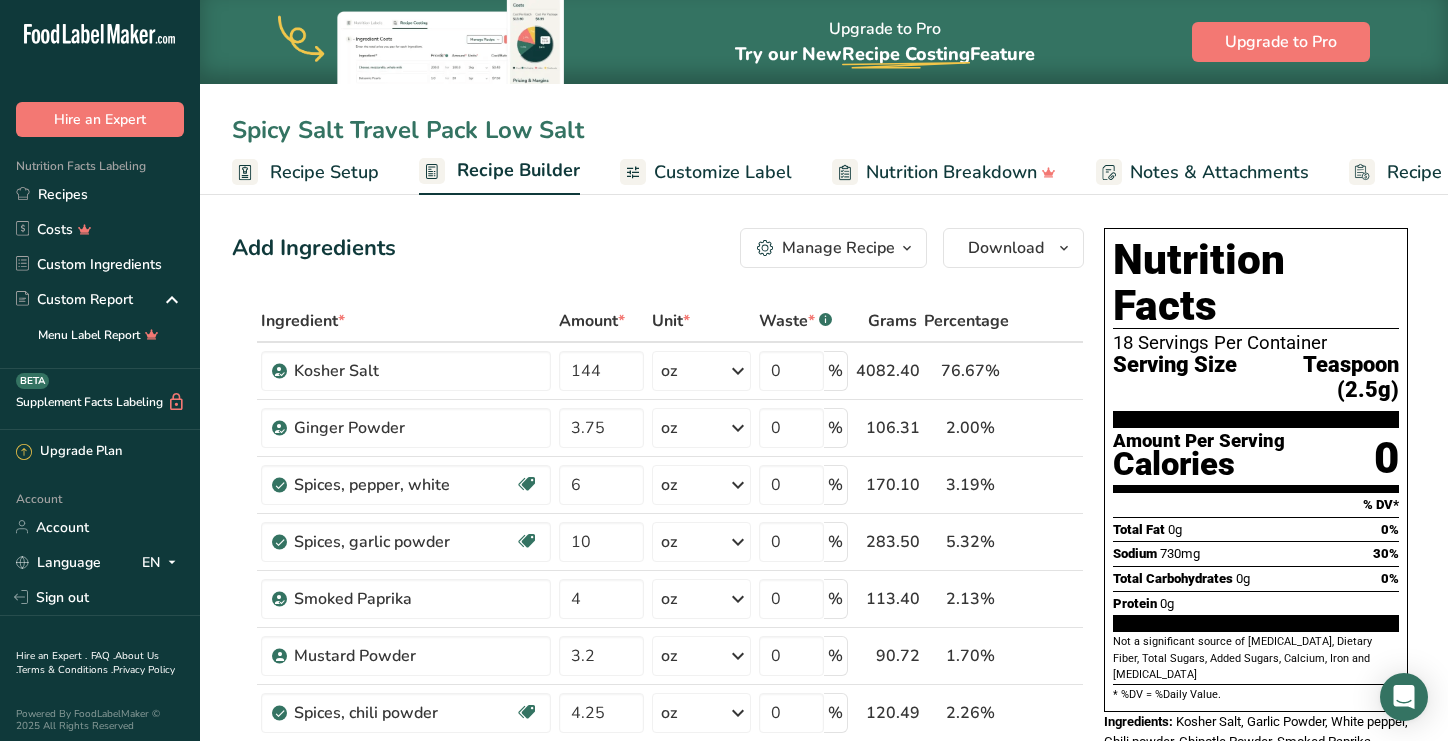 click on "Spicy Salt Travel Pack Low Salt" at bounding box center [824, 130] 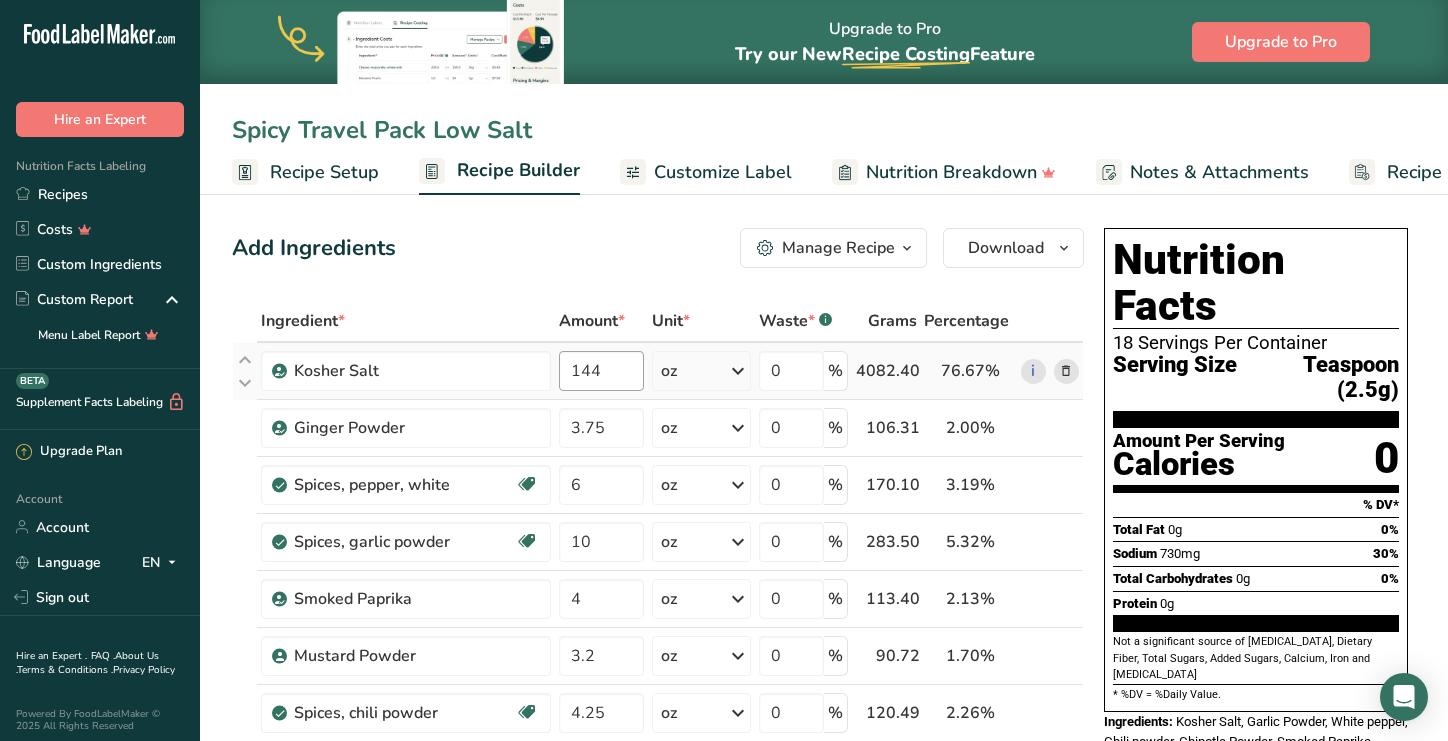 type on "Spicy Travel Pack Low Salt" 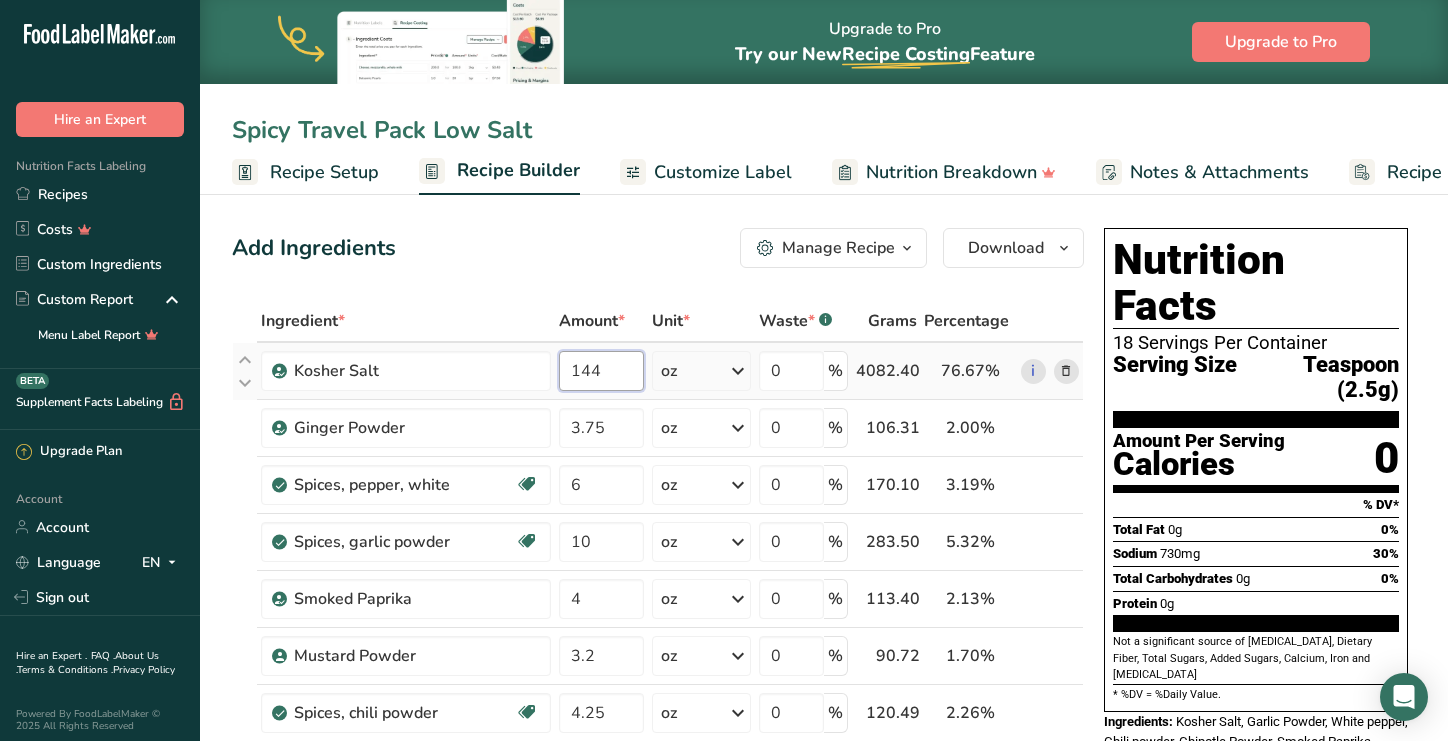 click on "144" at bounding box center (601, 371) 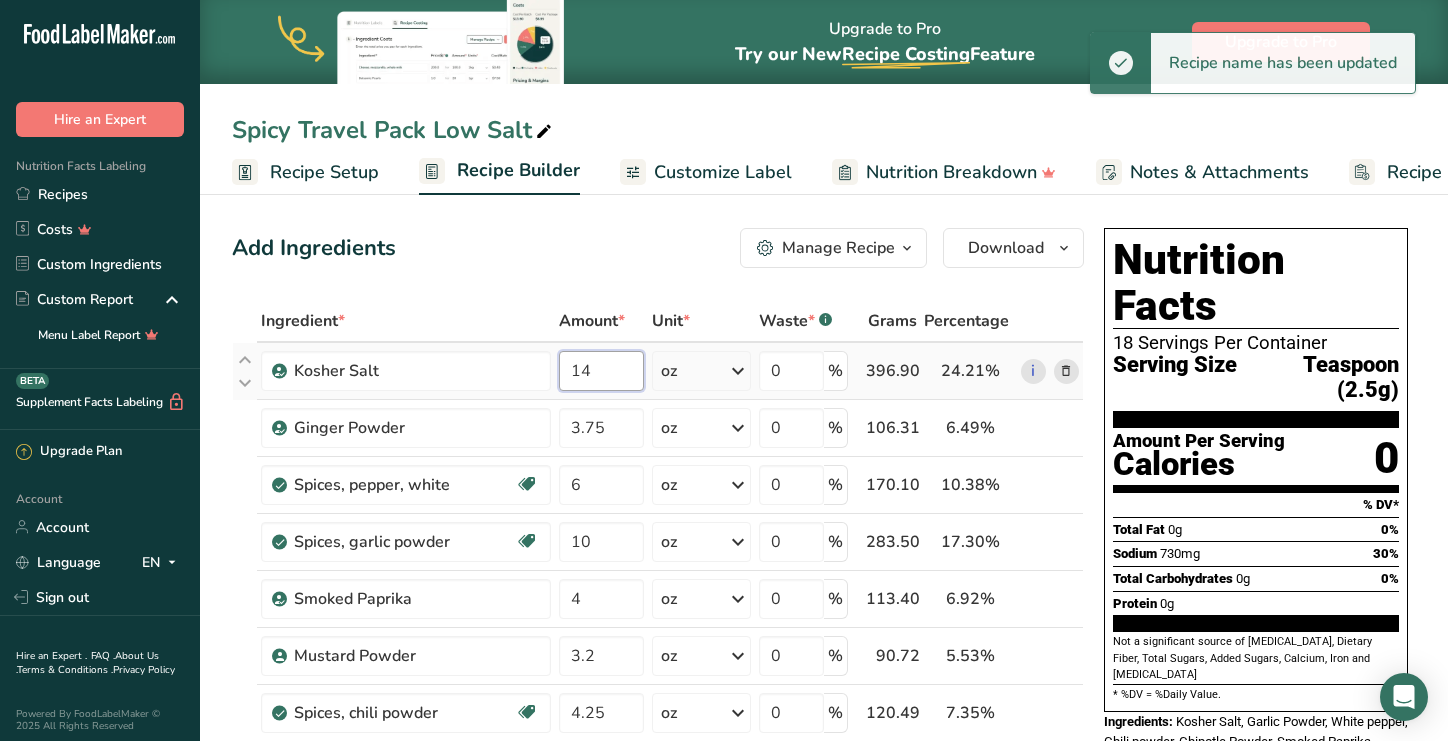 type on "1" 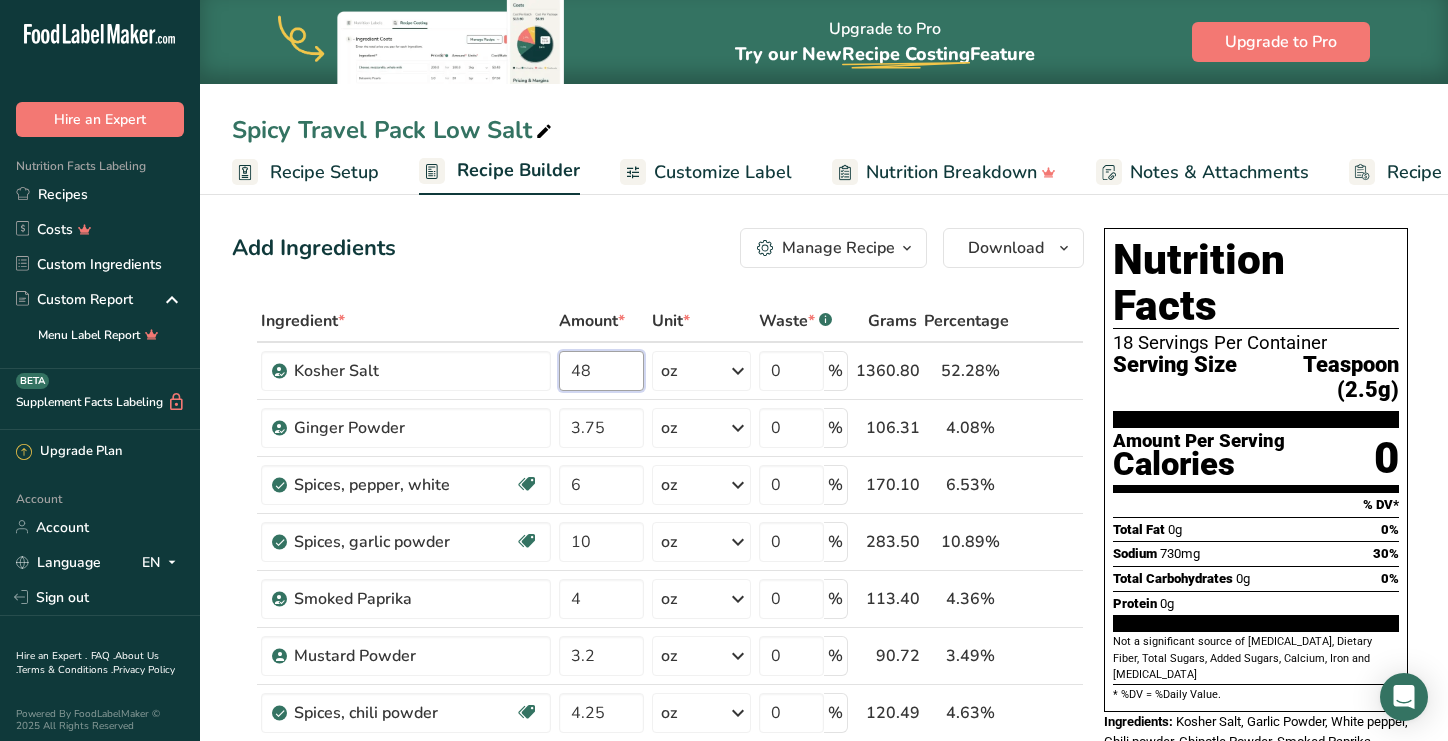 type on "48" 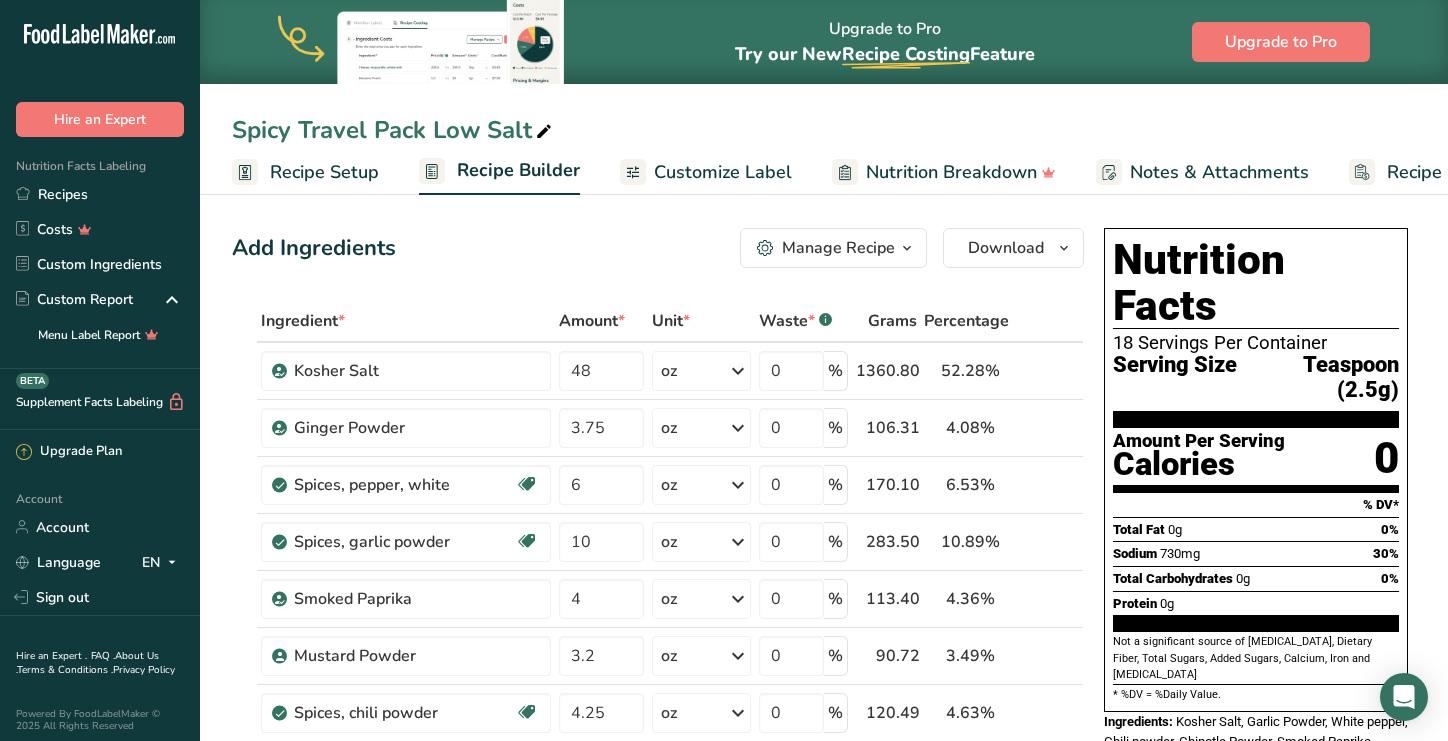 click on "Add Ingredients
Manage Recipe         Delete Recipe           Duplicate Recipe             Scale Recipe             Save as Sub-Recipe   .a-a{fill:#347362;}.b-a{fill:#fff;}                               Nutrition Breakdown                   Recipe Card
NEW
[MEDICAL_DATA] Pattern Report             Activity History
Download
Choose your preferred label style
Standard FDA label
Standard FDA label
The most common format for nutrition facts labels in compliance with the FDA's typeface, style and requirements
Tabular FDA label
A label format compliant with the FDA regulations presented in a tabular (horizontal) display.
Linear FDA label
A simple linear display for small sized packages.
Simplified FDA label" at bounding box center (658, 248) 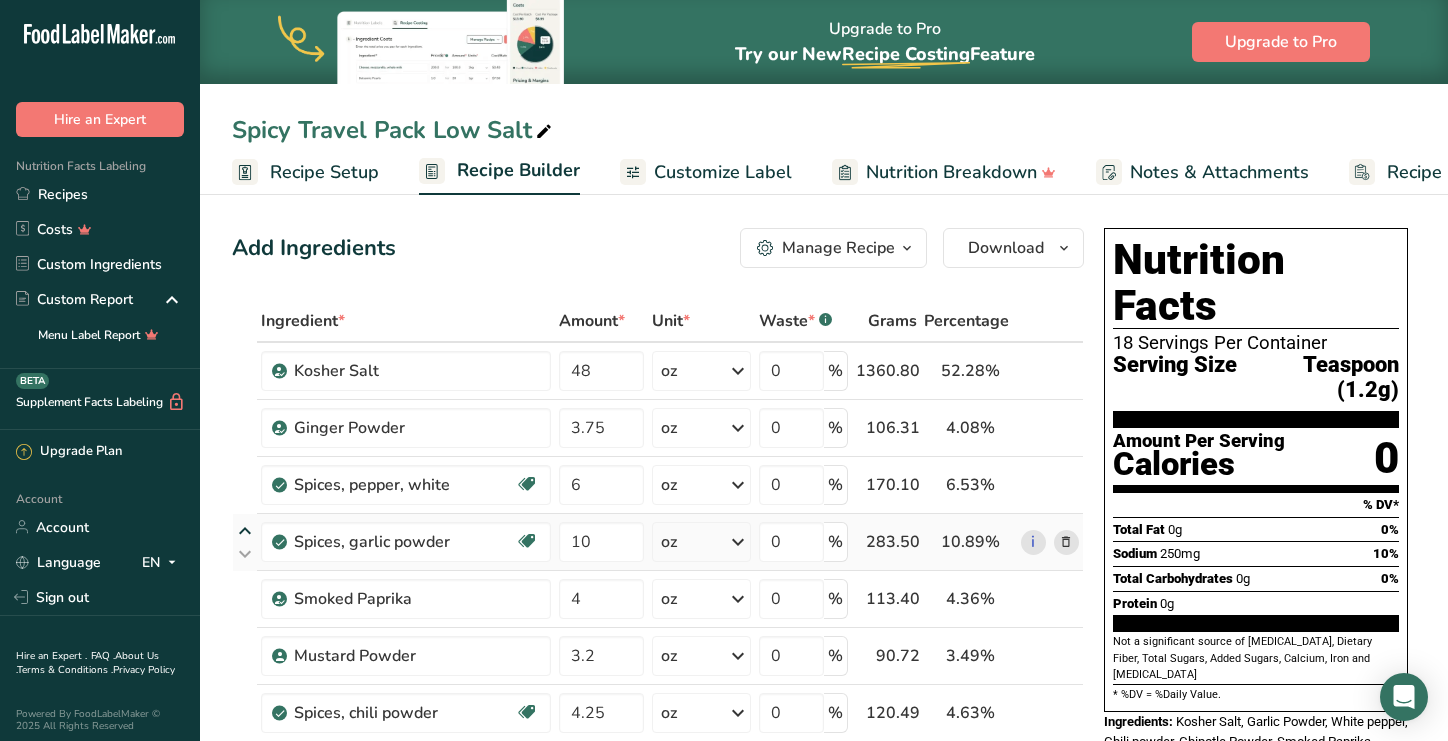 click at bounding box center (245, 531) 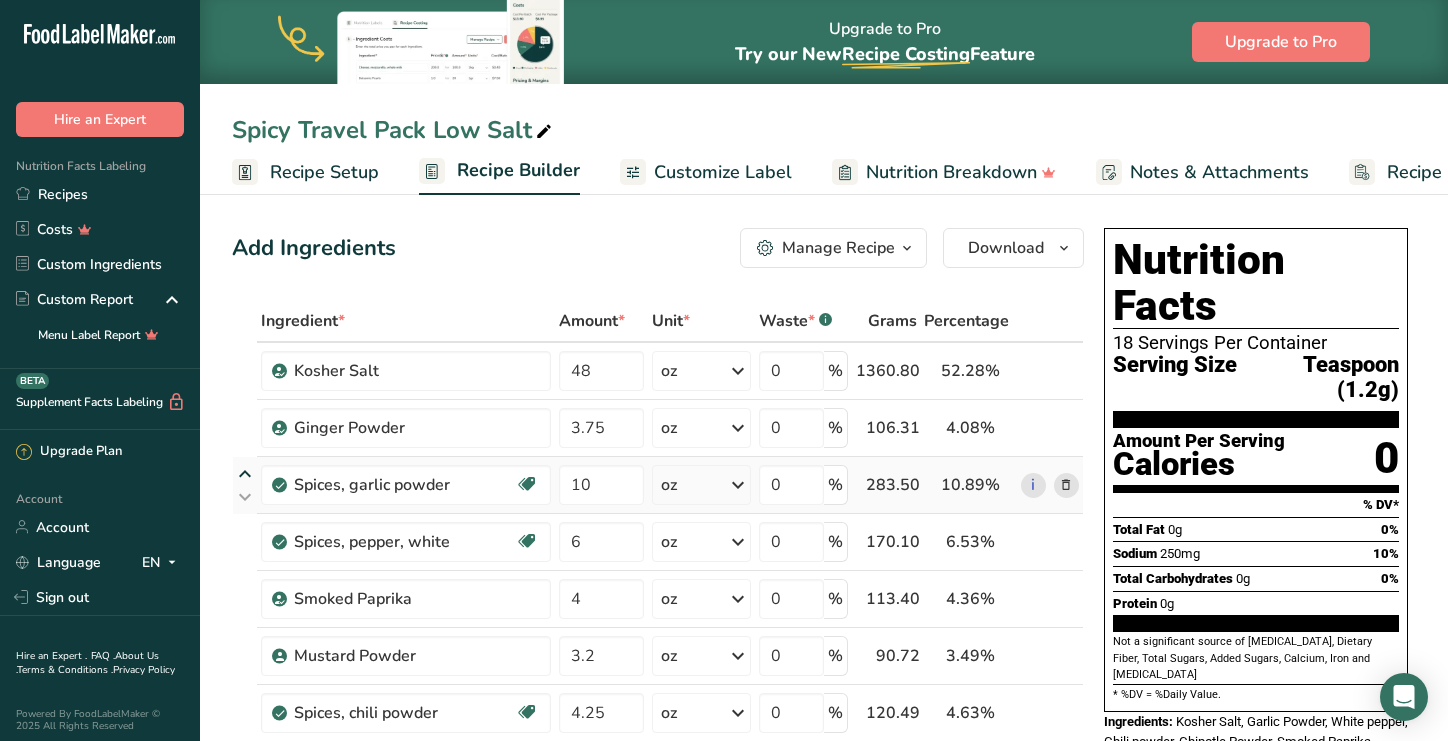 click at bounding box center [245, 474] 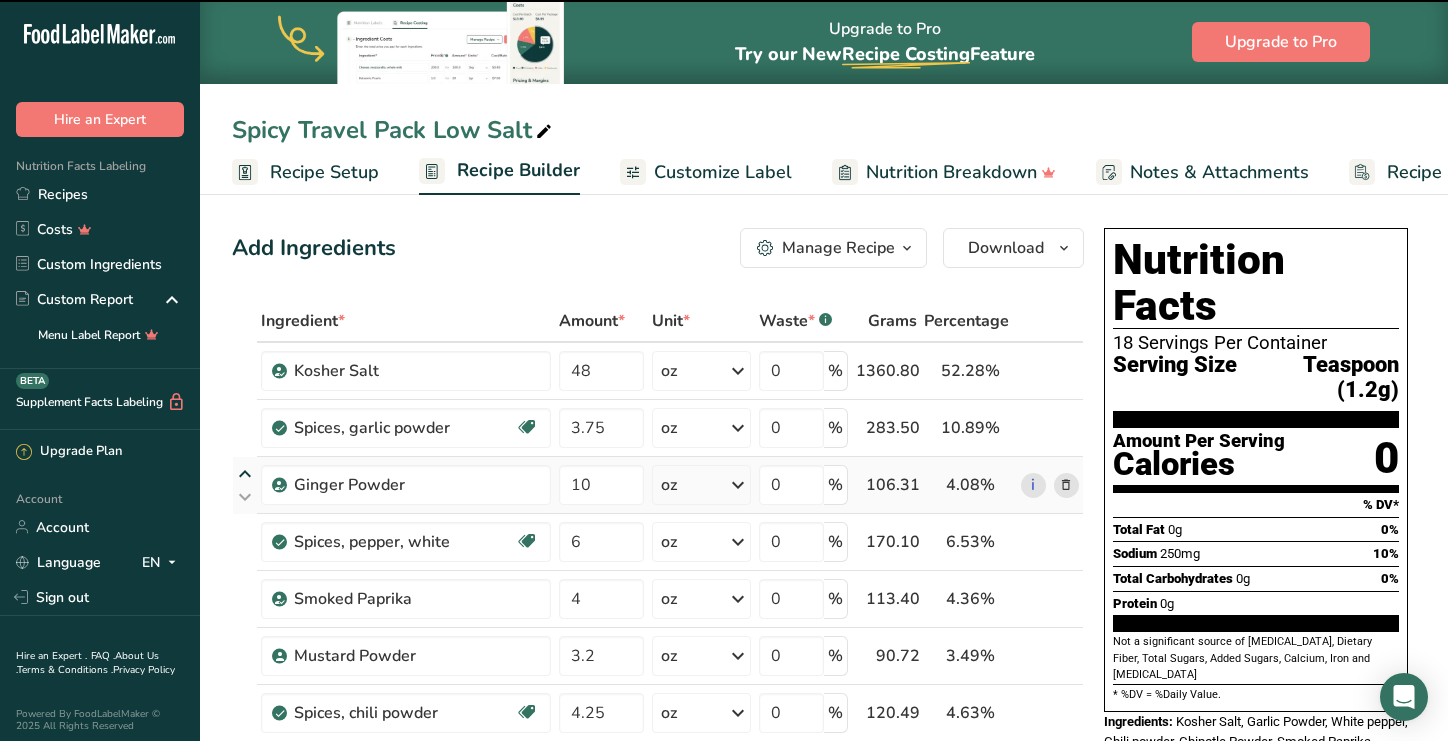 type on "10" 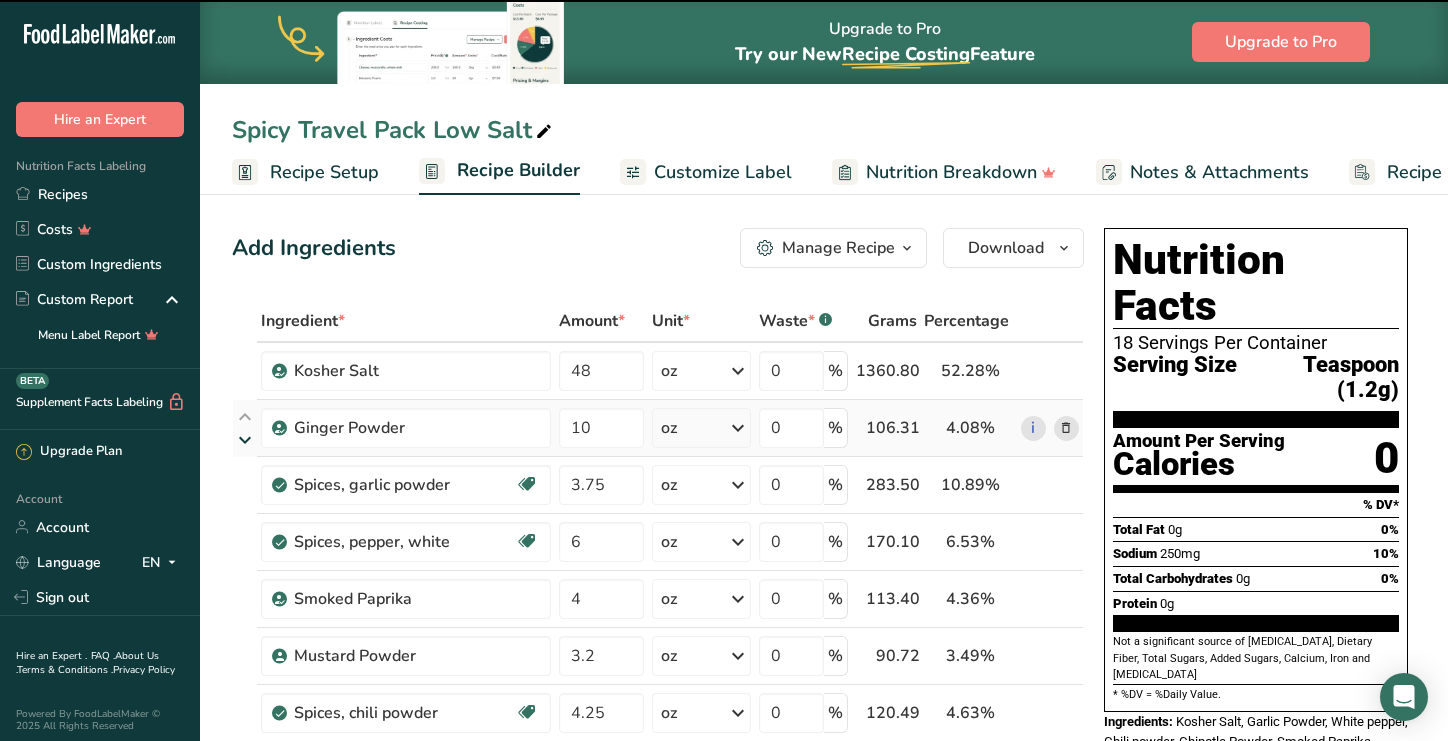 type on "3.75" 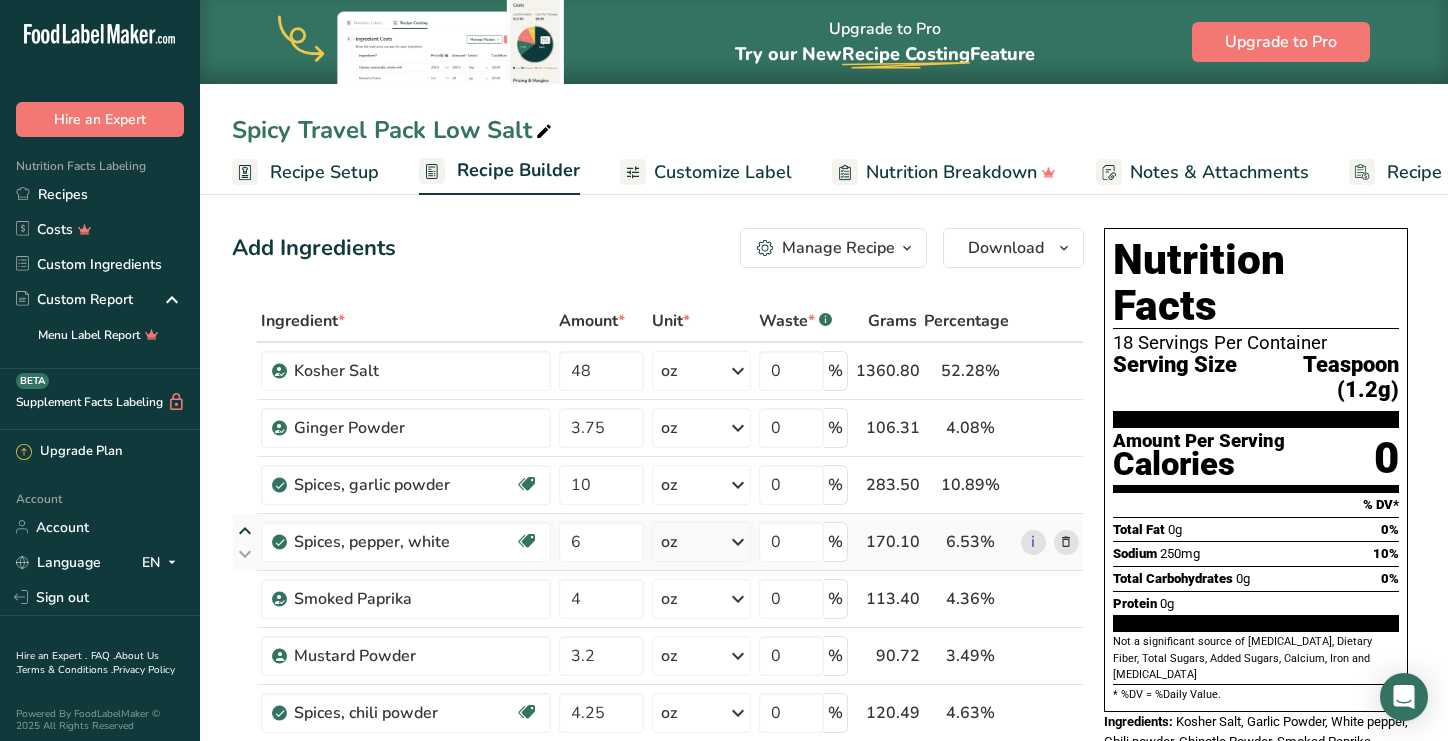 click at bounding box center (245, 531) 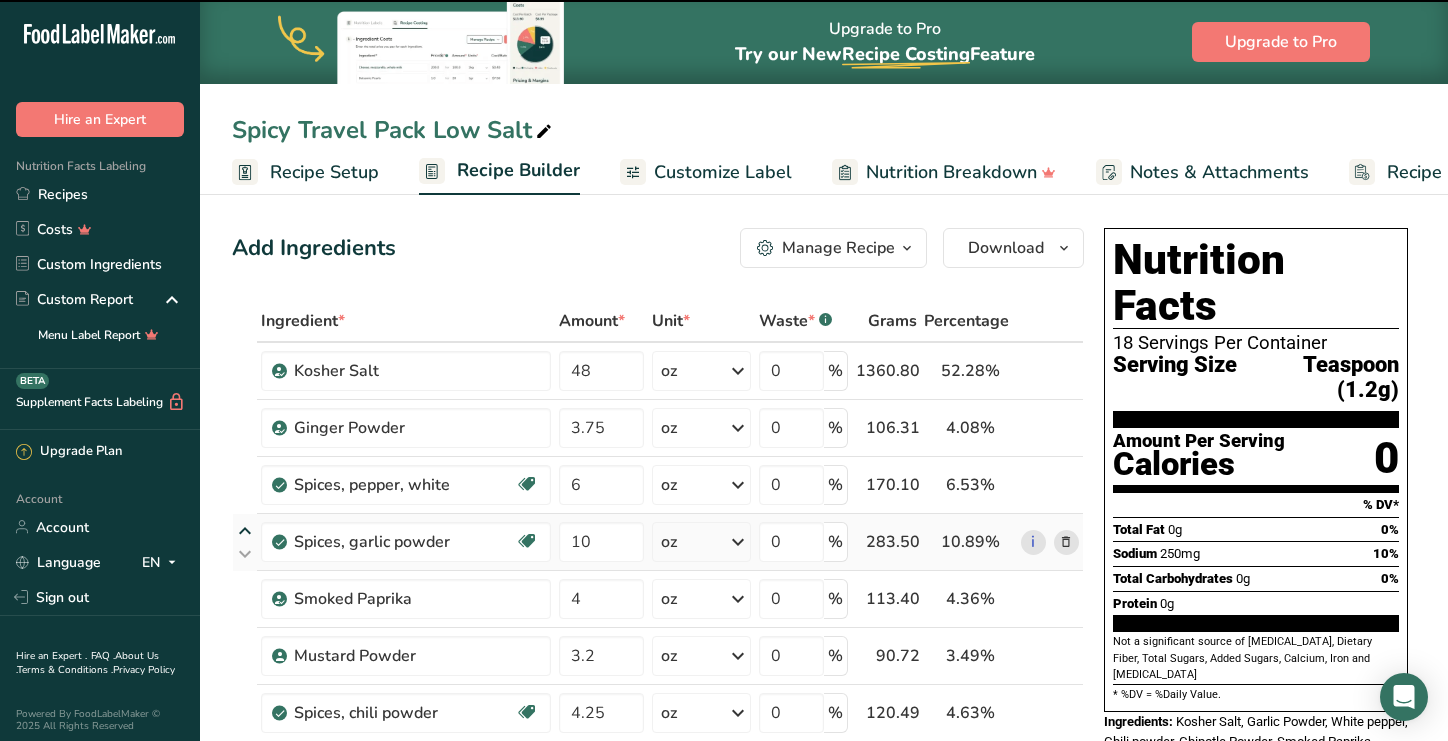 click at bounding box center (245, 531) 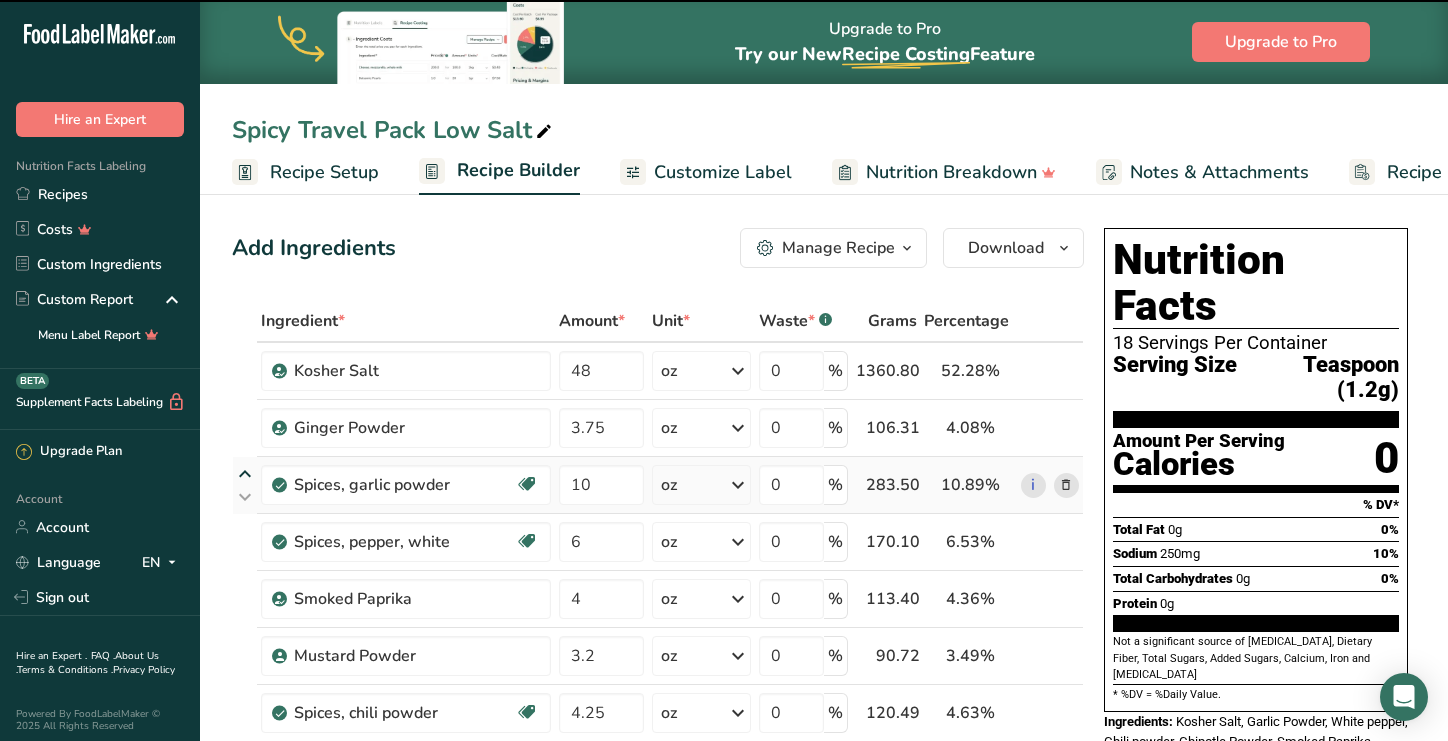 click at bounding box center [245, 474] 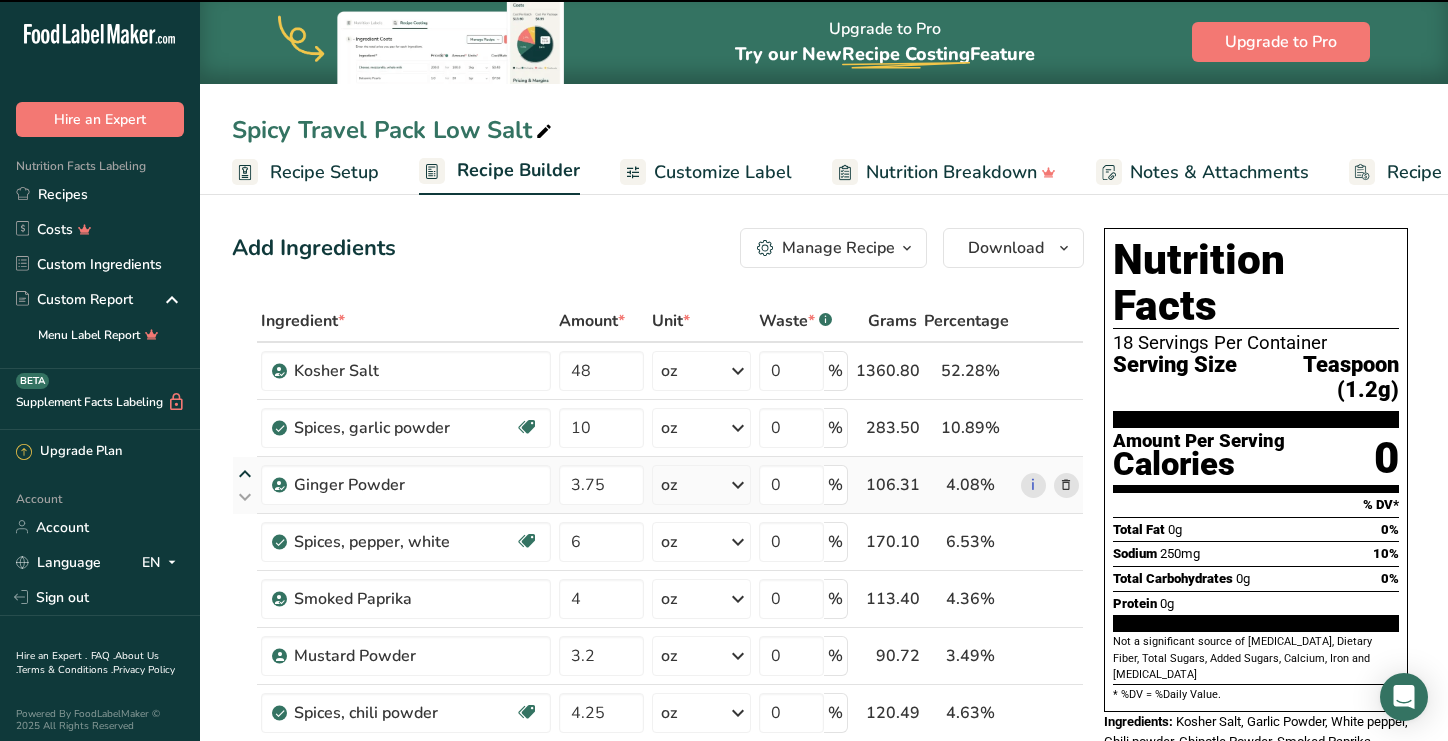 type on "3.75" 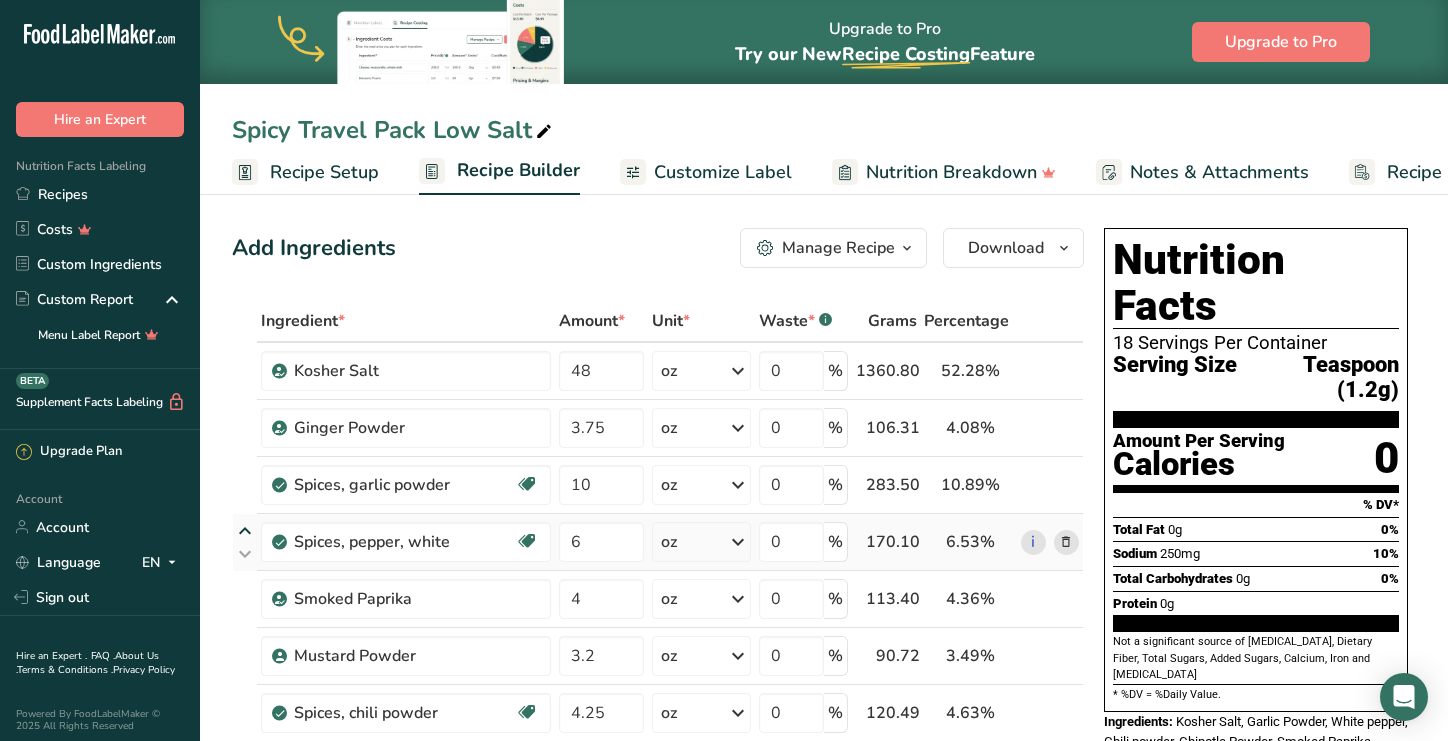 click at bounding box center [245, 531] 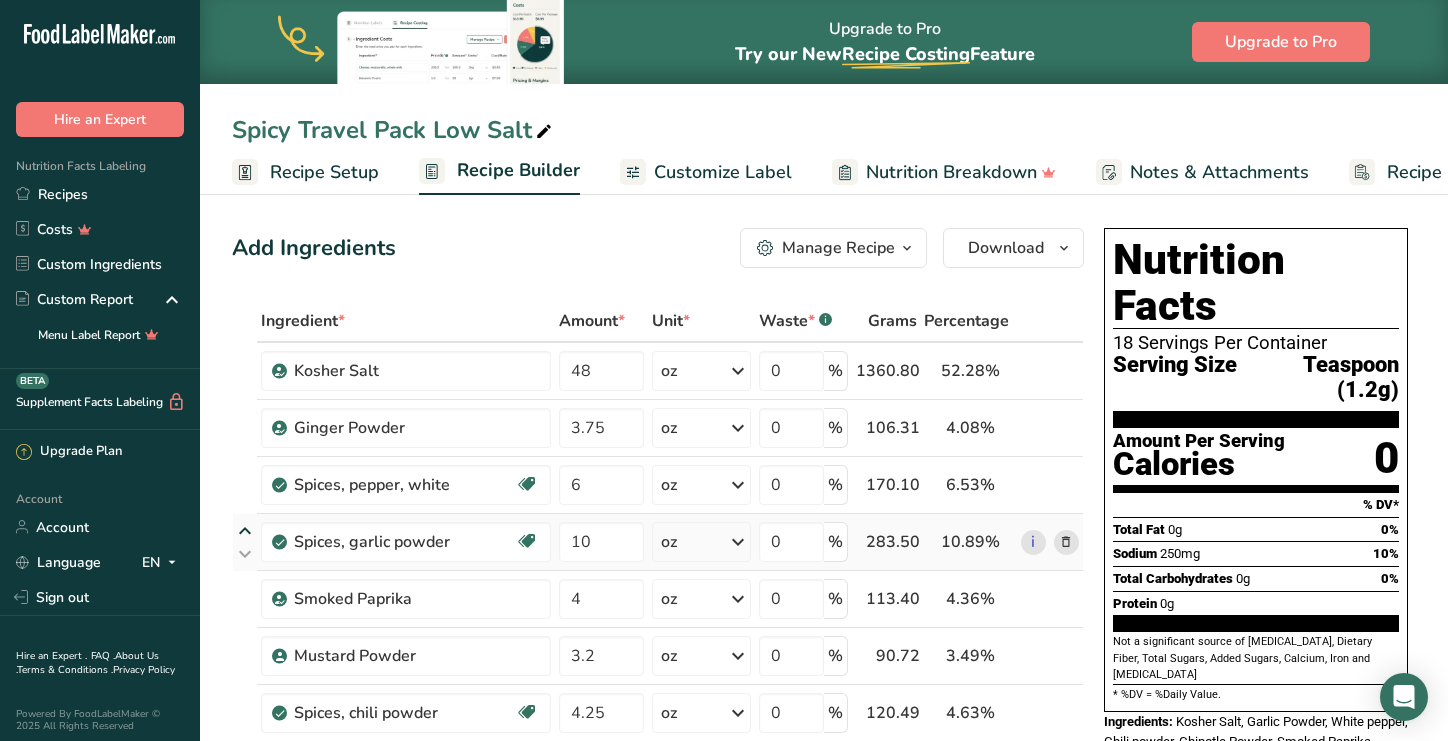 click at bounding box center [245, 531] 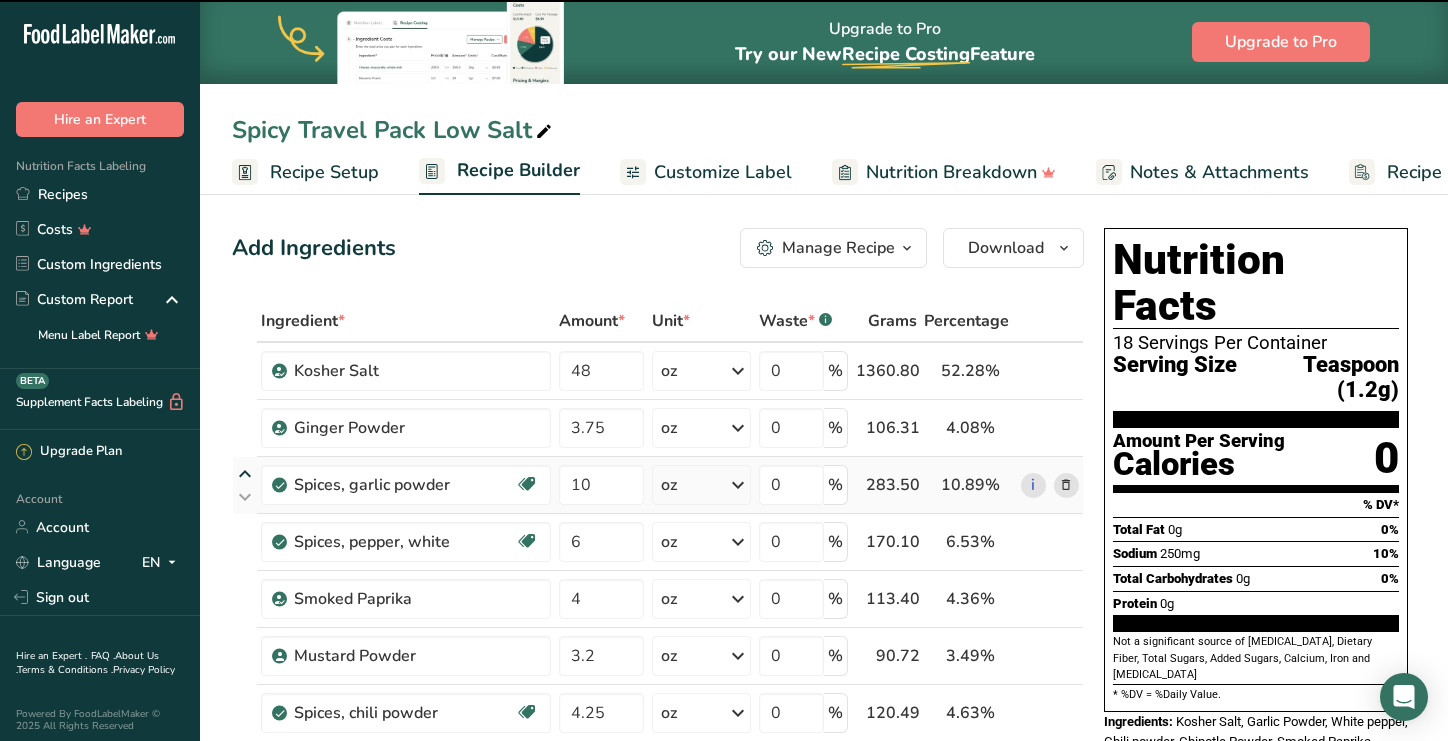 click at bounding box center (245, 474) 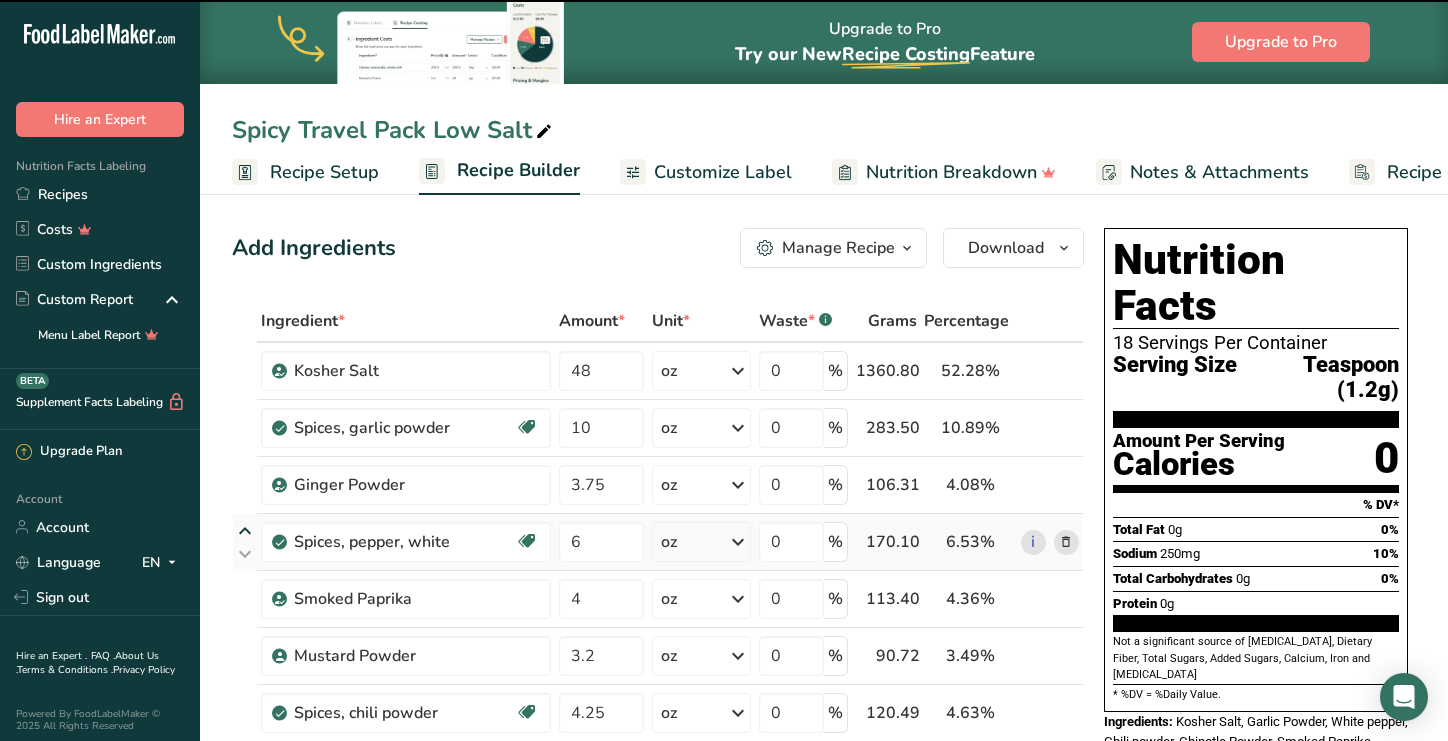 click at bounding box center [245, 531] 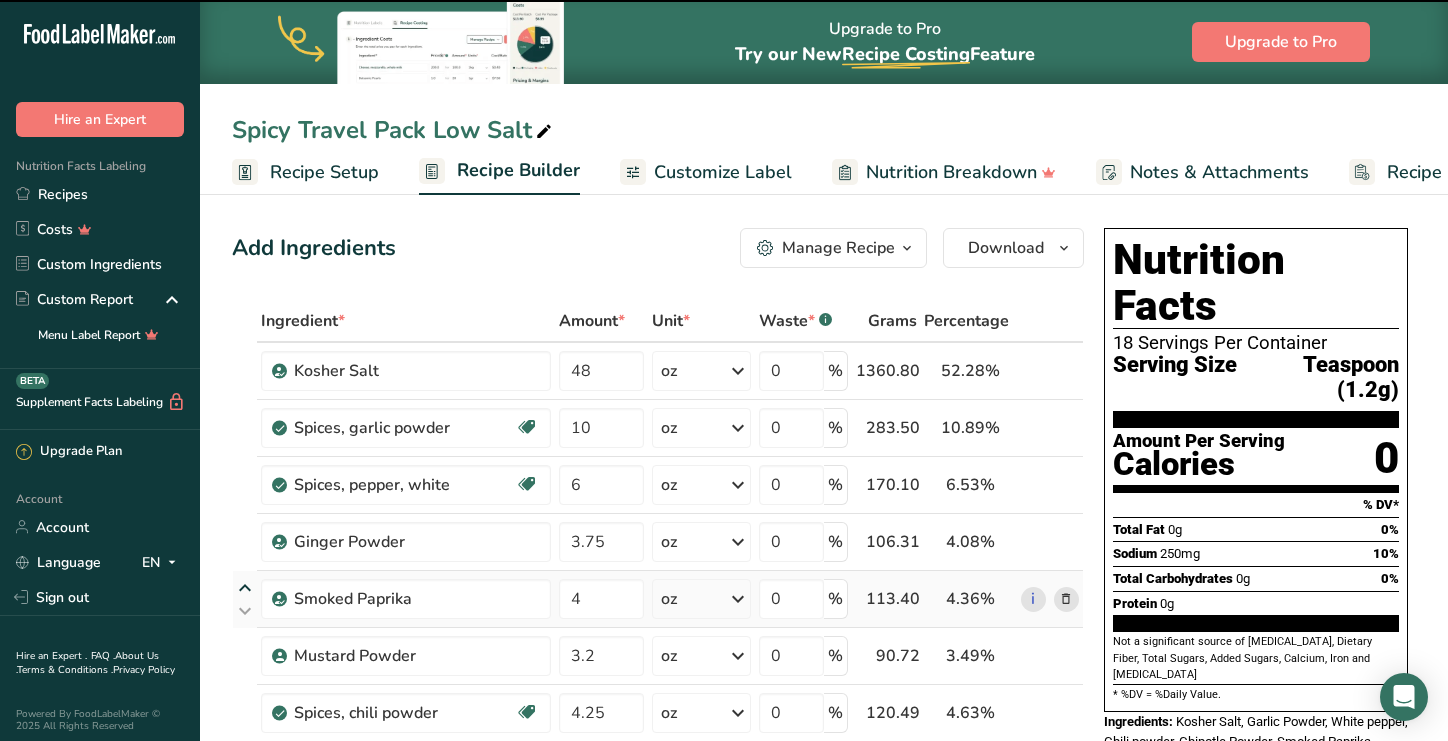 click at bounding box center [245, 588] 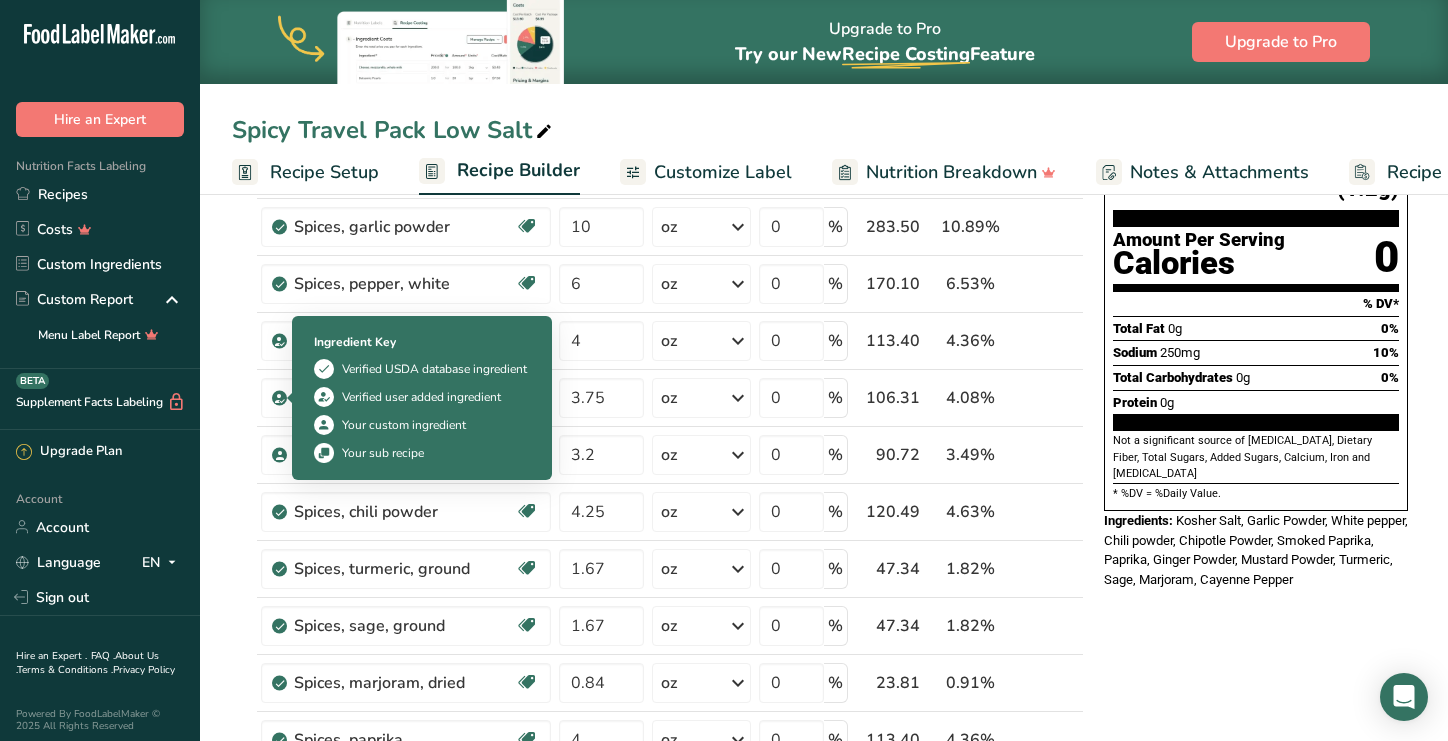 scroll, scrollTop: 207, scrollLeft: 0, axis: vertical 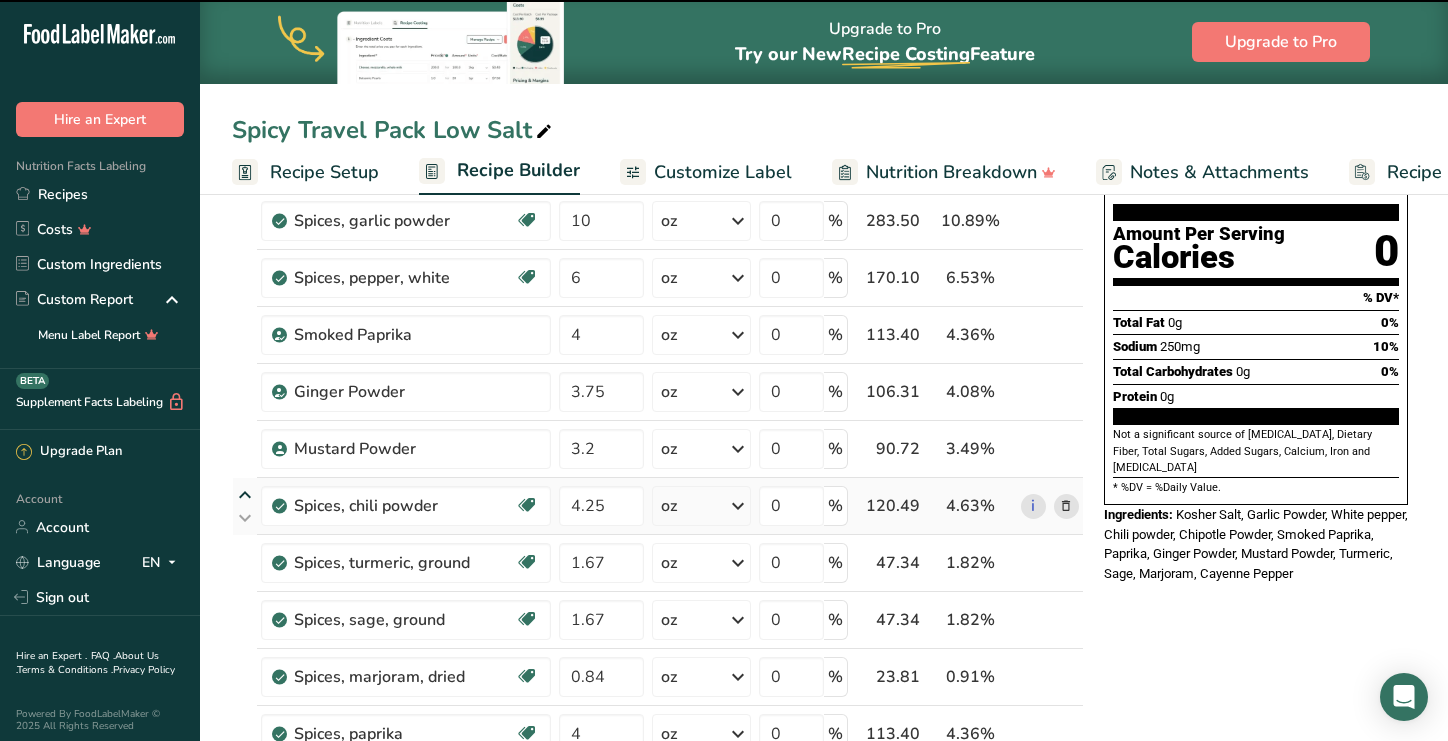 click at bounding box center (245, 495) 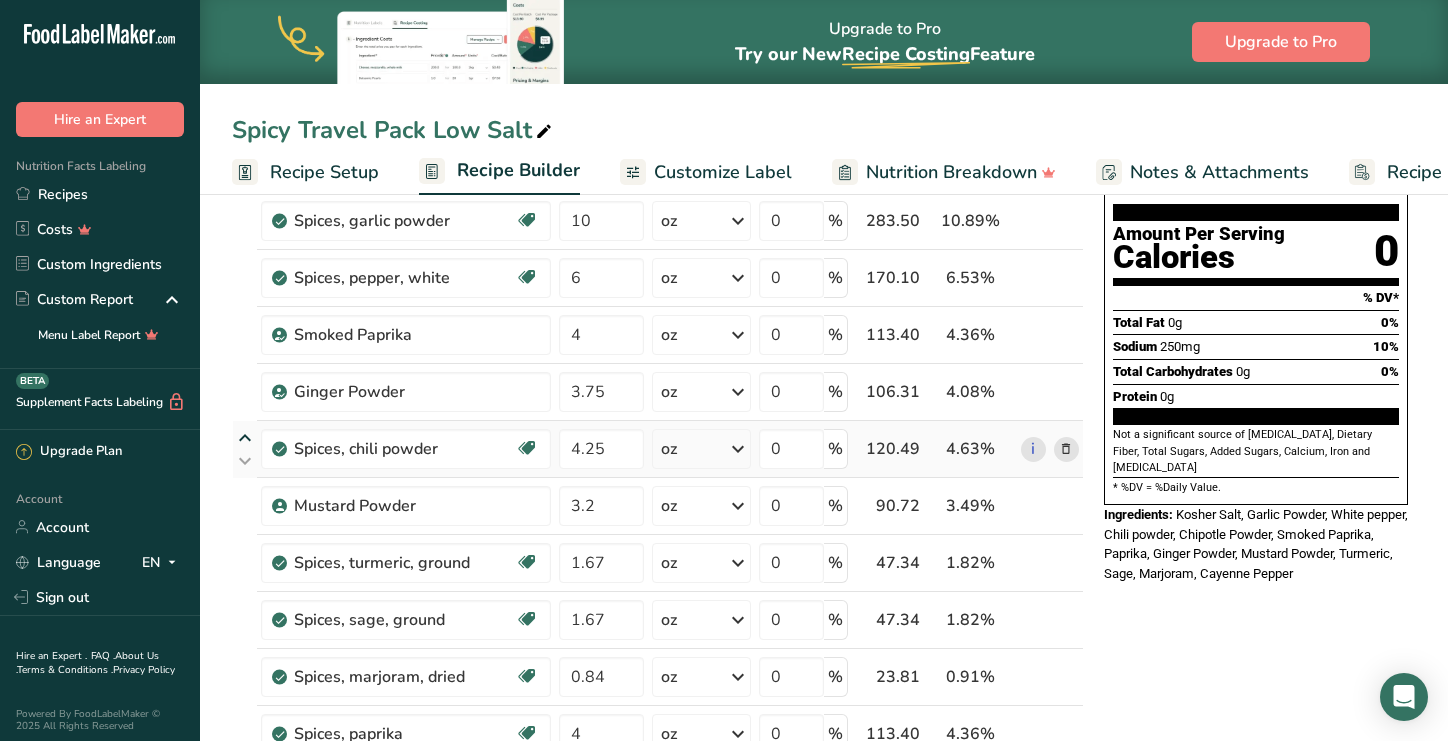 click at bounding box center [245, 438] 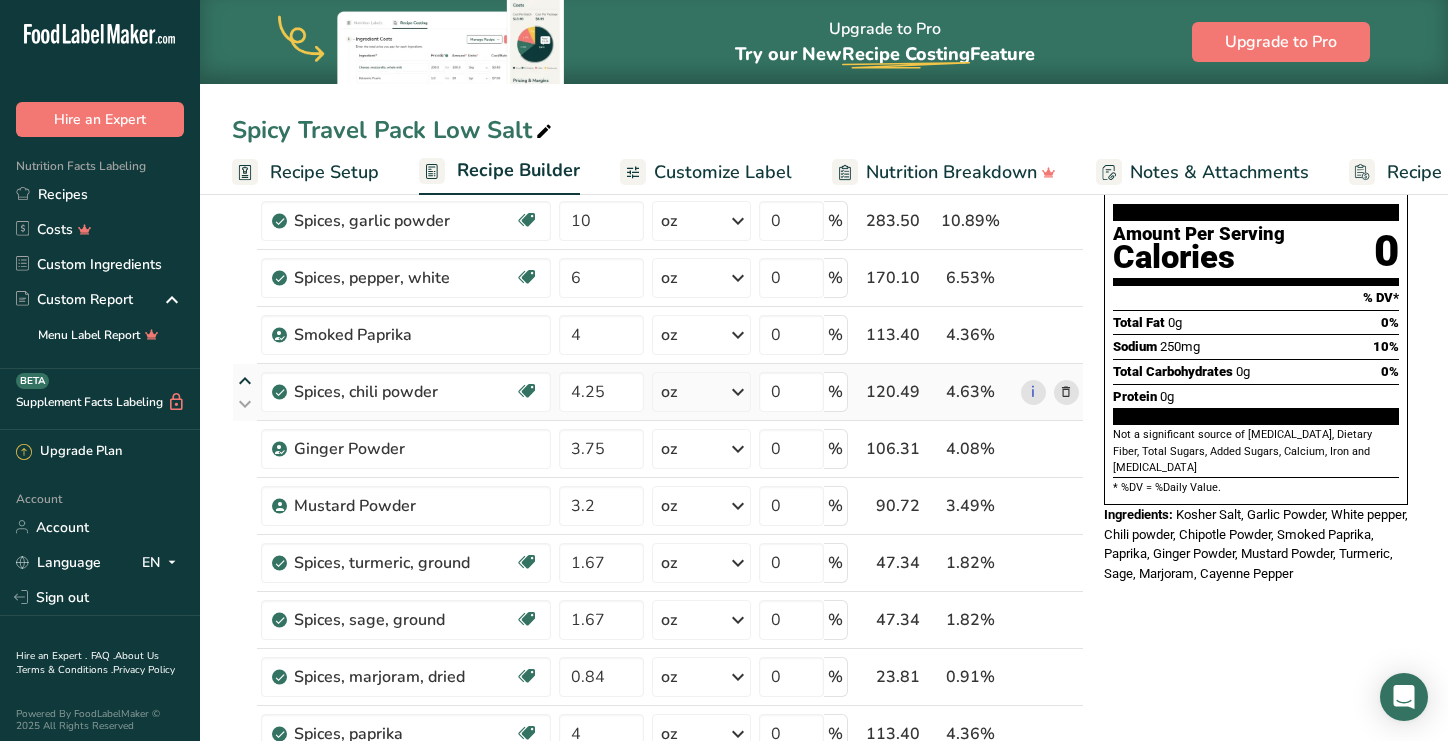 click at bounding box center [245, 381] 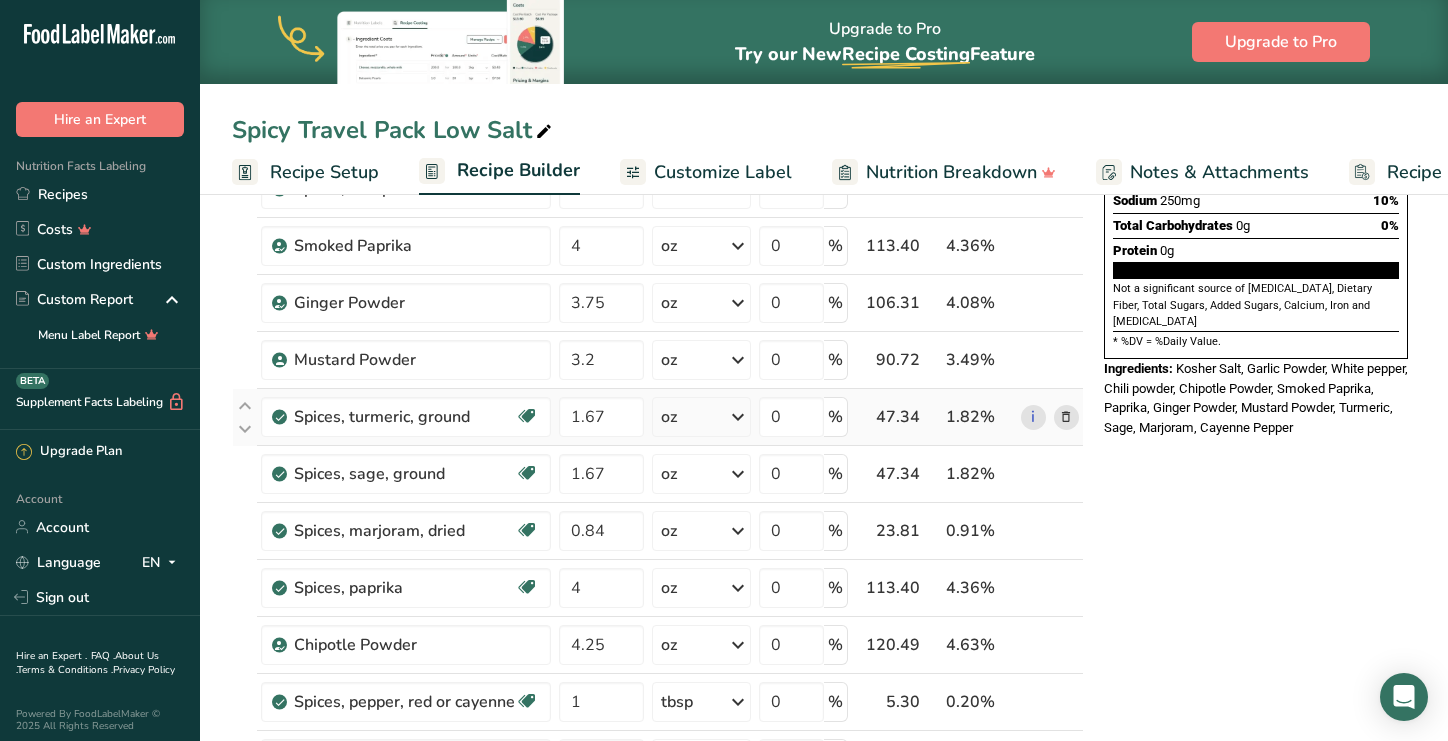 scroll, scrollTop: 446, scrollLeft: 0, axis: vertical 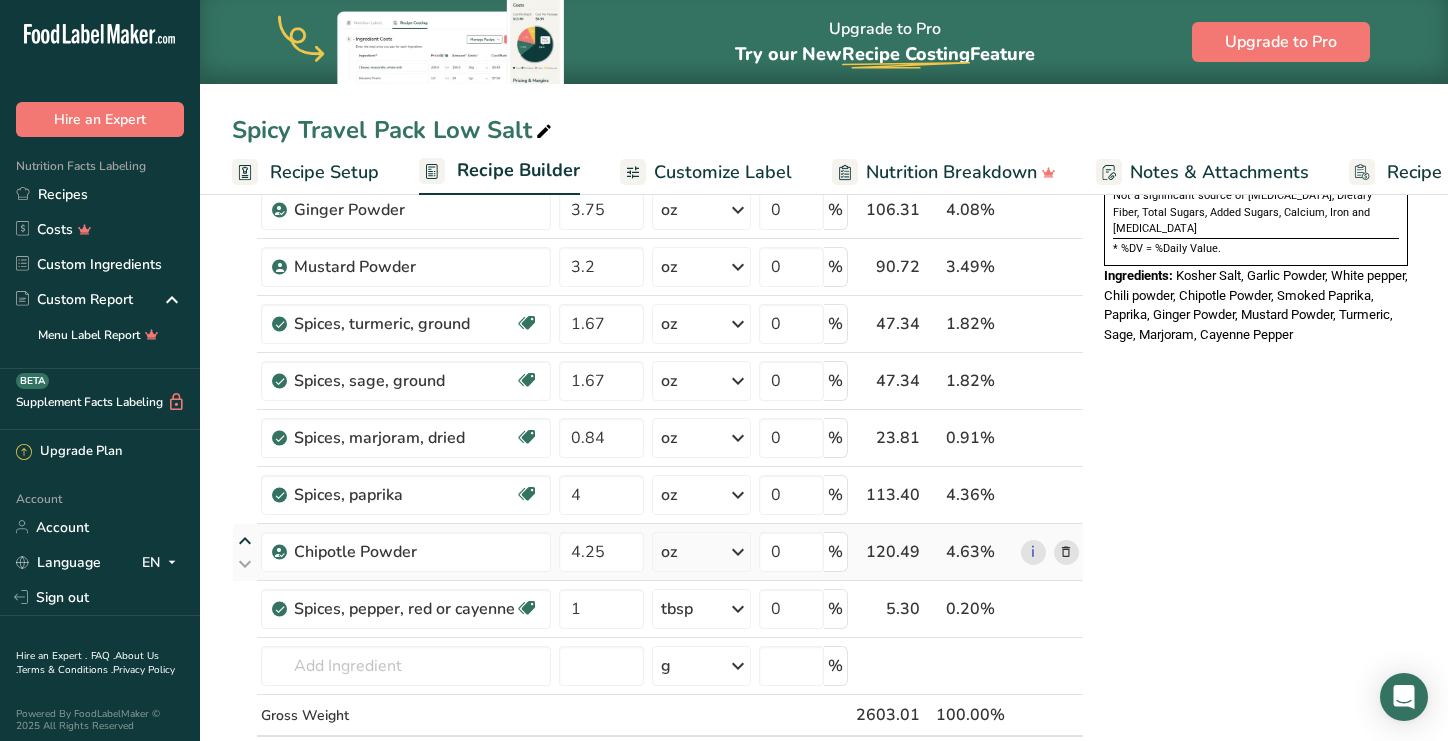 click at bounding box center [245, 541] 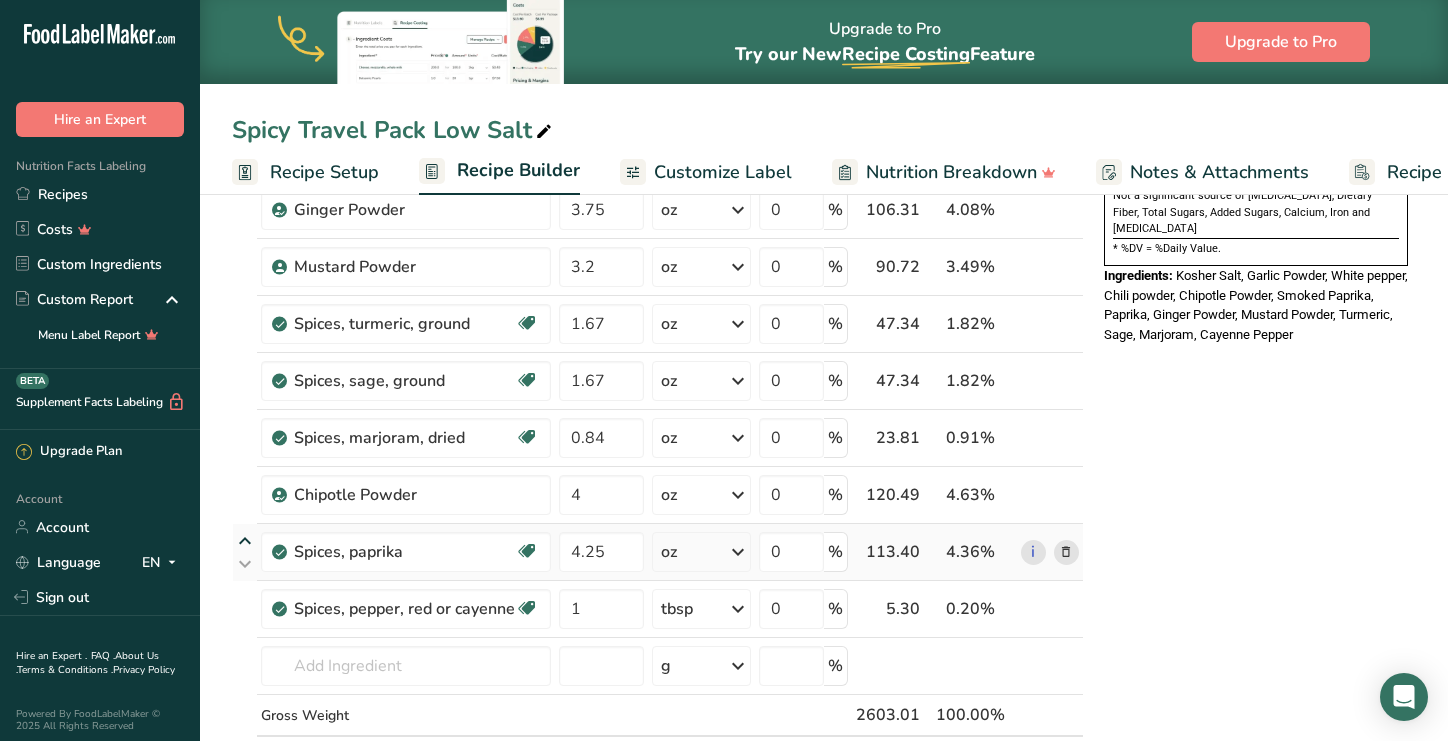 type on "4.25" 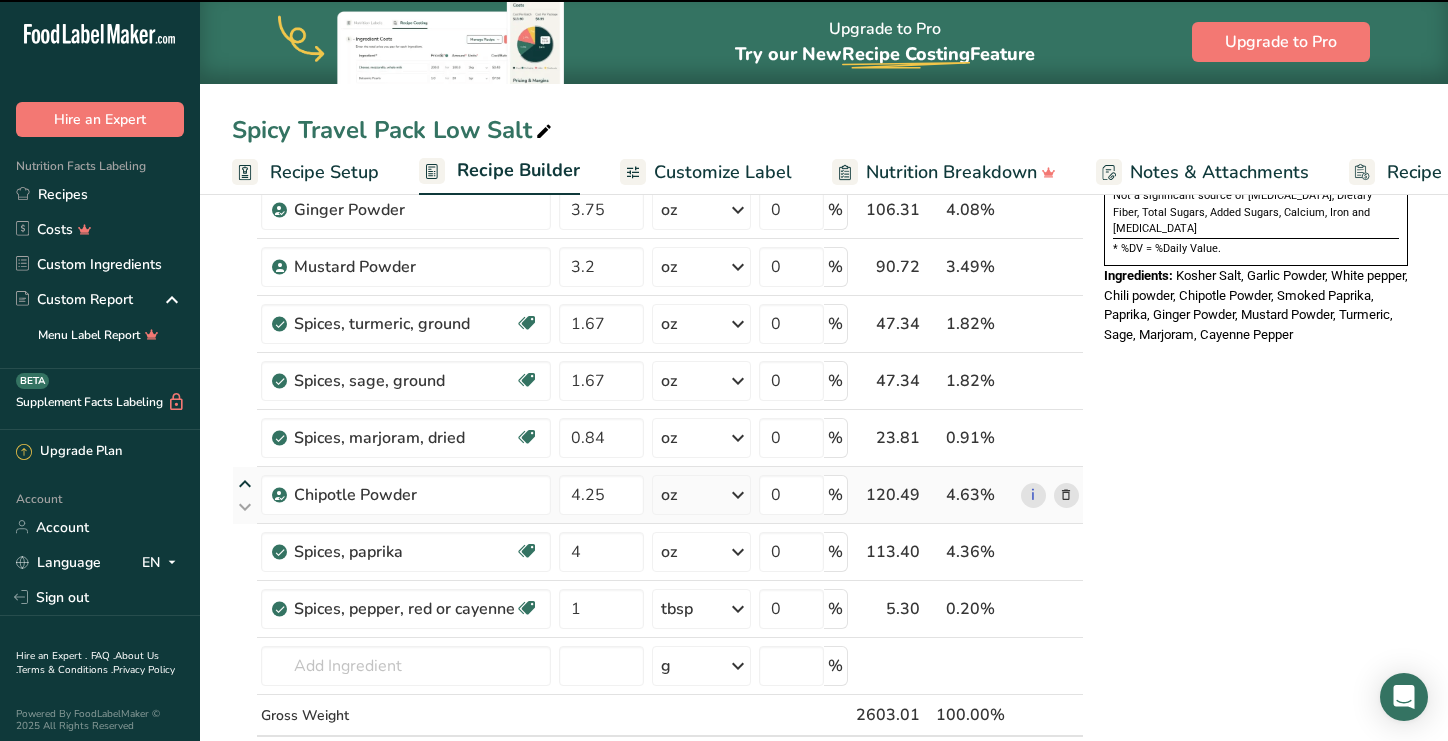 click at bounding box center (245, 484) 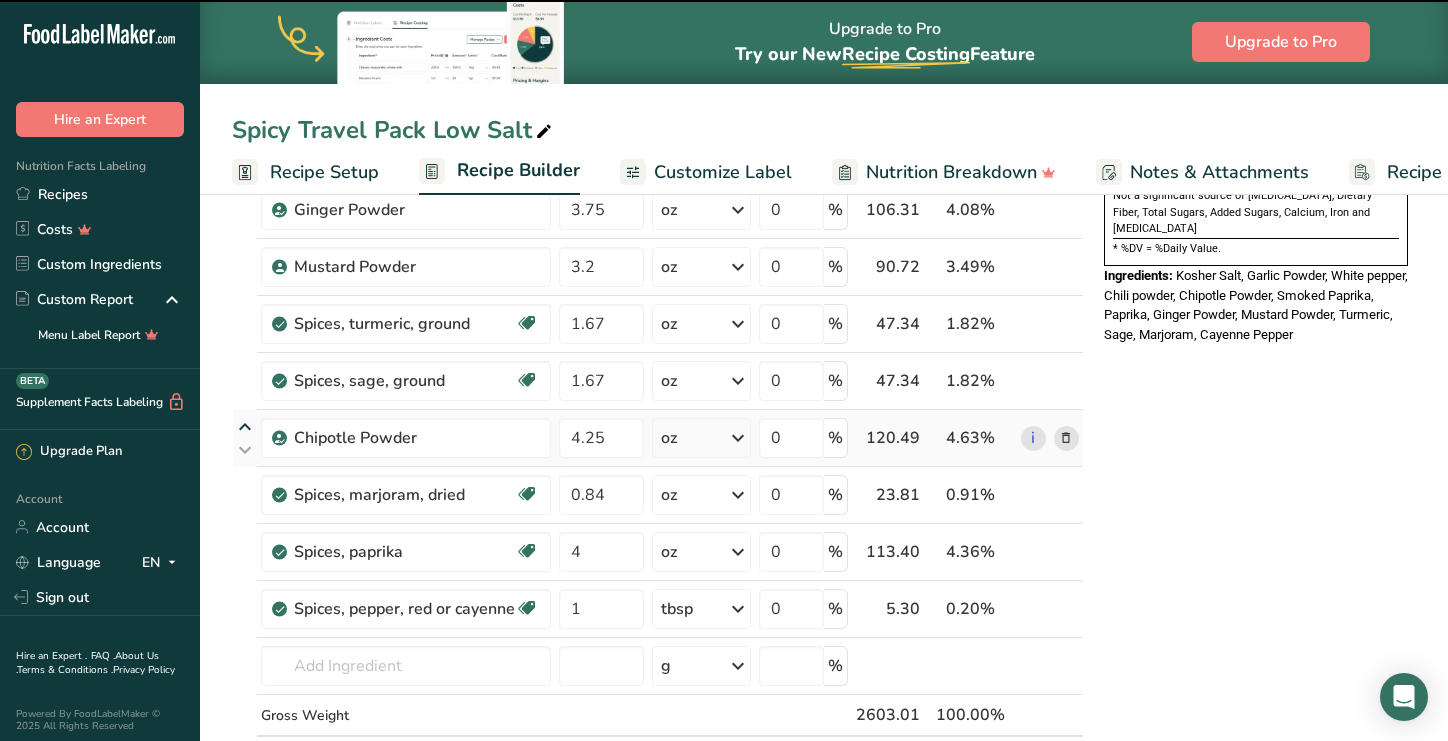 click at bounding box center (245, 427) 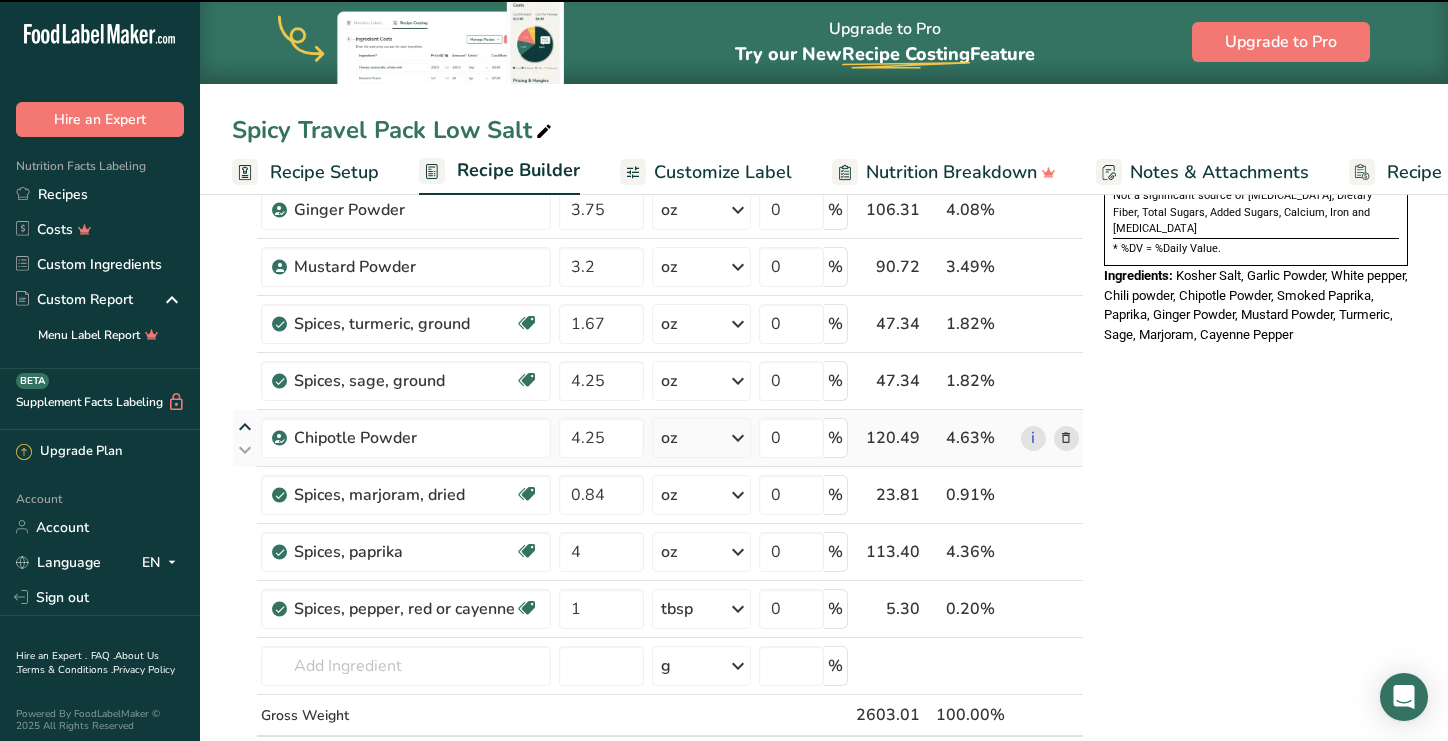 type on "1.67" 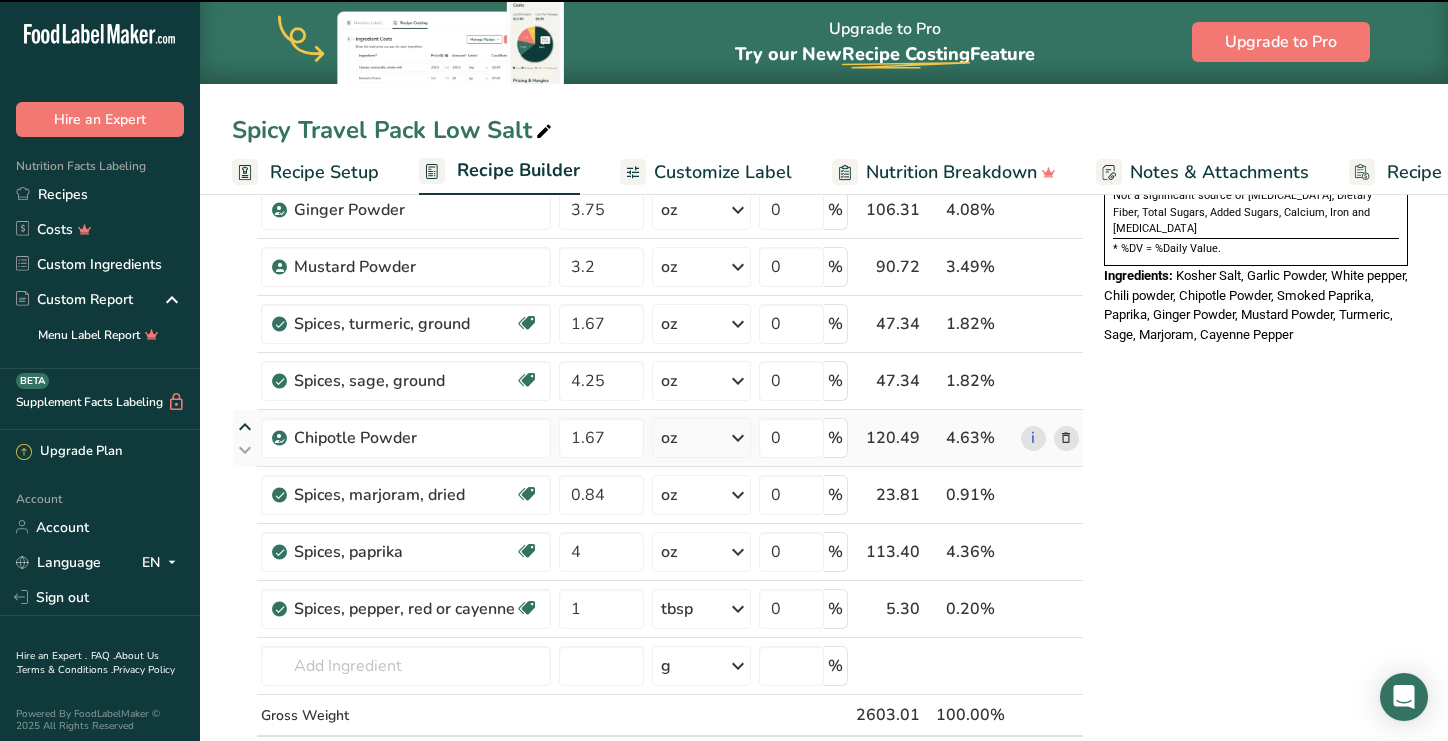 type on "1.67" 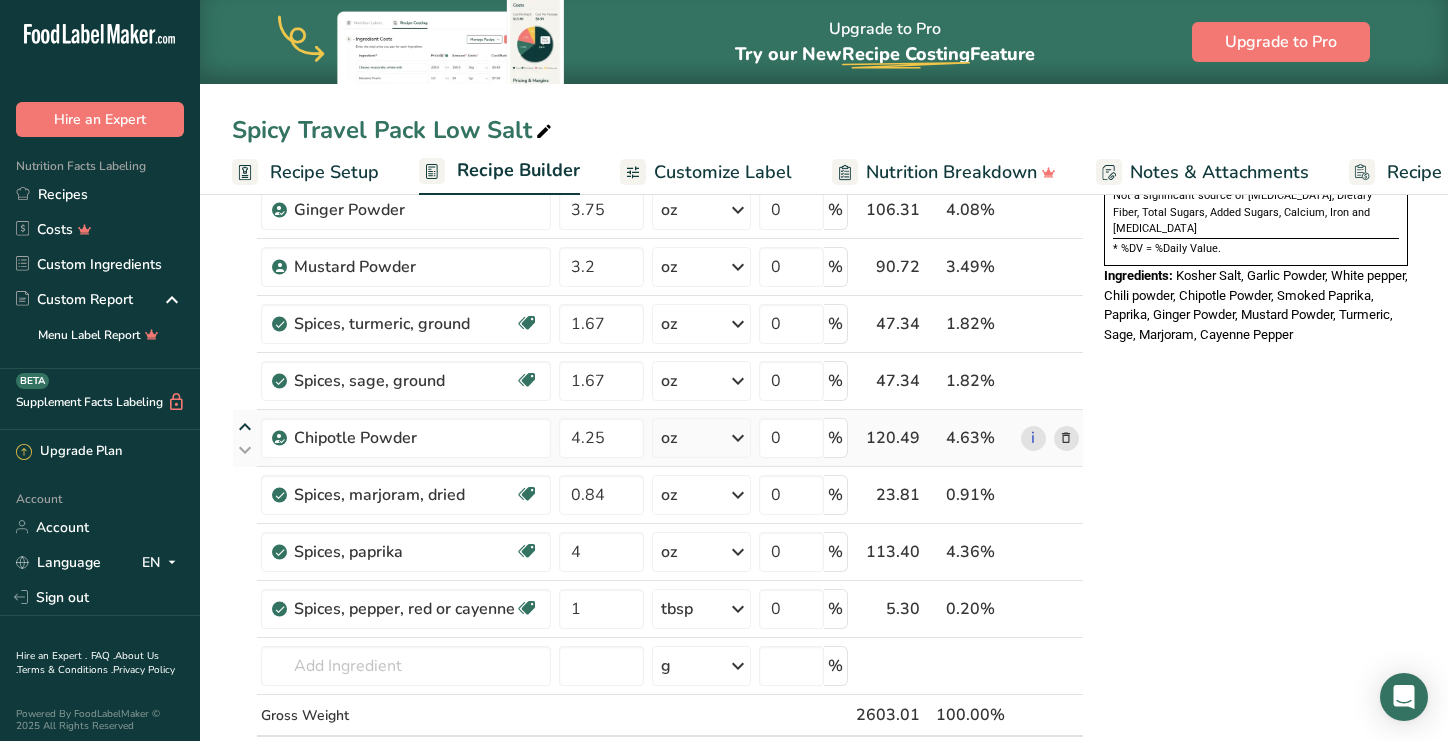 click at bounding box center (245, 427) 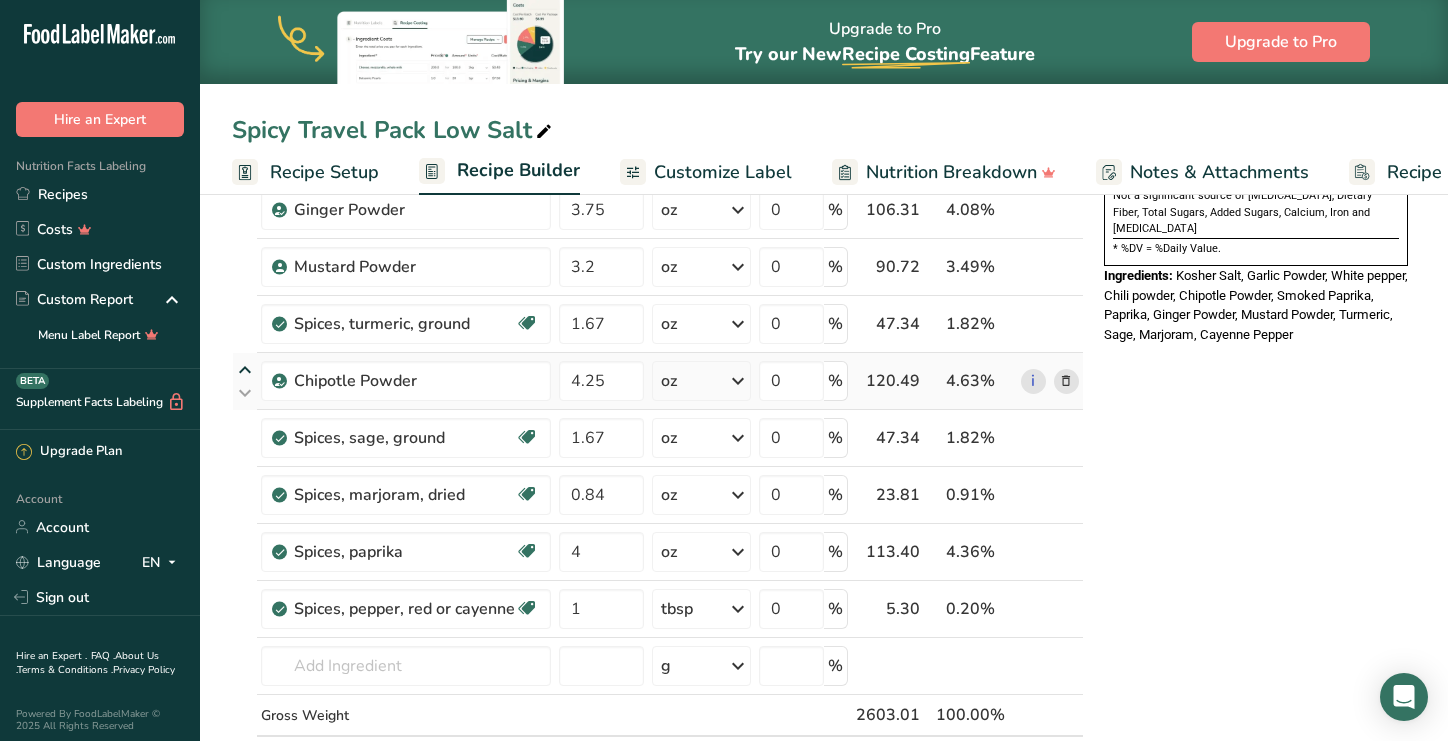 click at bounding box center [245, 370] 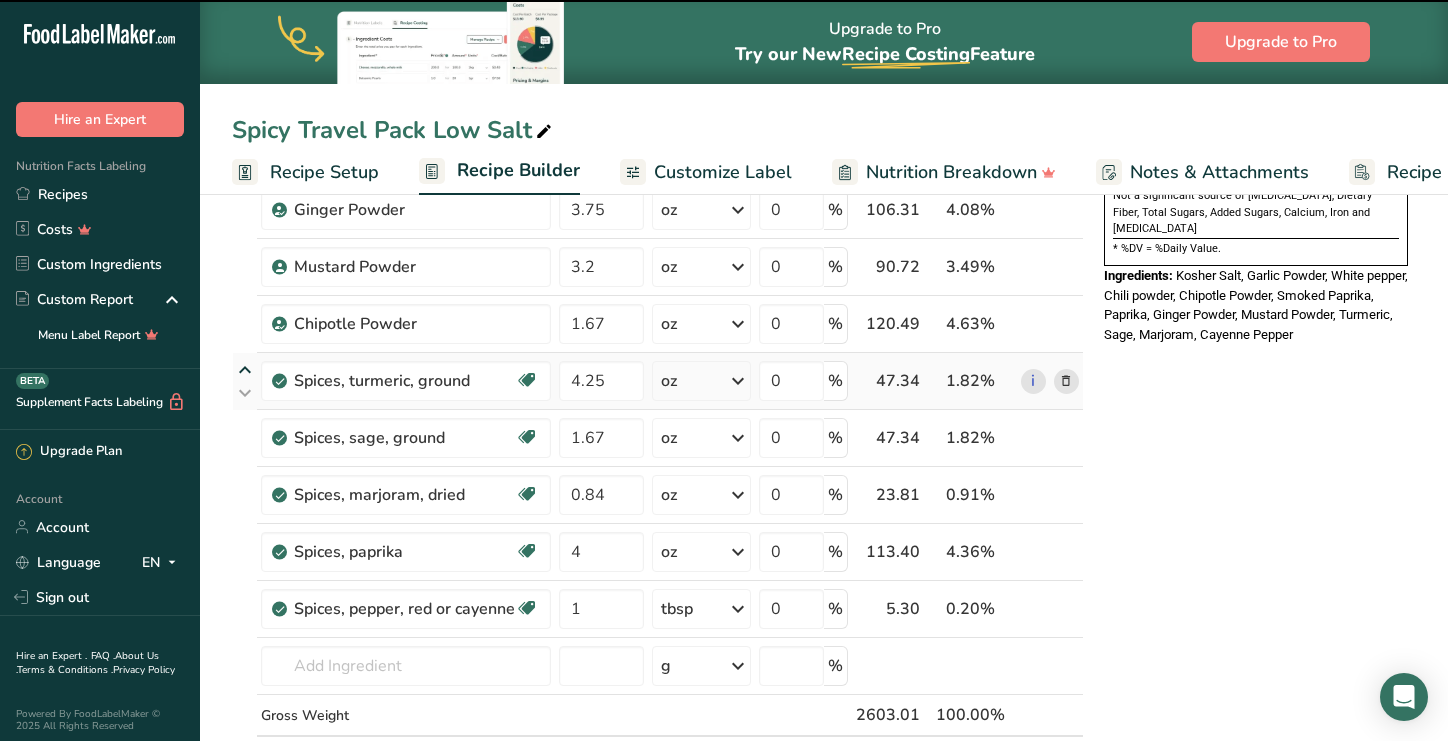 type on "4.25" 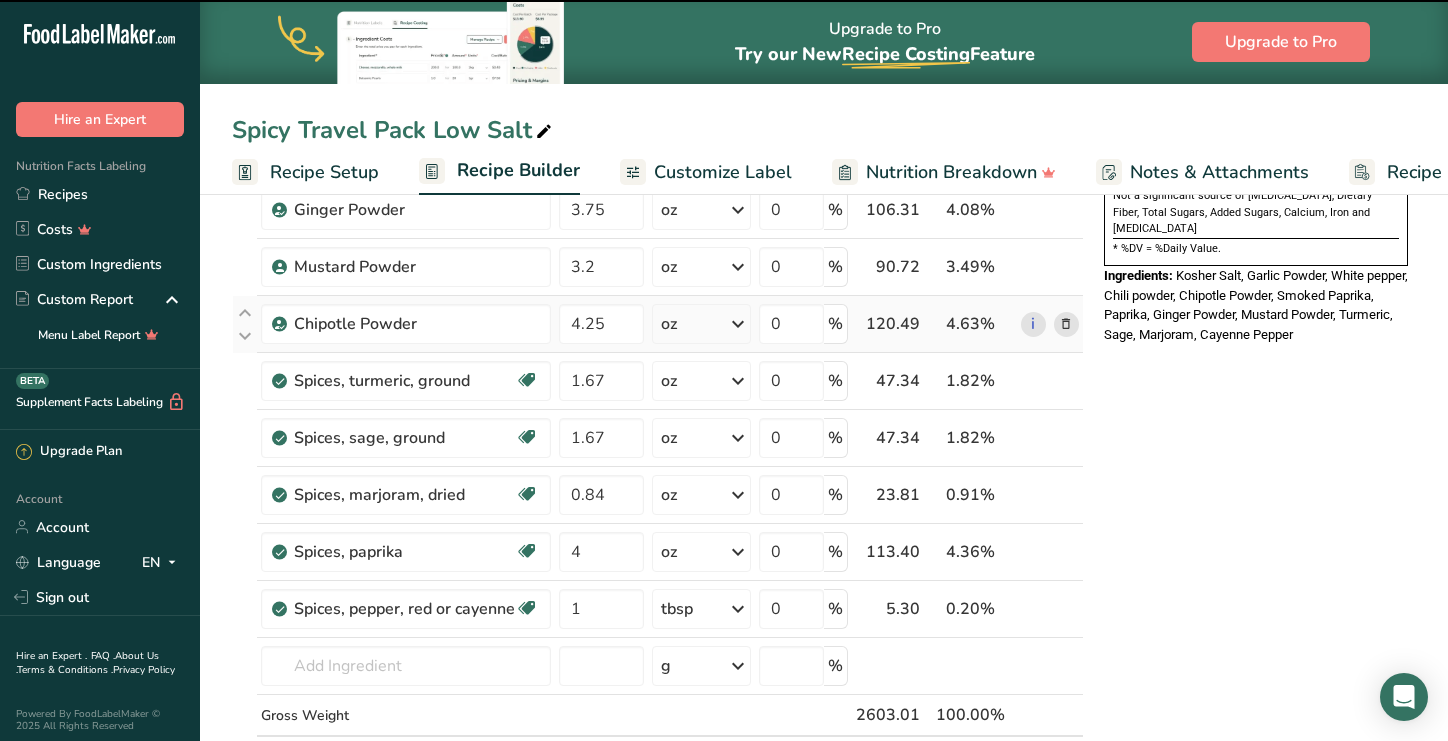 type on "1.67" 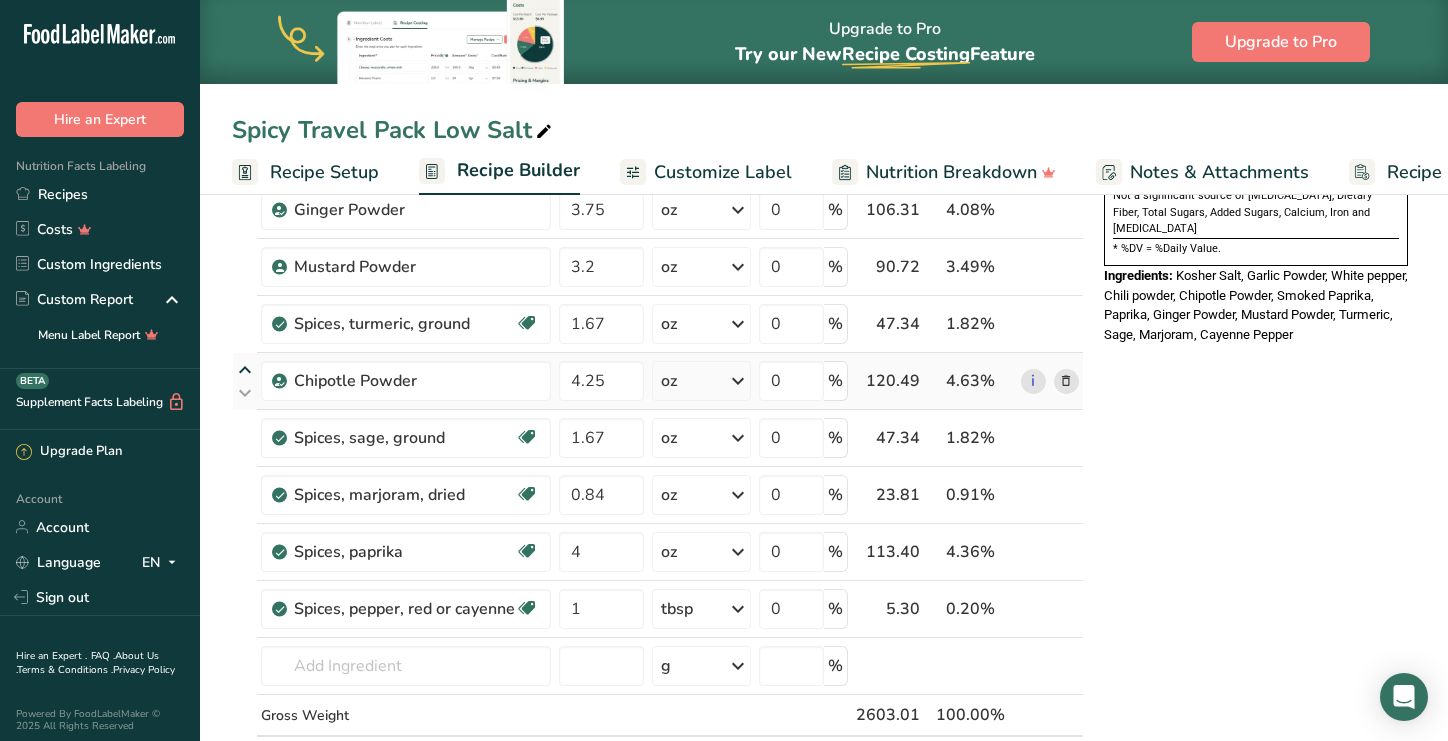 click at bounding box center (245, 370) 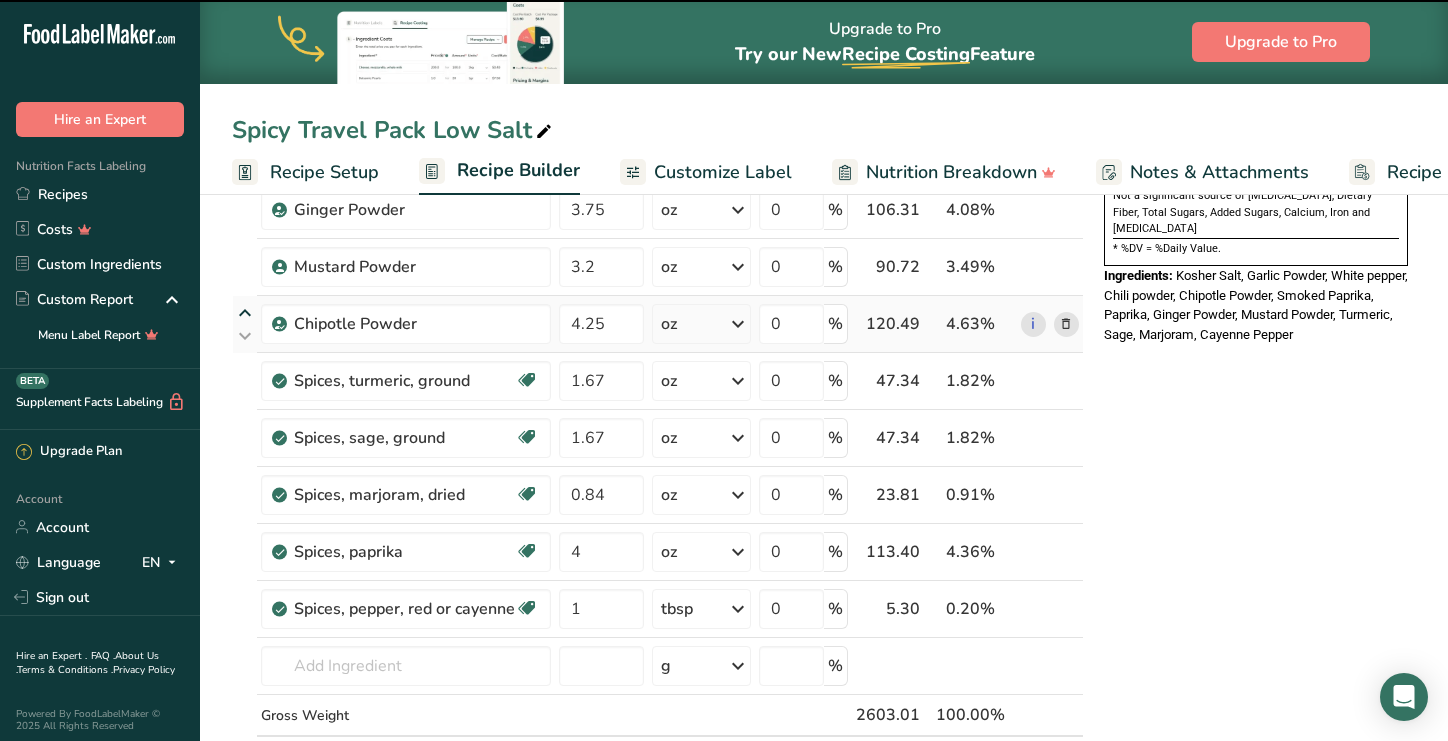 click at bounding box center [245, 313] 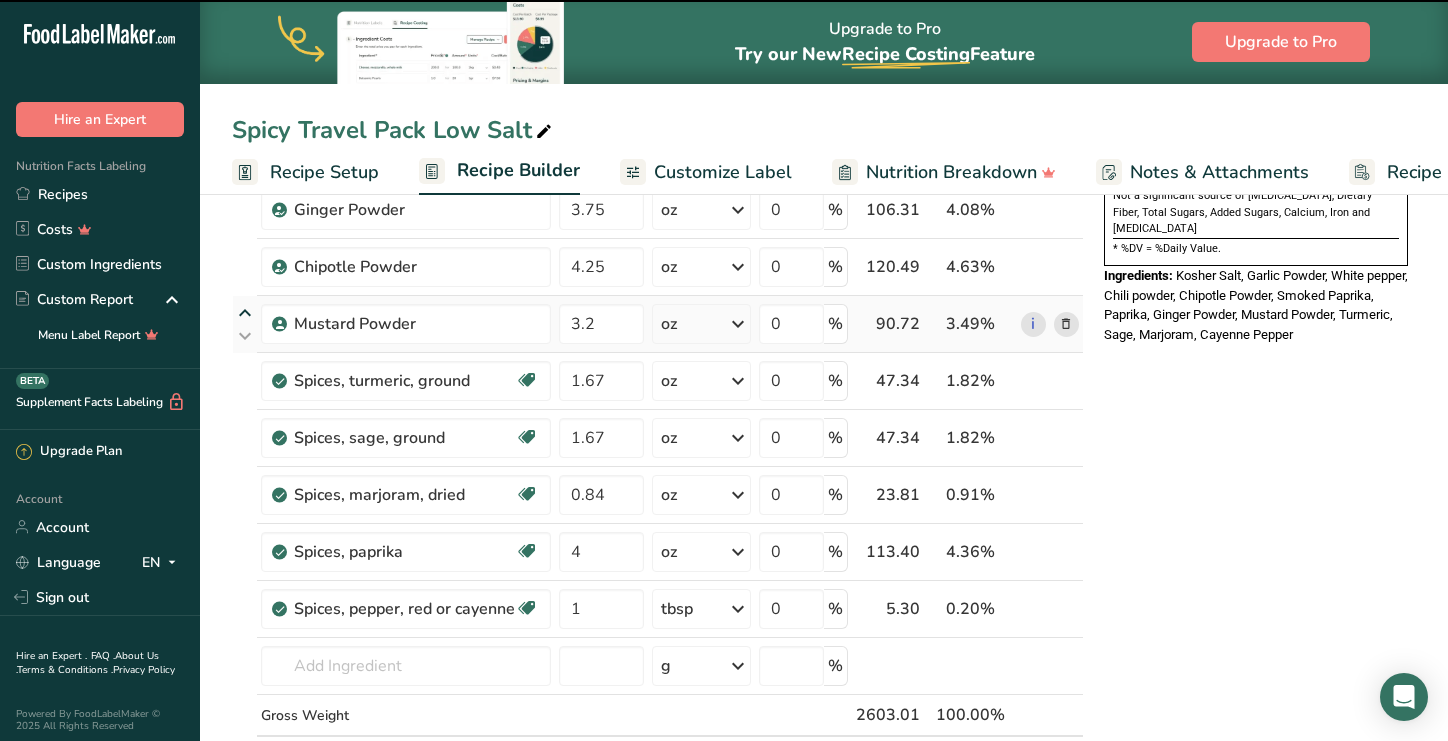 type on "3.2" 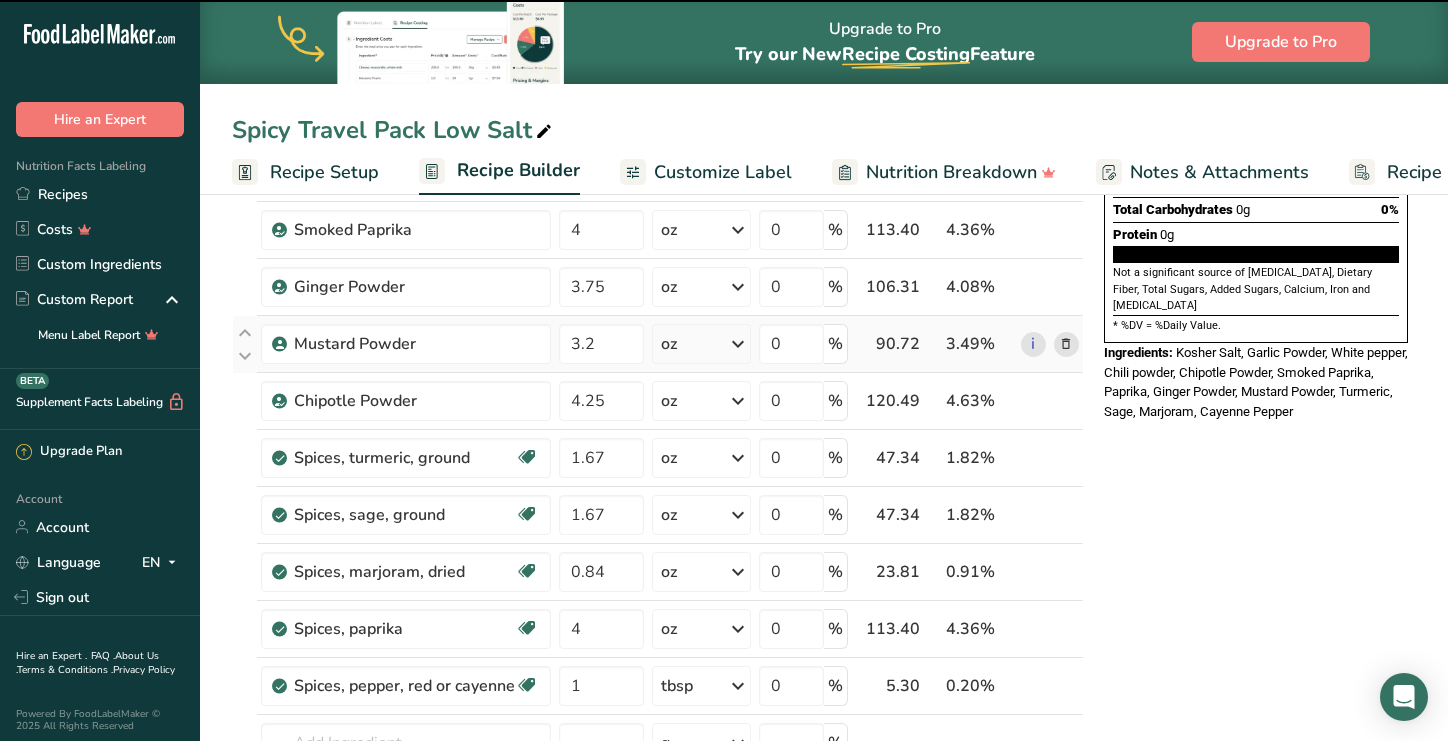 scroll, scrollTop: 367, scrollLeft: 0, axis: vertical 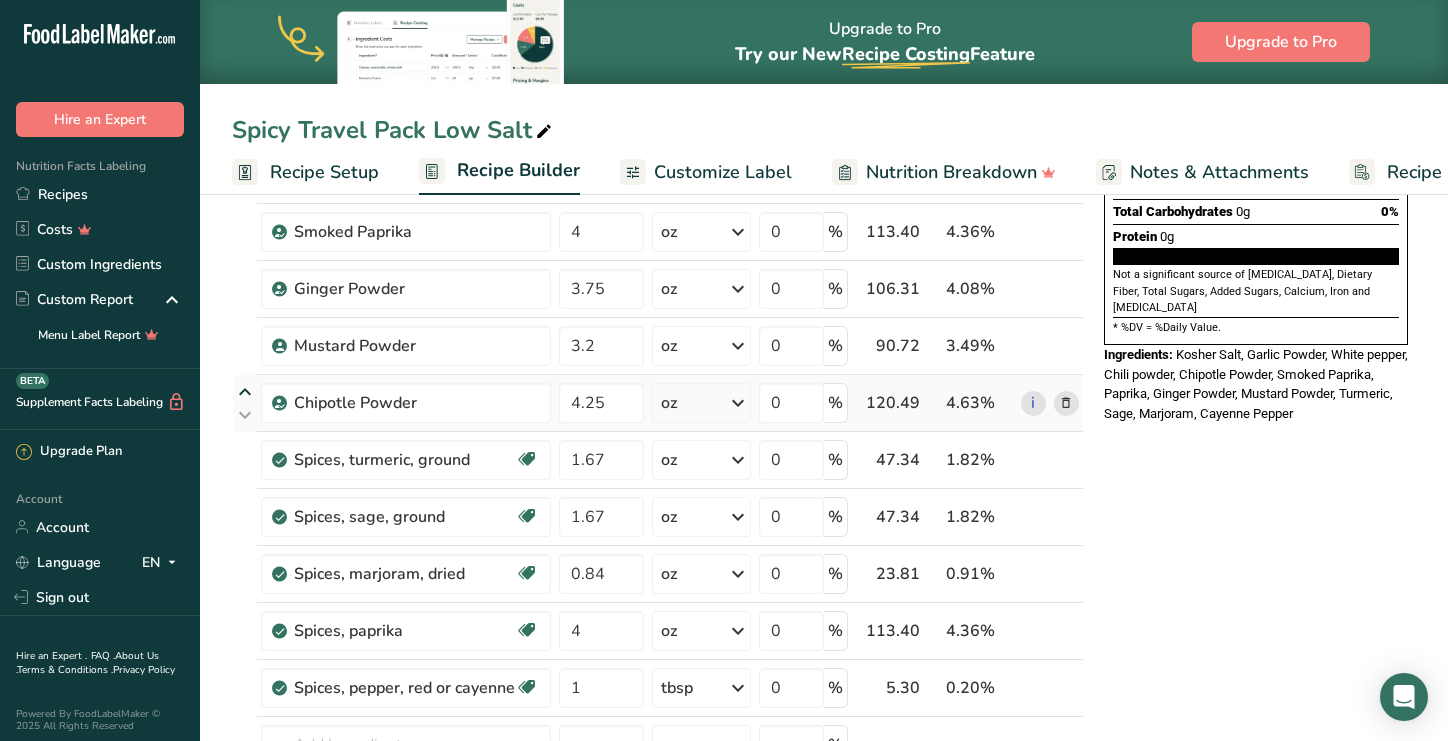 click at bounding box center [245, 392] 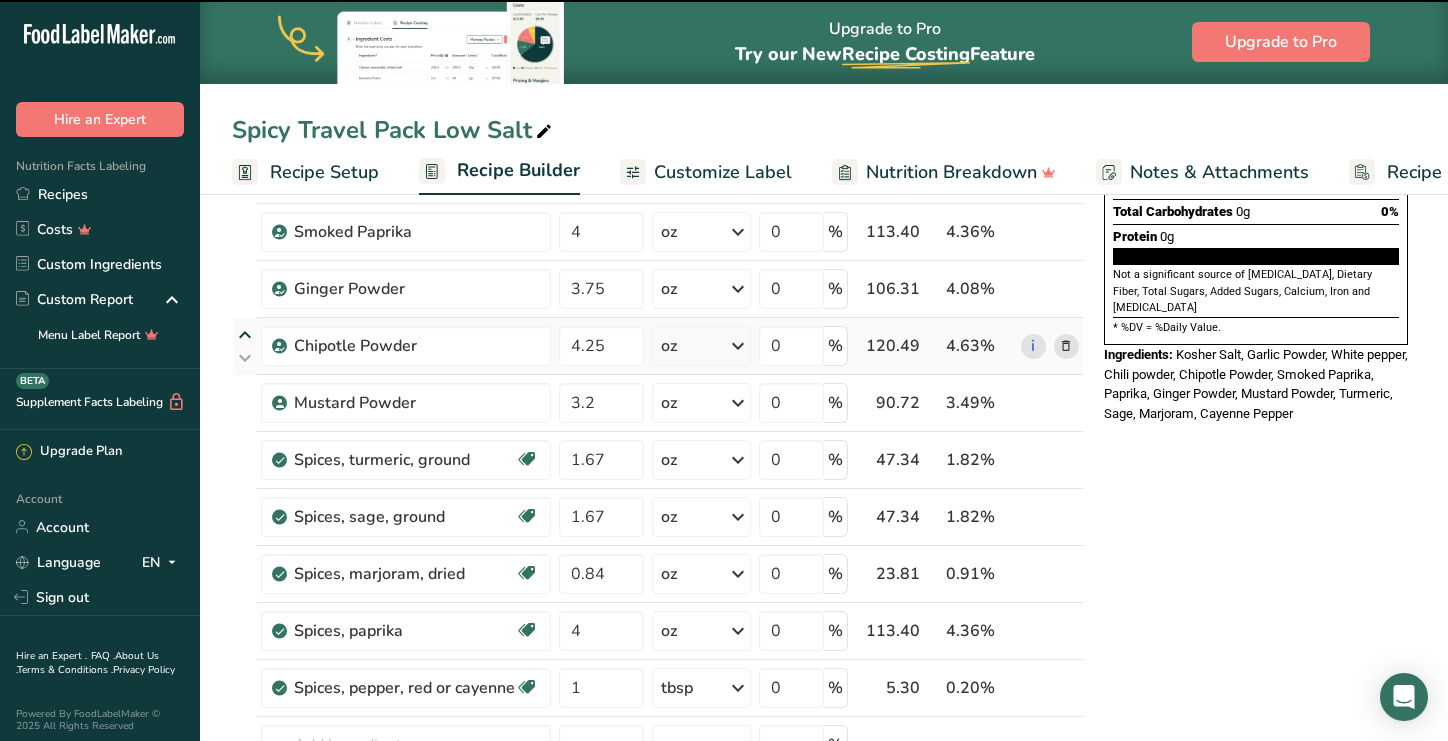click at bounding box center (245, 335) 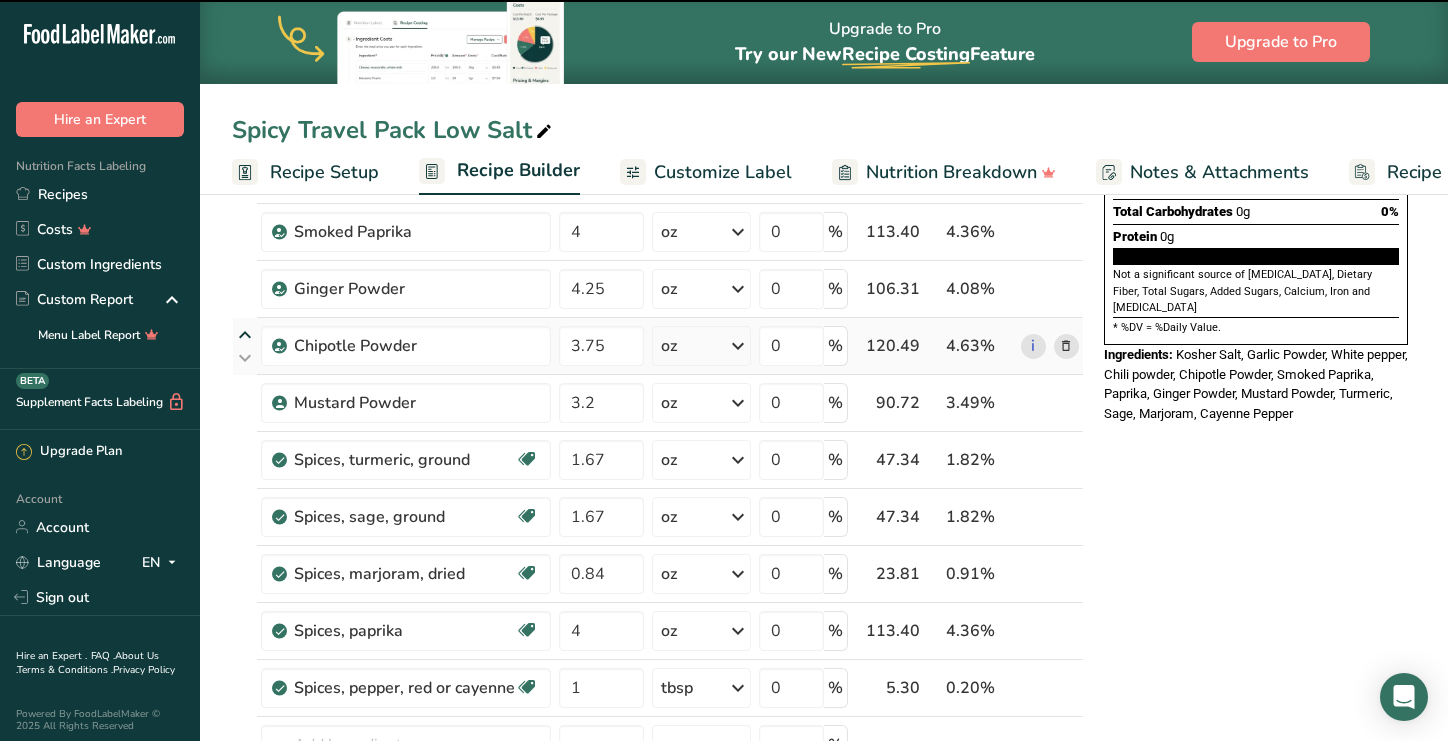 type on "3.75" 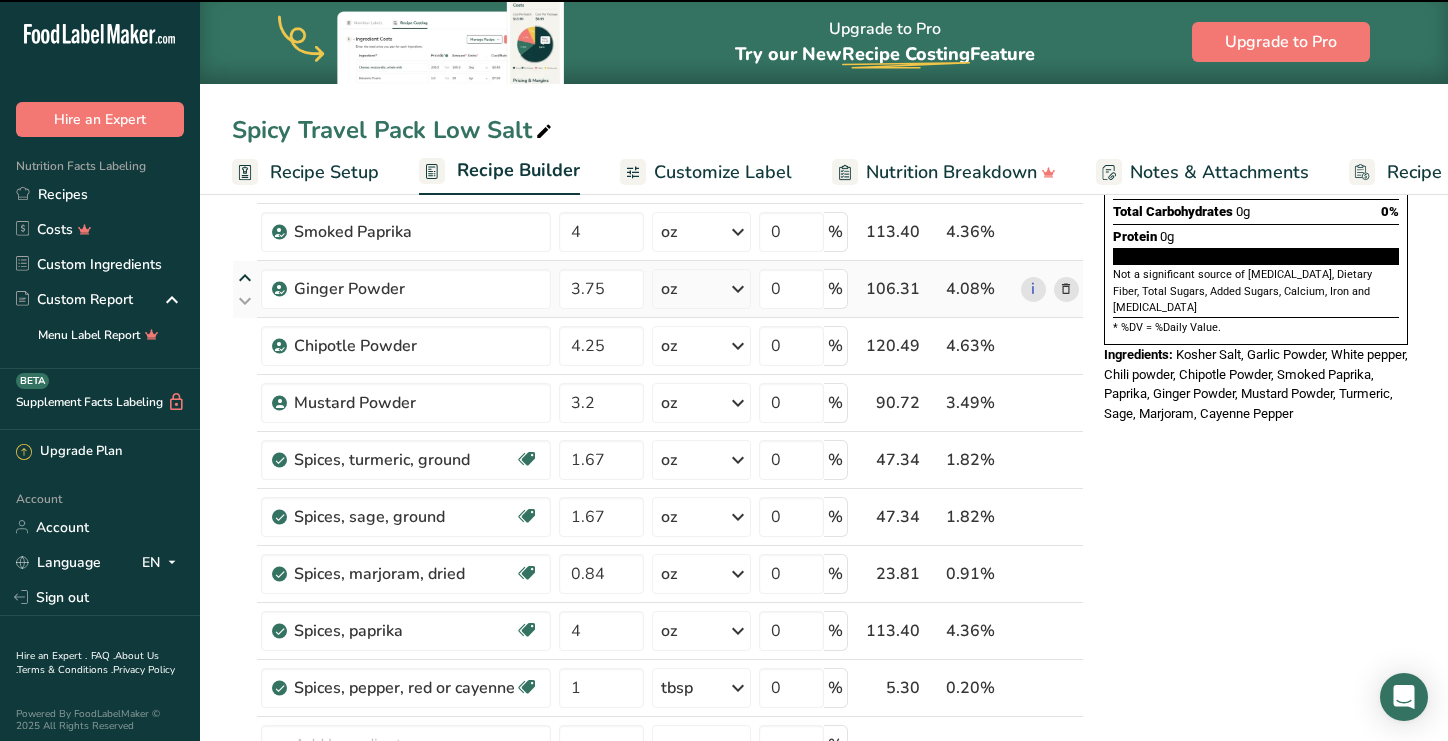 click at bounding box center (245, 278) 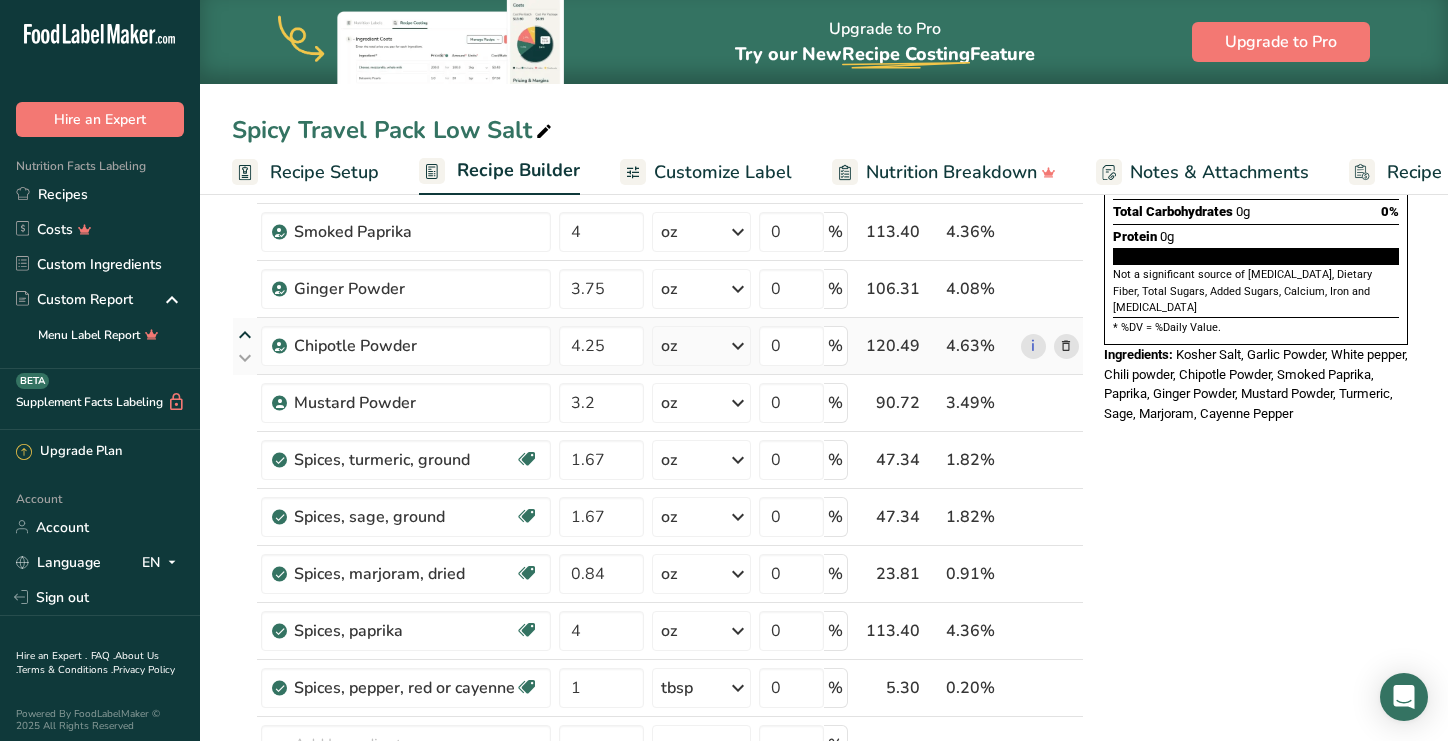 click at bounding box center (245, 335) 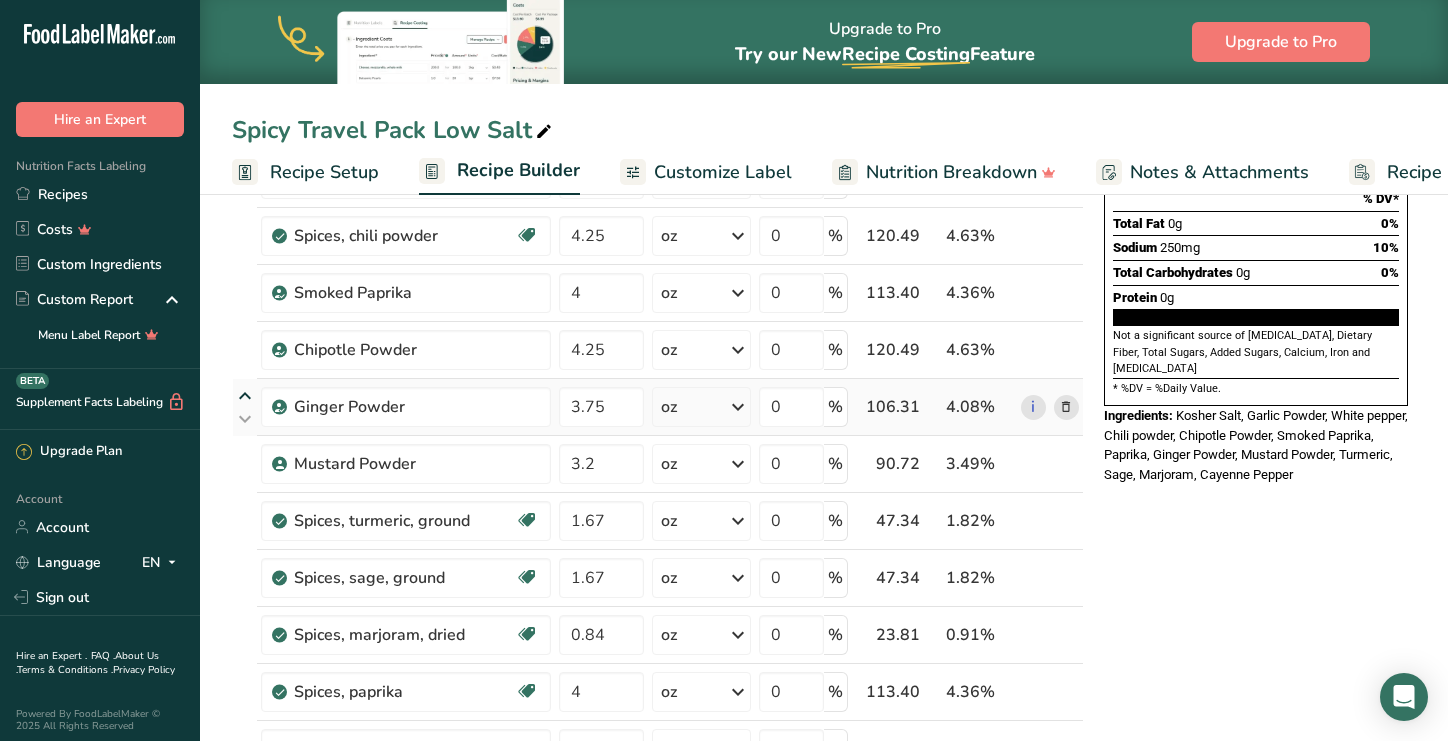 scroll, scrollTop: 293, scrollLeft: 0, axis: vertical 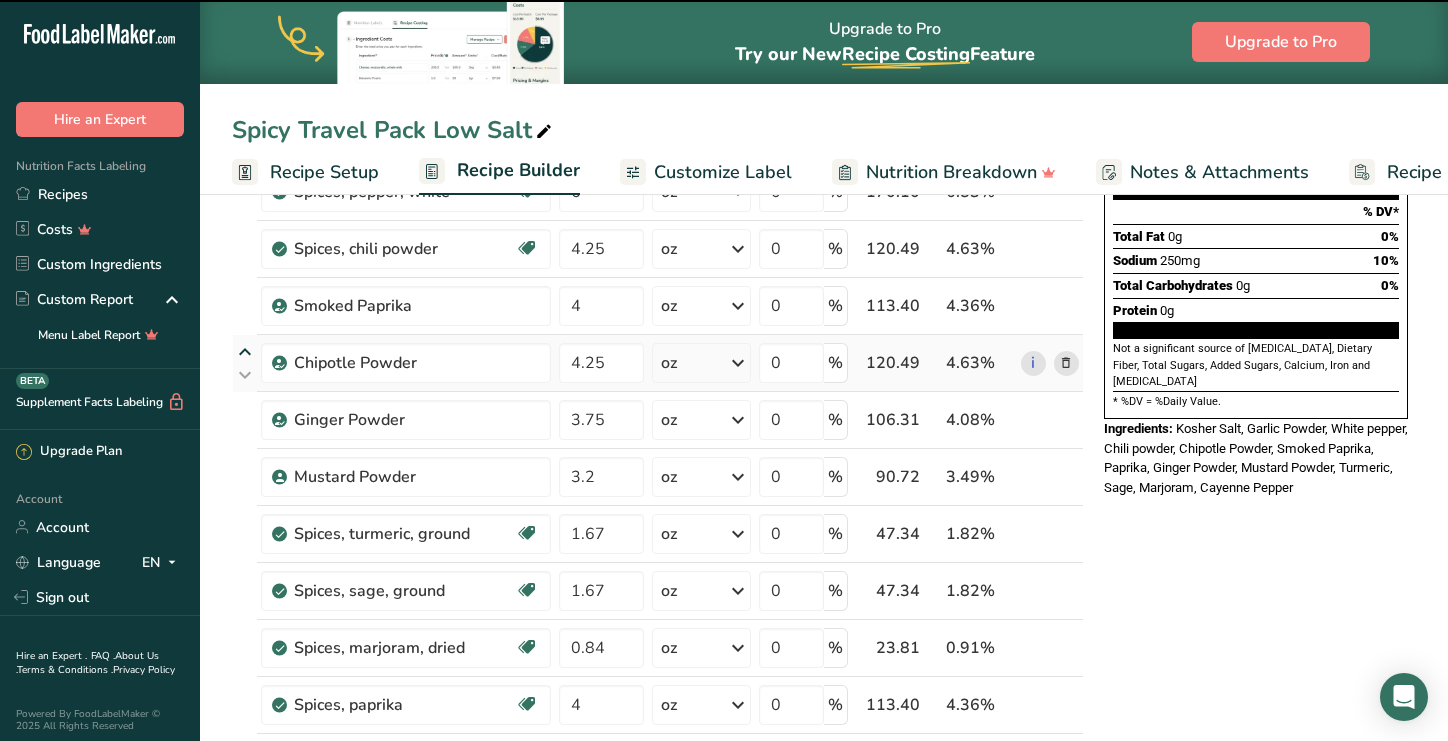 click at bounding box center (245, 352) 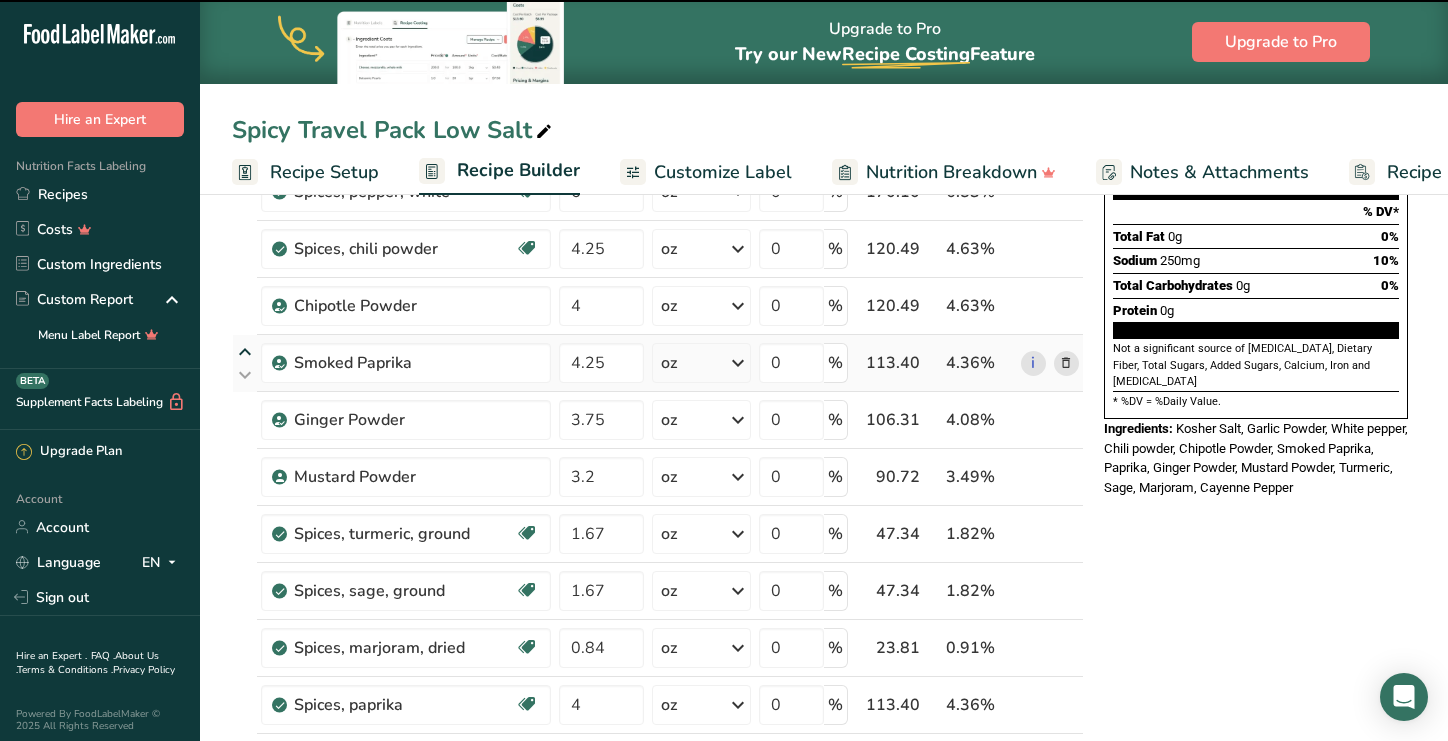 type on "4.25" 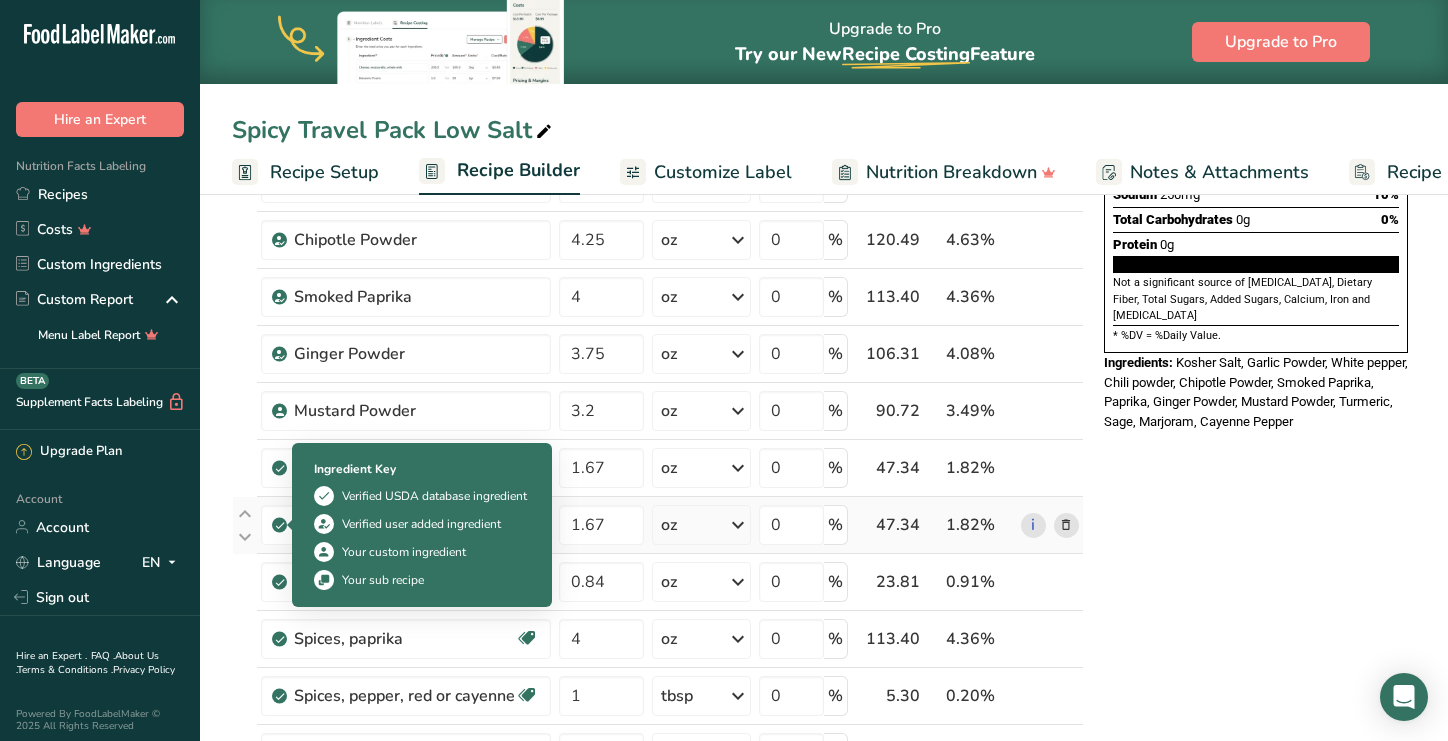 scroll, scrollTop: 415, scrollLeft: 0, axis: vertical 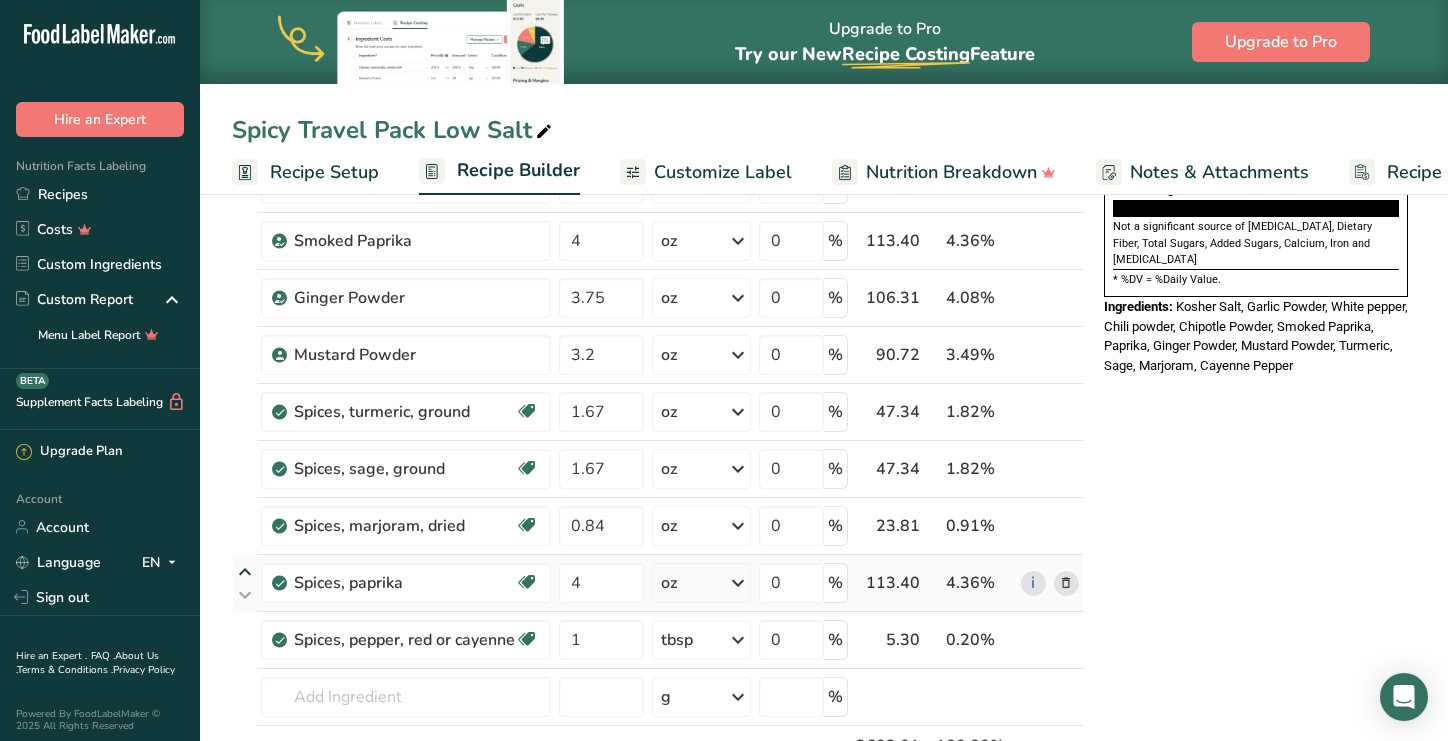 click at bounding box center (245, 572) 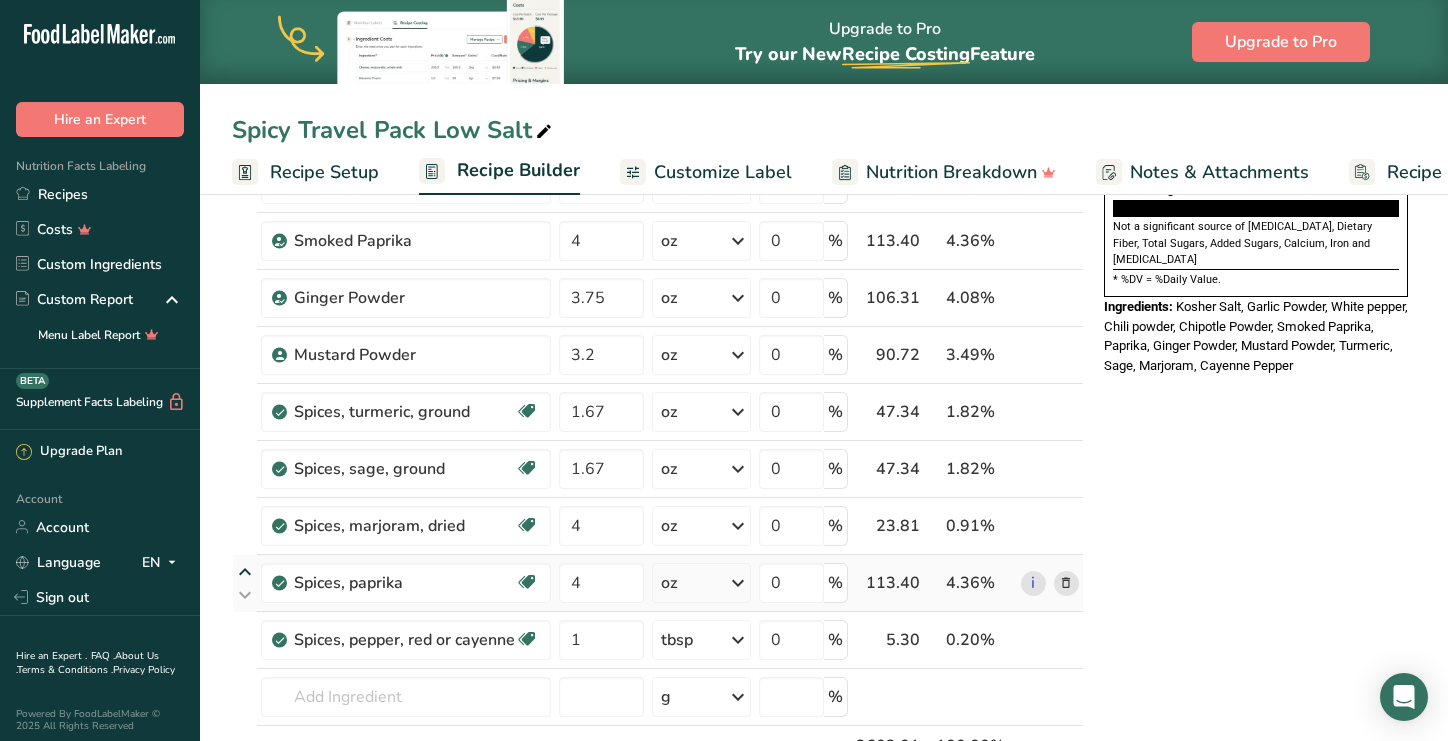 type on "0.84" 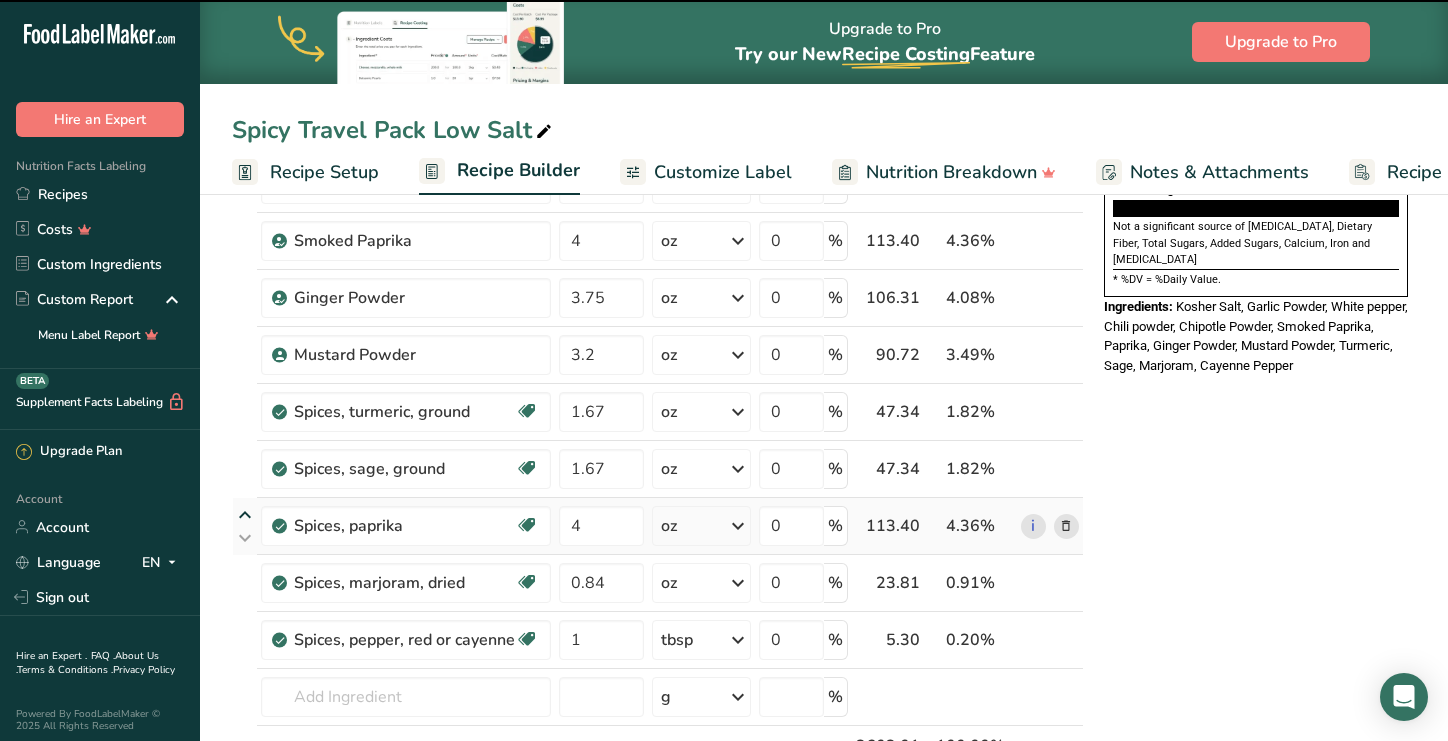 click at bounding box center [245, 515] 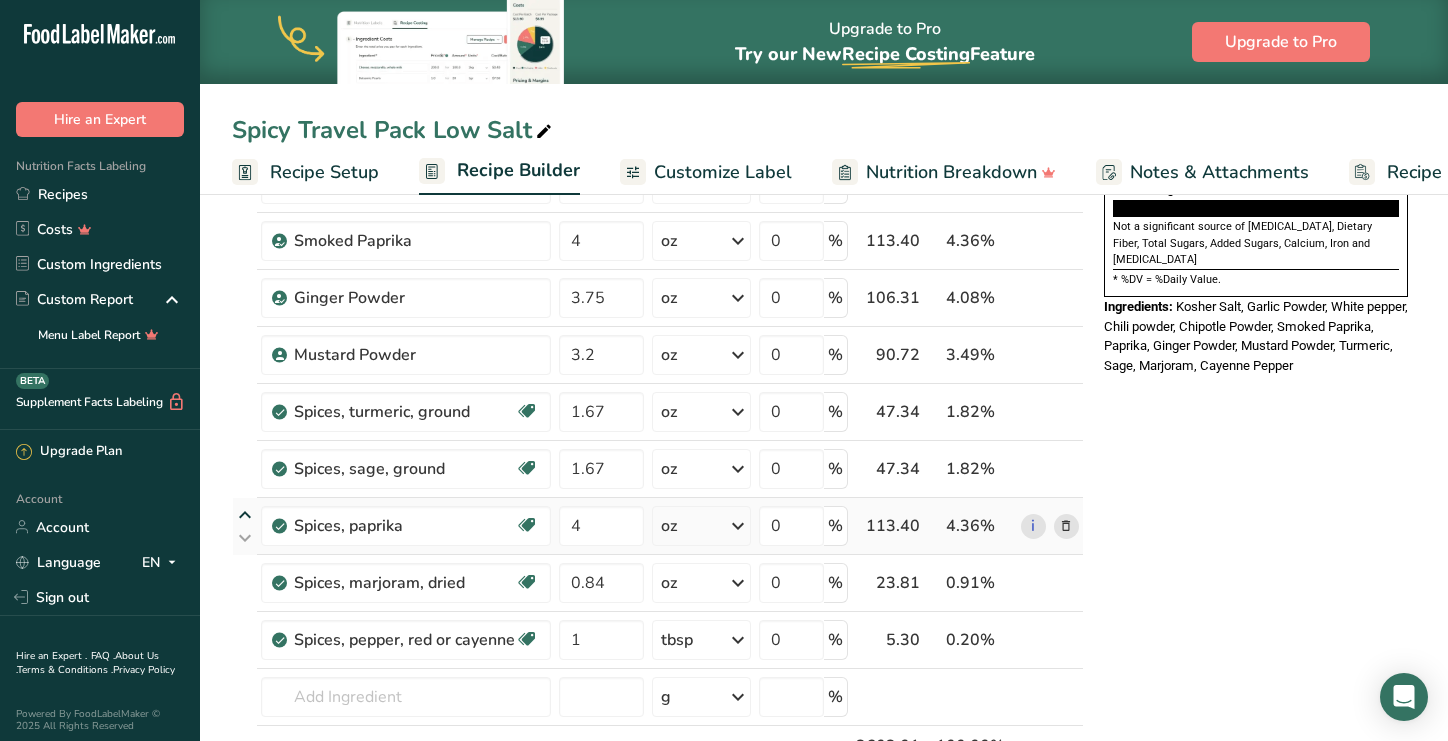 click at bounding box center [245, 515] 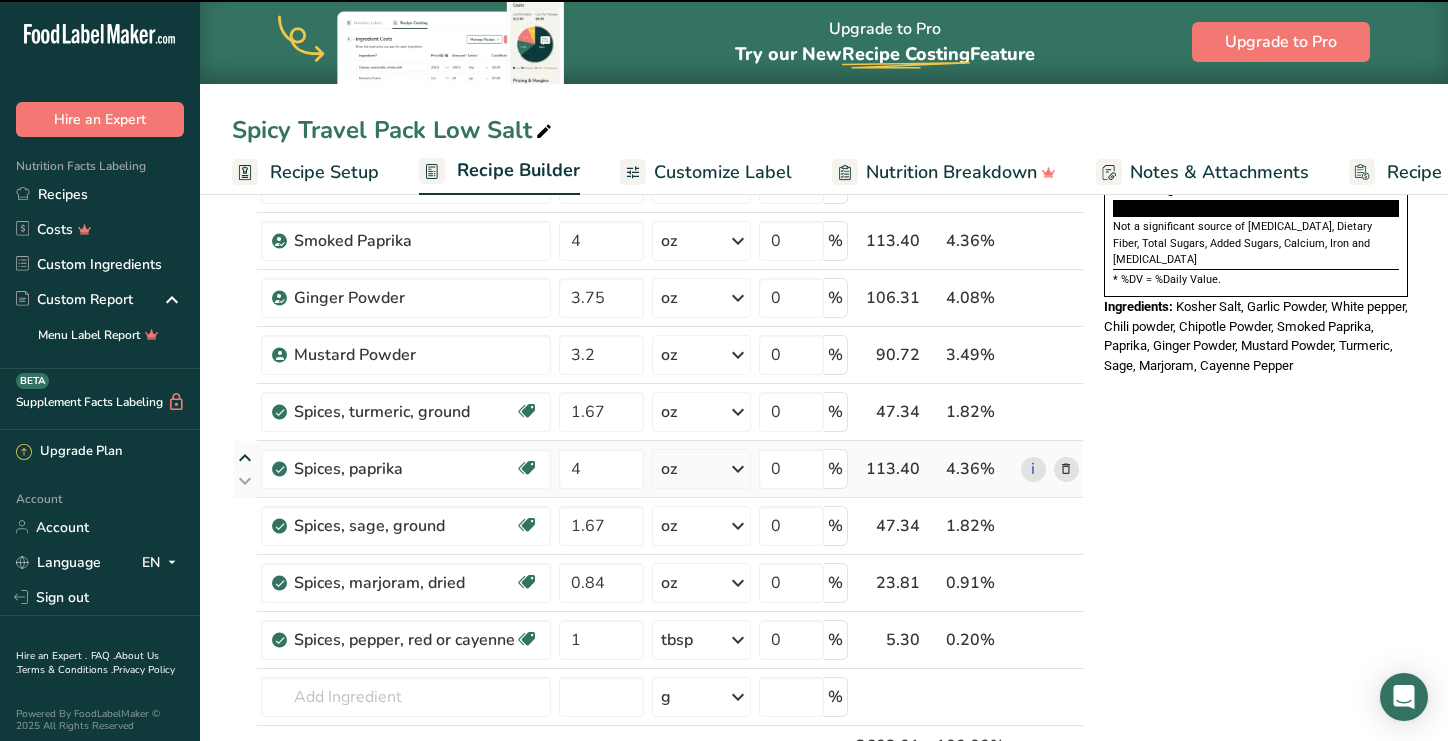 click at bounding box center (245, 458) 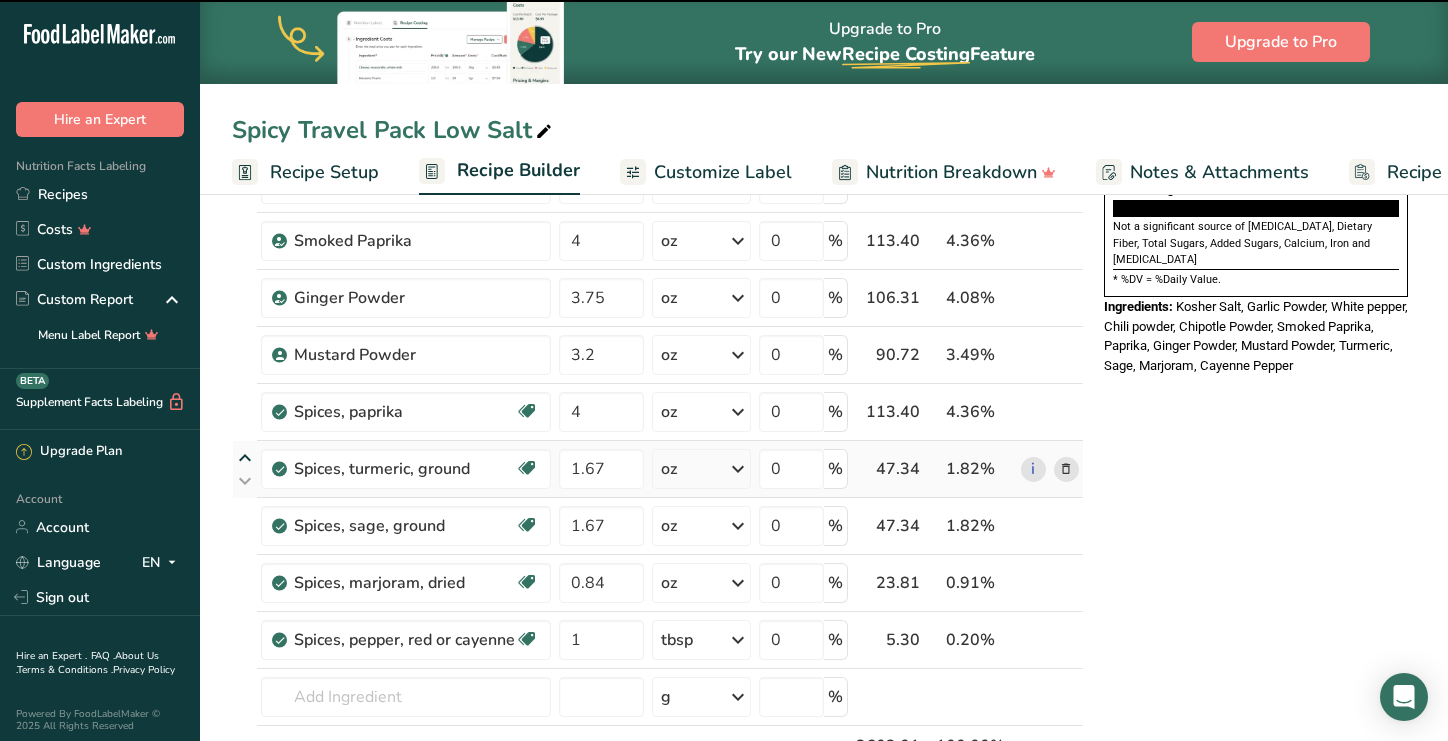type on "1.67" 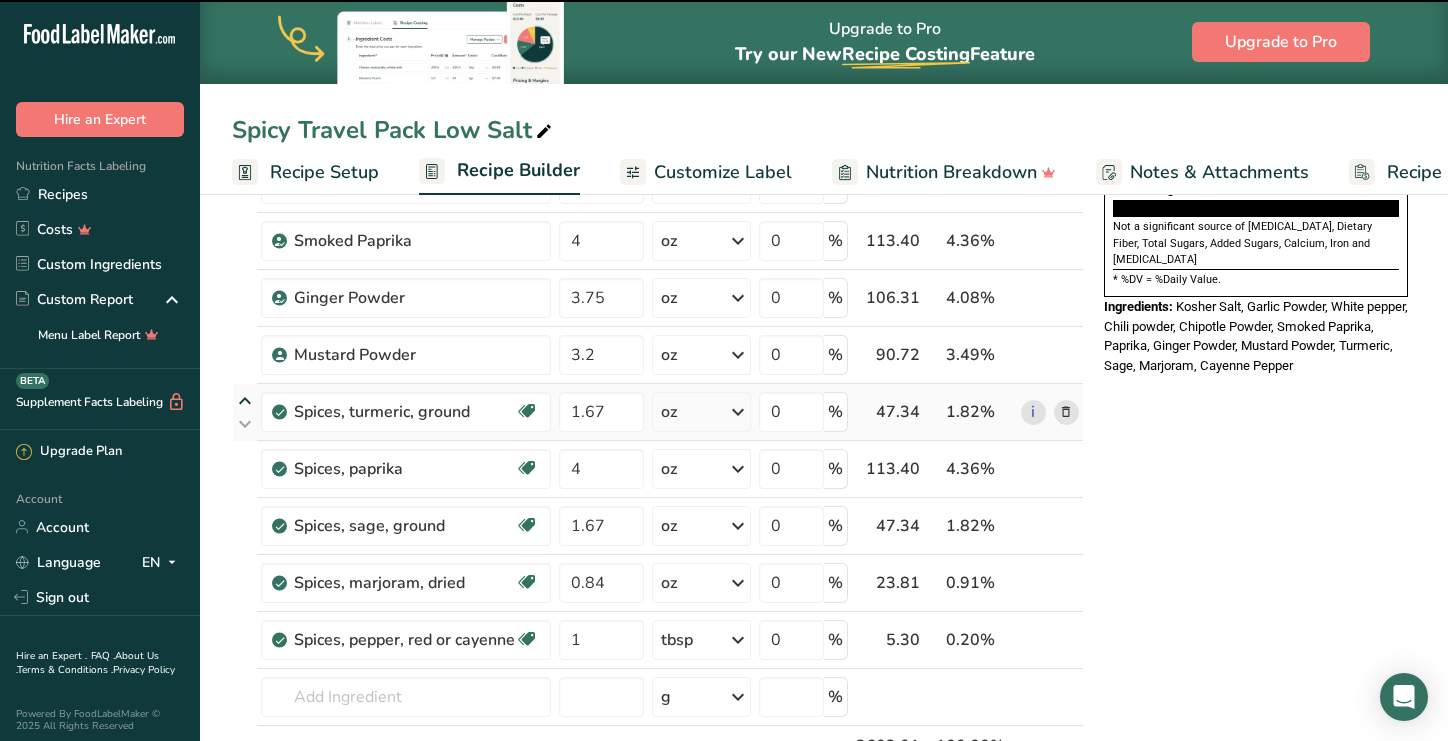 click at bounding box center (245, 401) 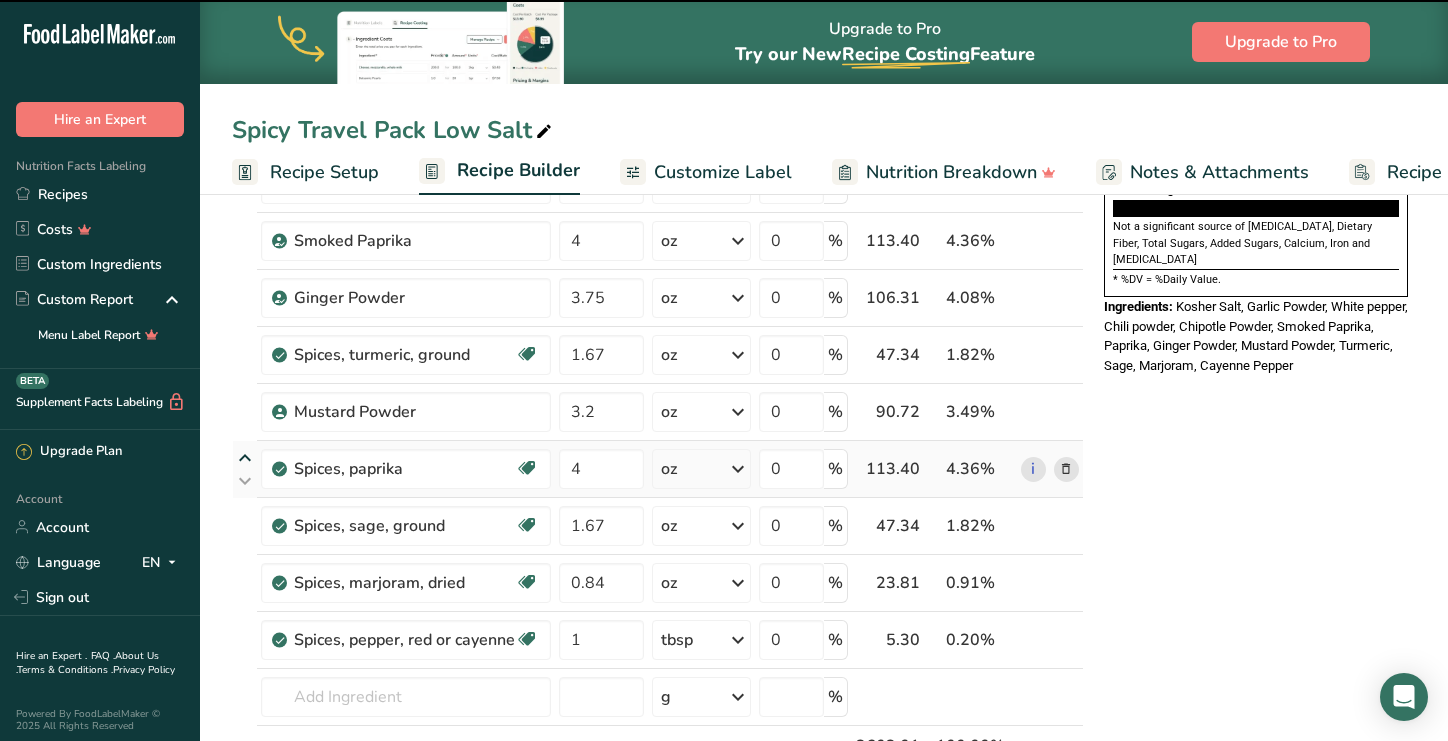 click at bounding box center [245, 458] 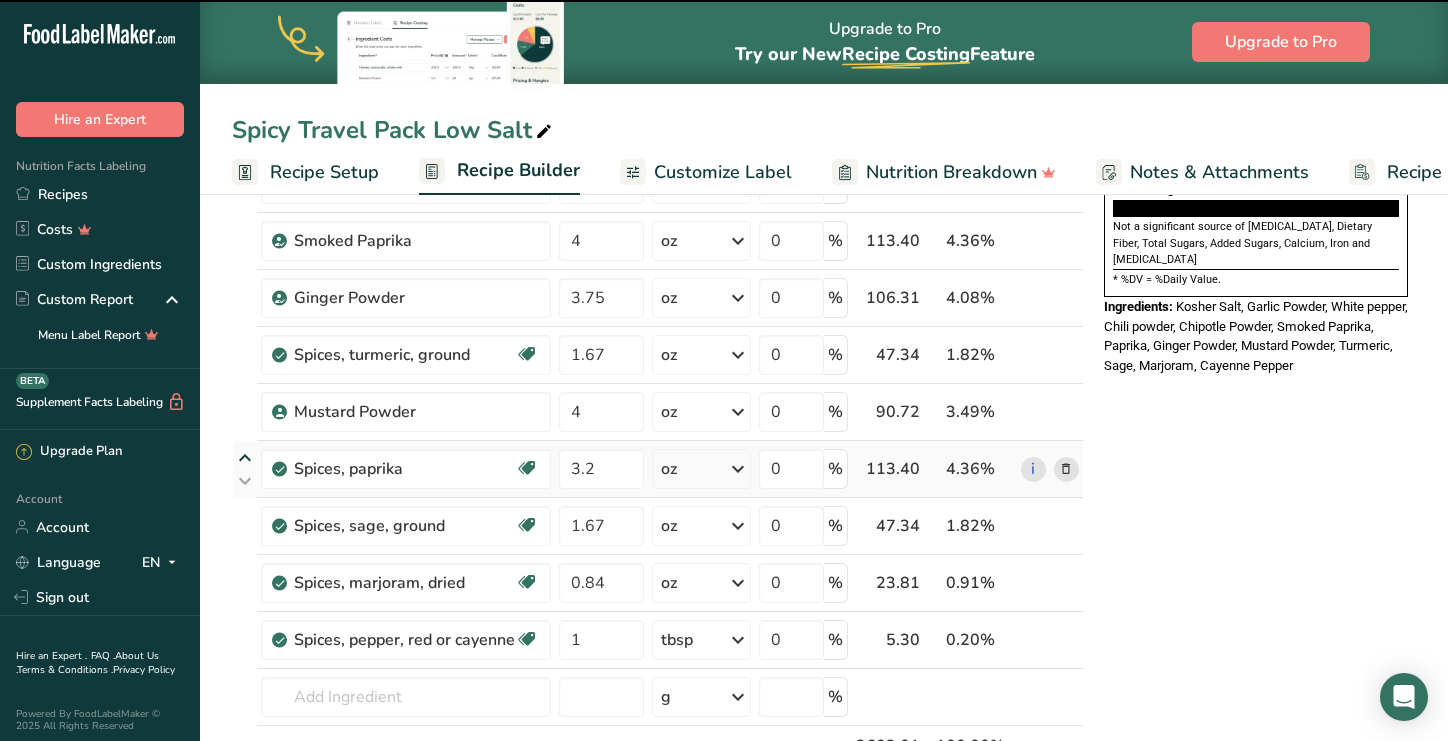 type on "3.2" 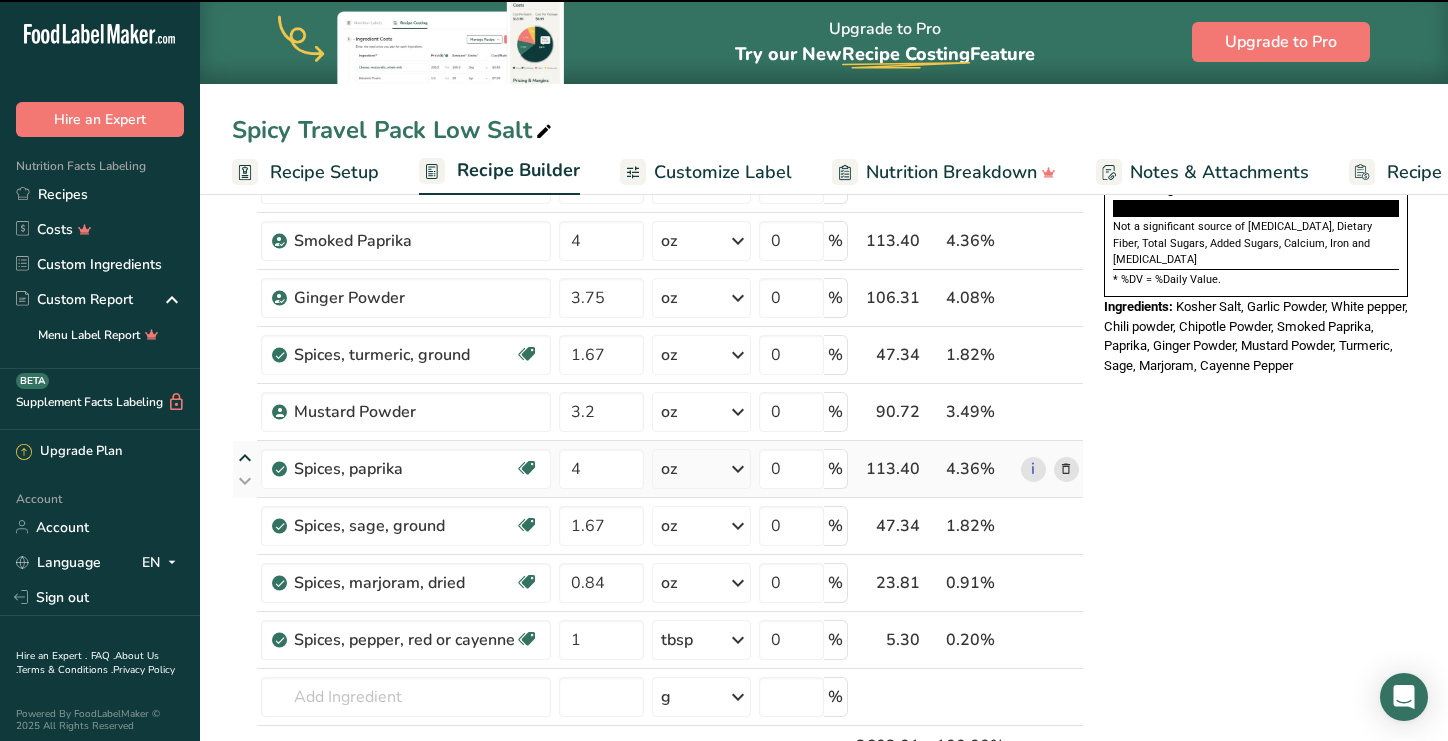 click at bounding box center (245, 458) 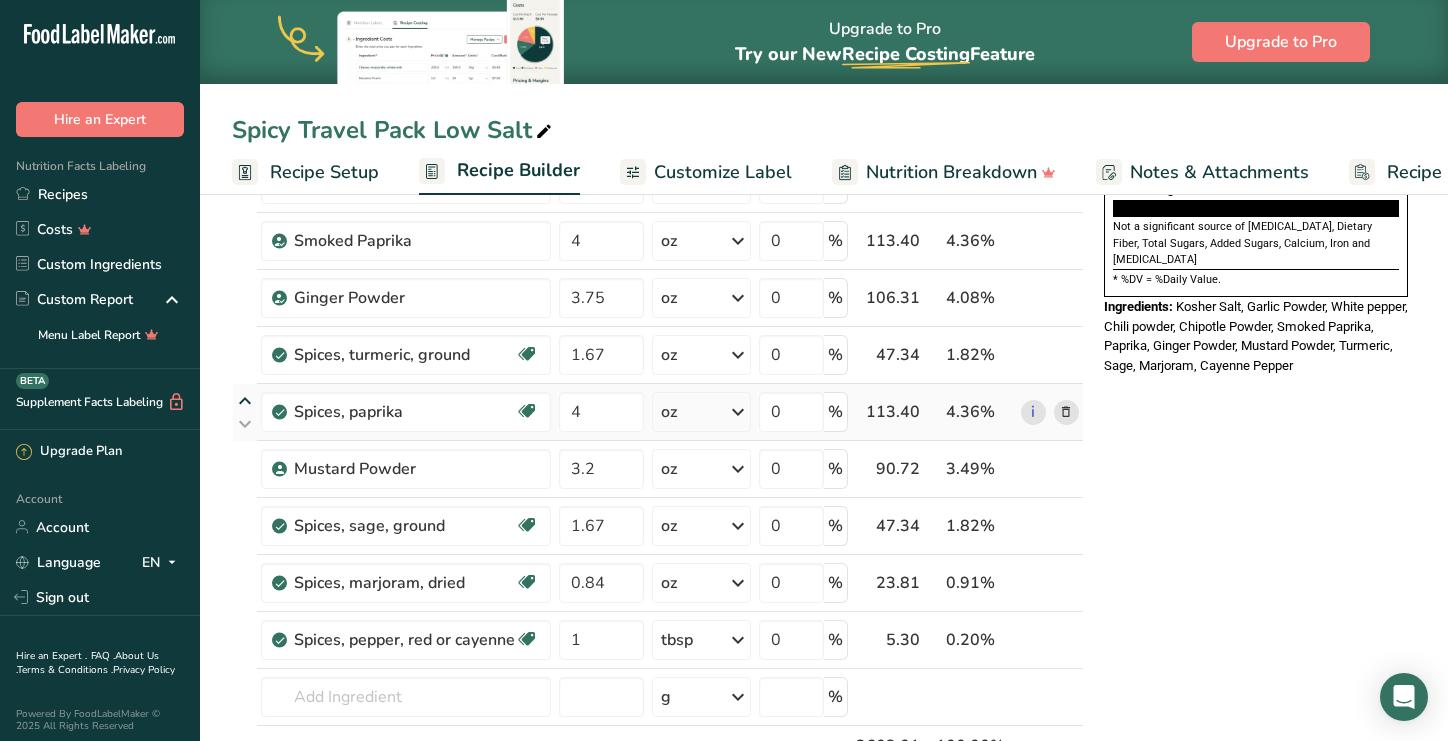 click at bounding box center (245, 401) 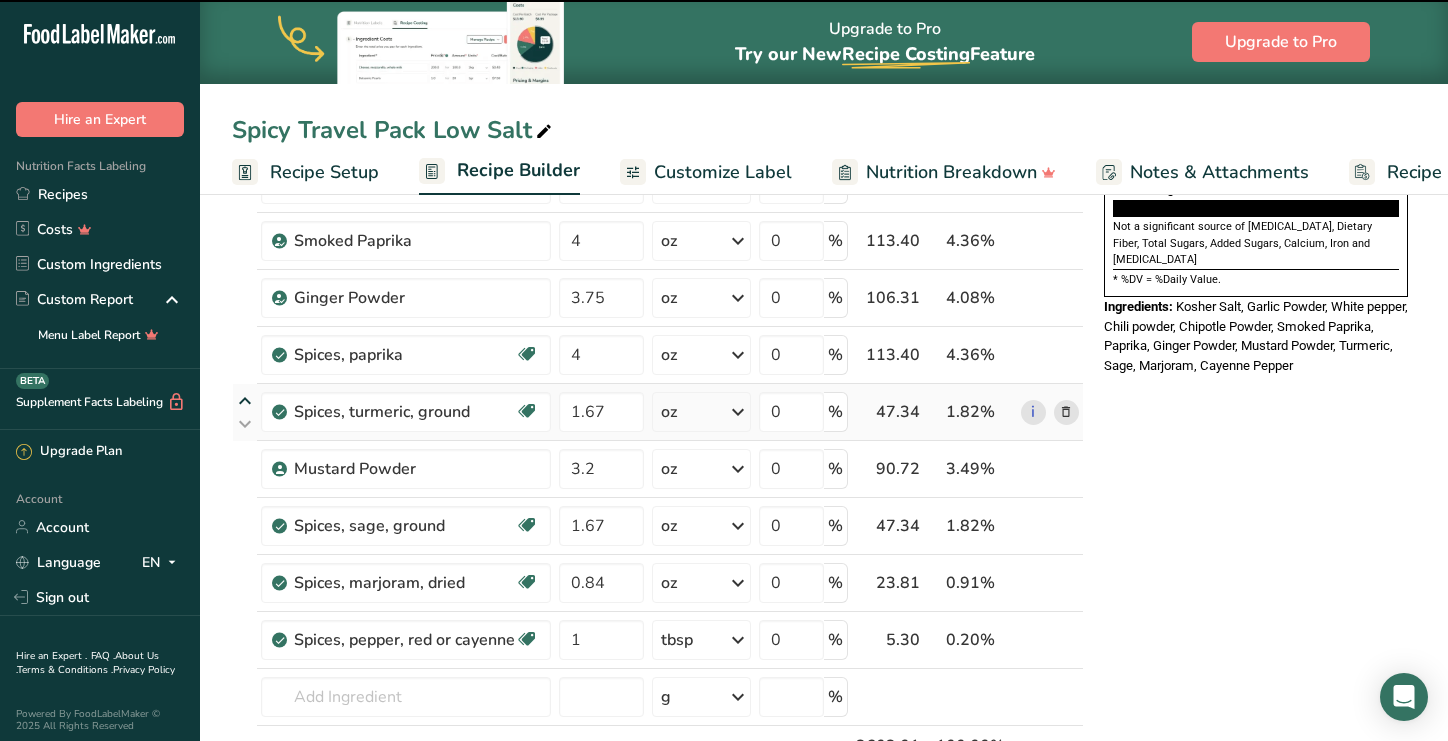 type on "1.67" 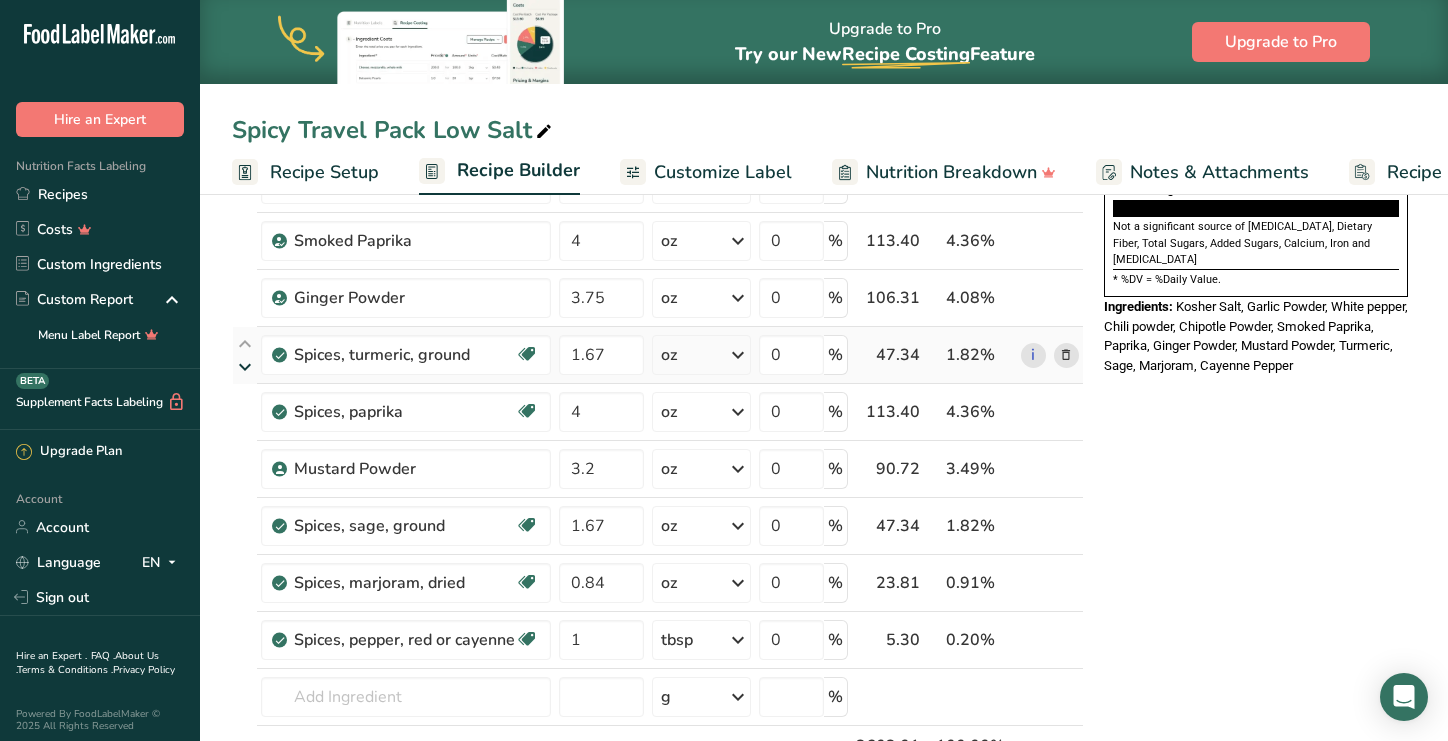 click at bounding box center (245, 367) 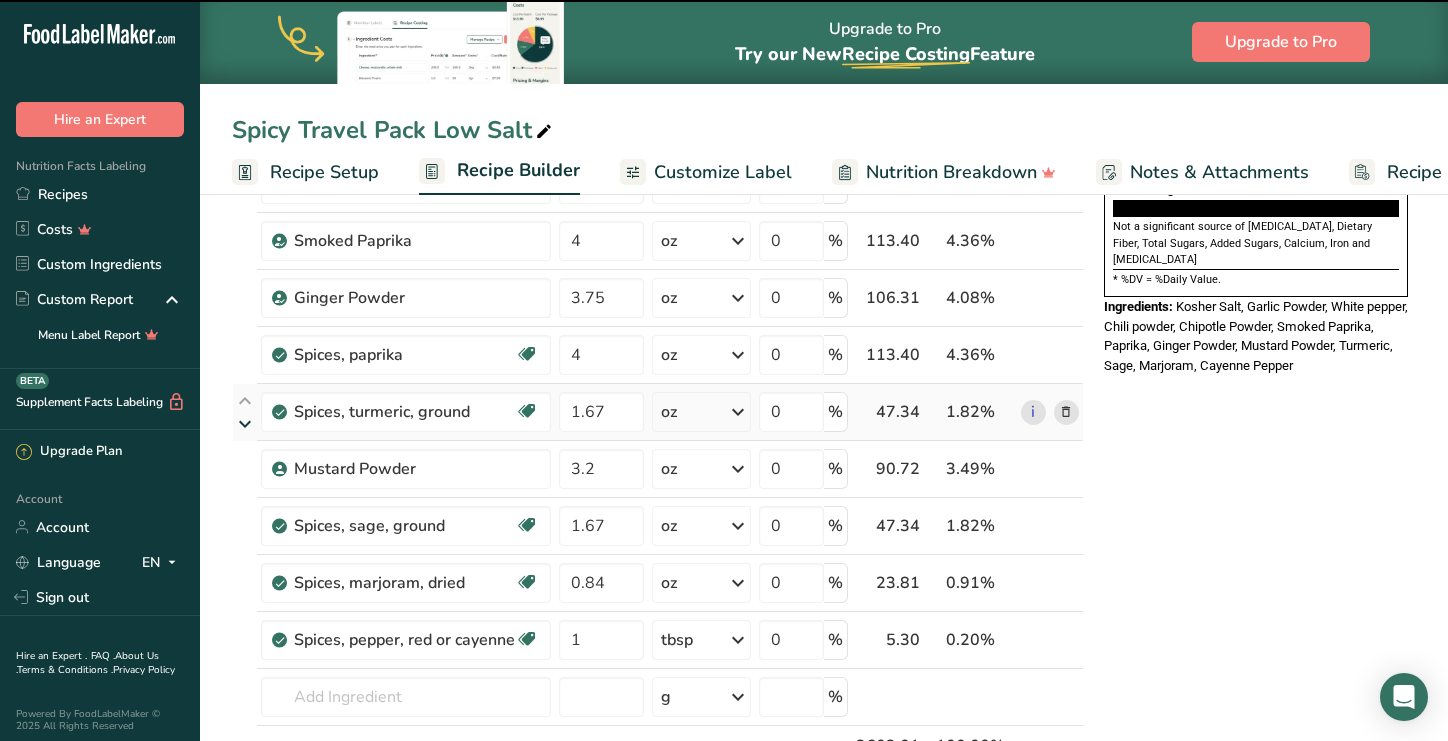 click at bounding box center (245, 424) 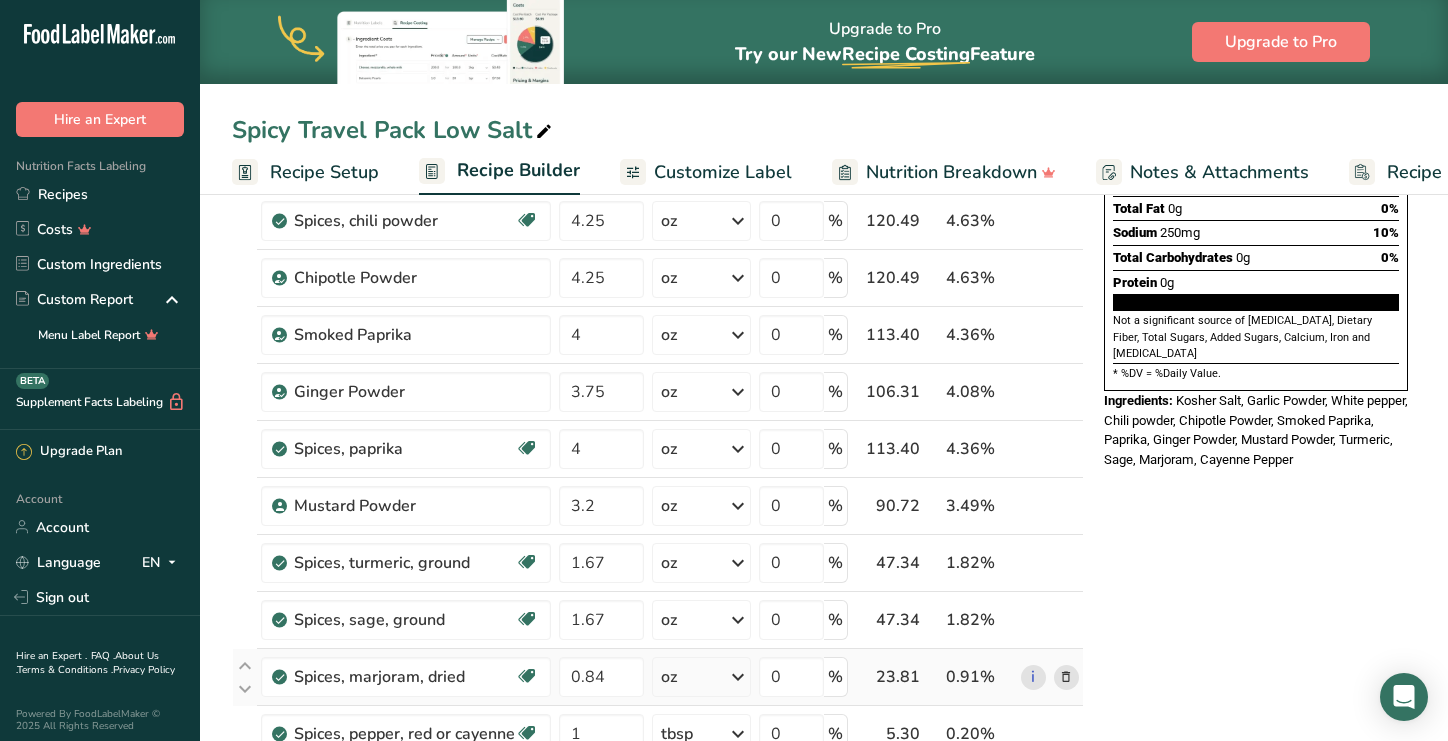 scroll, scrollTop: 316, scrollLeft: 0, axis: vertical 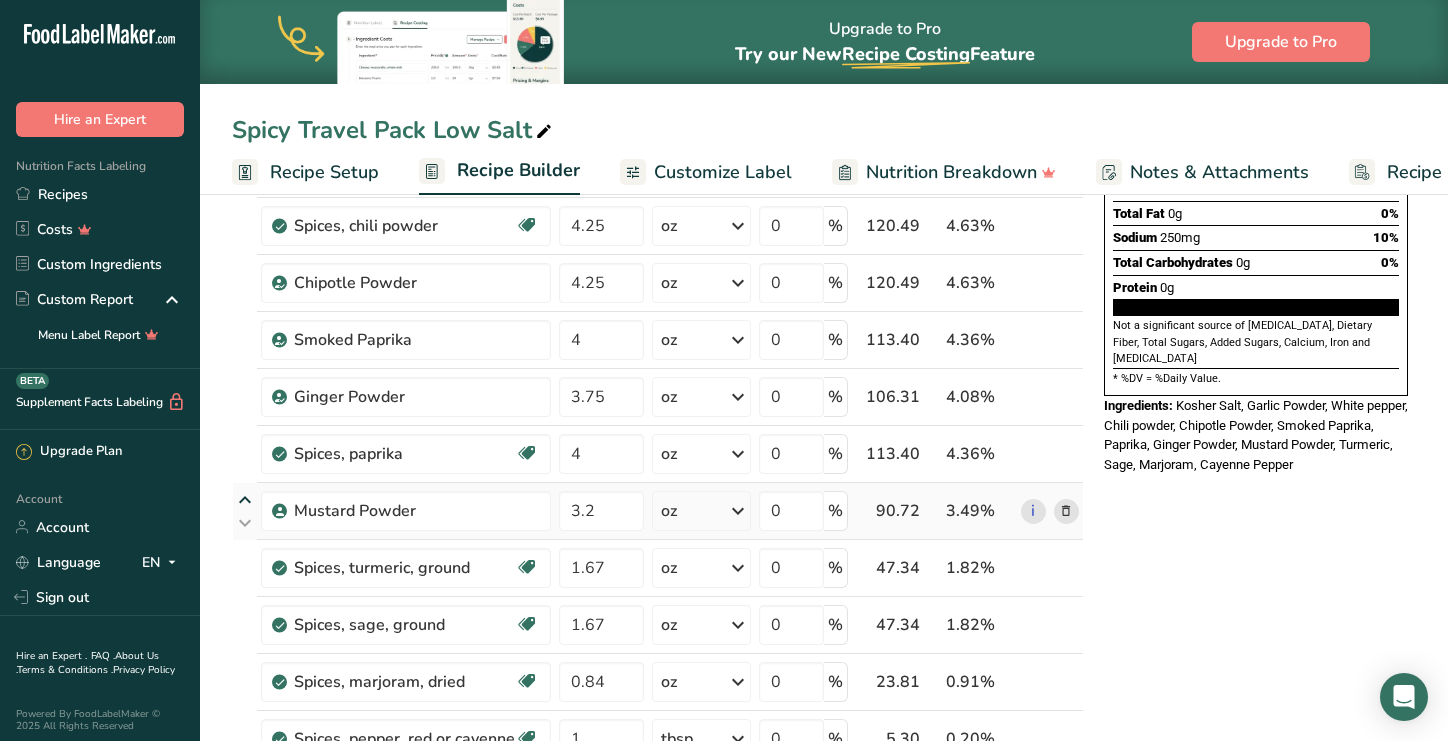 click at bounding box center [245, 500] 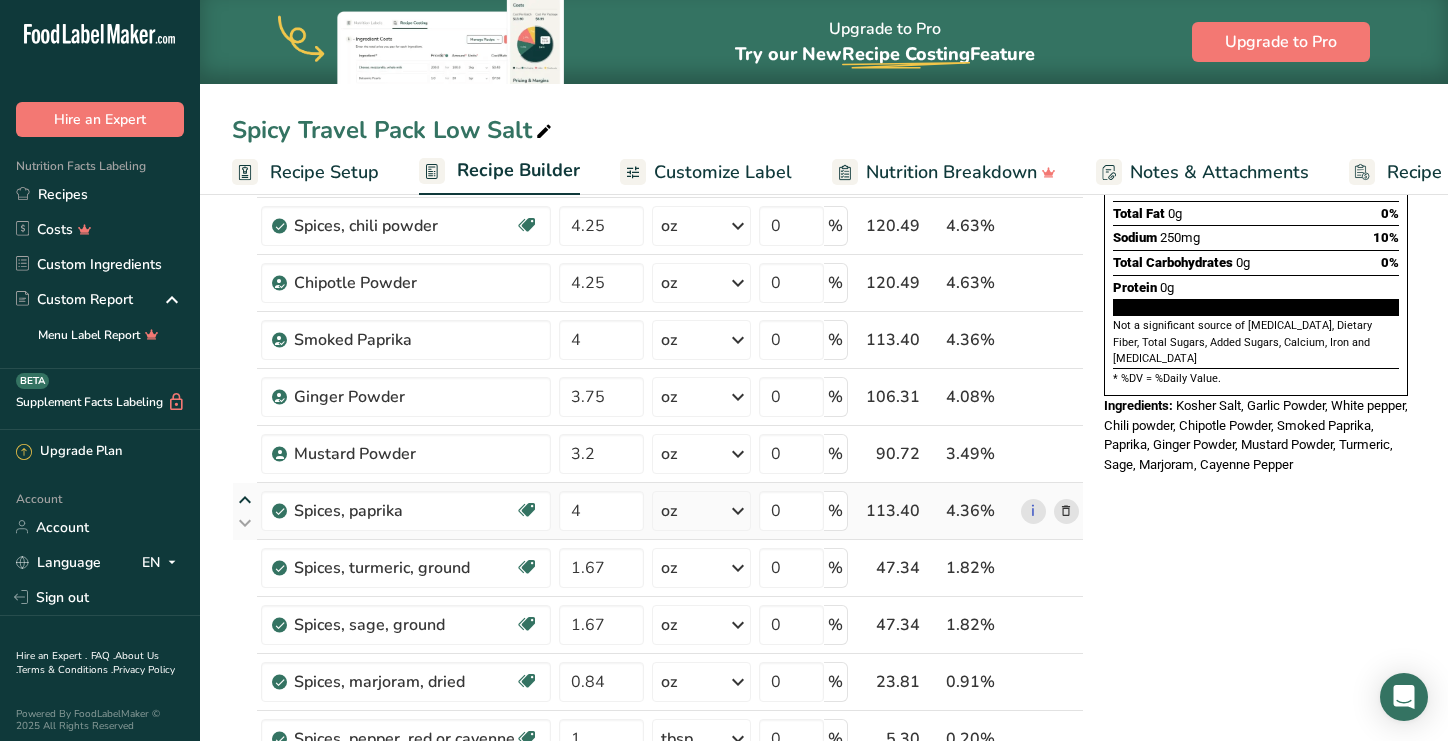 click at bounding box center (245, 500) 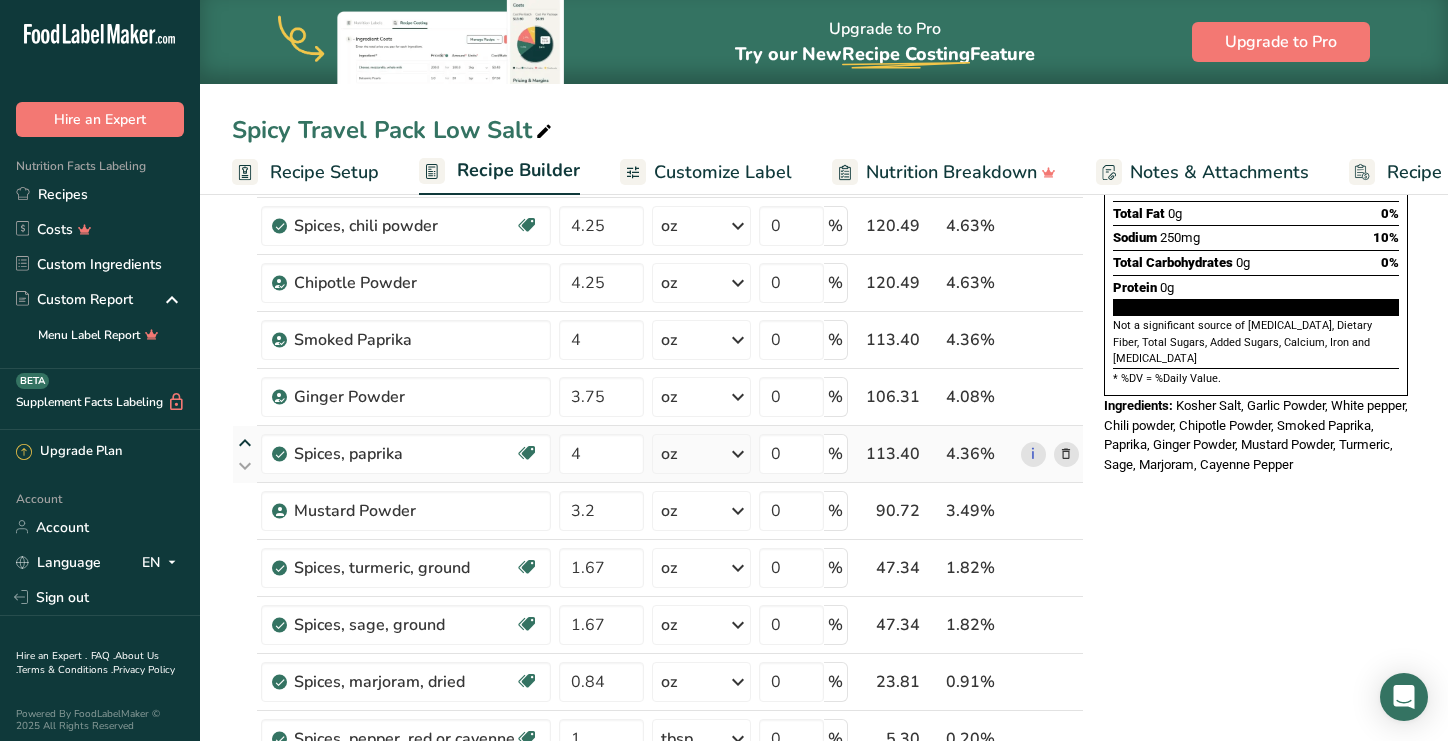 click at bounding box center (245, 443) 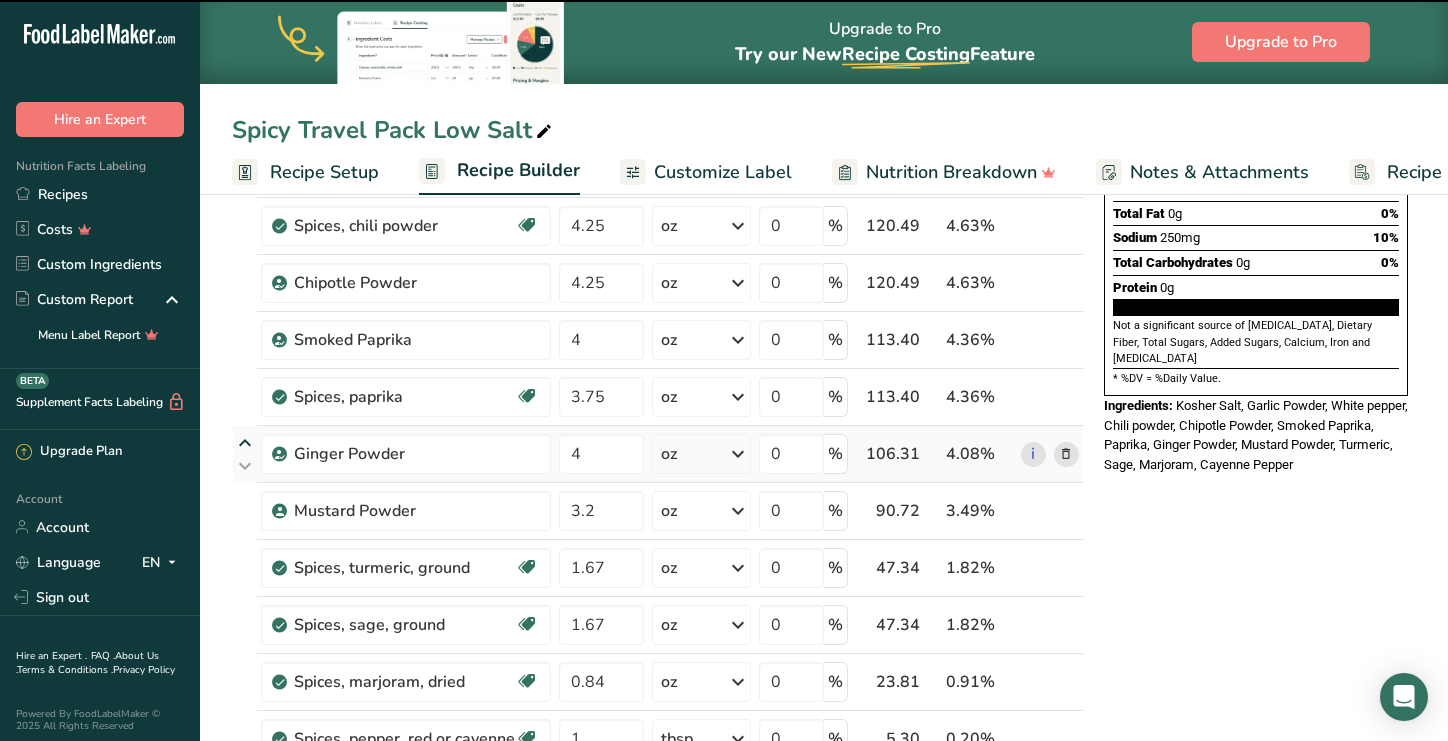 type on "4" 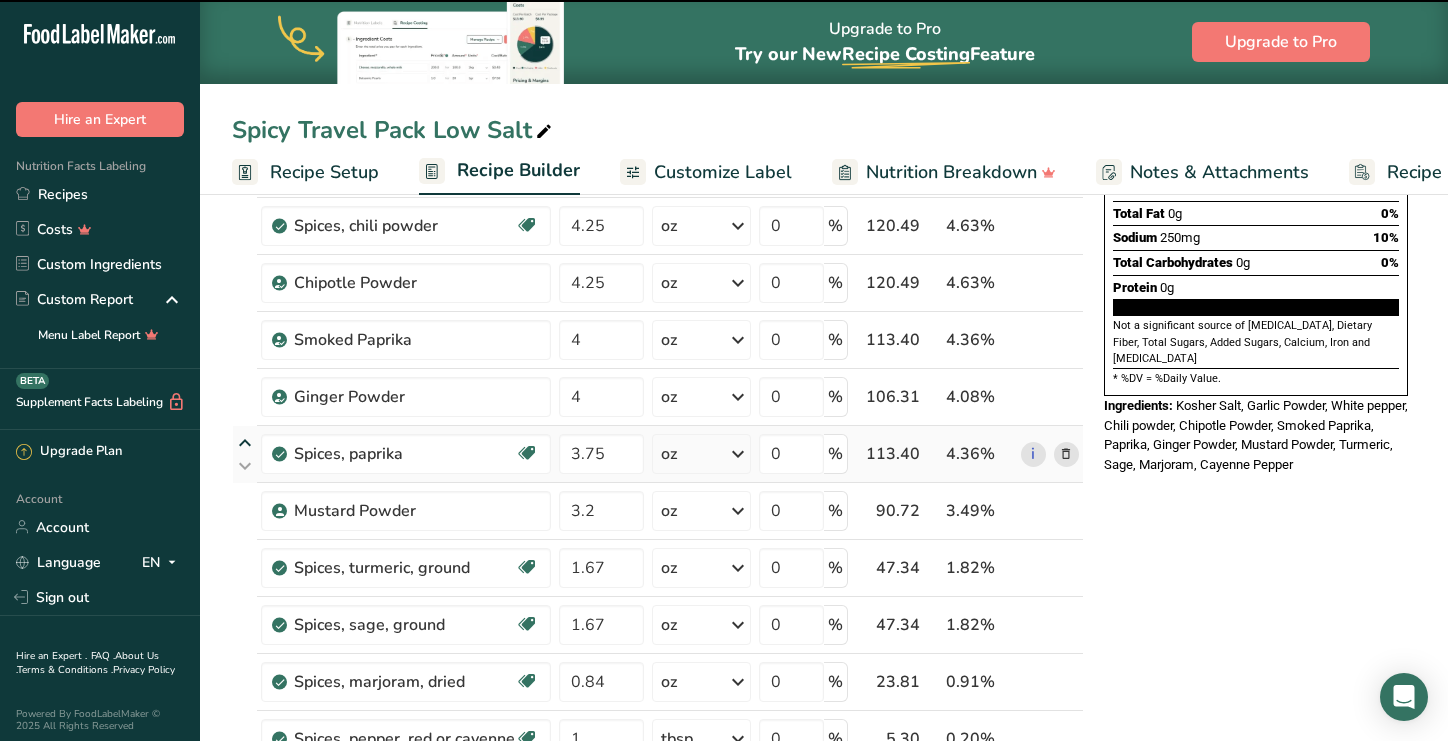 type on "3.75" 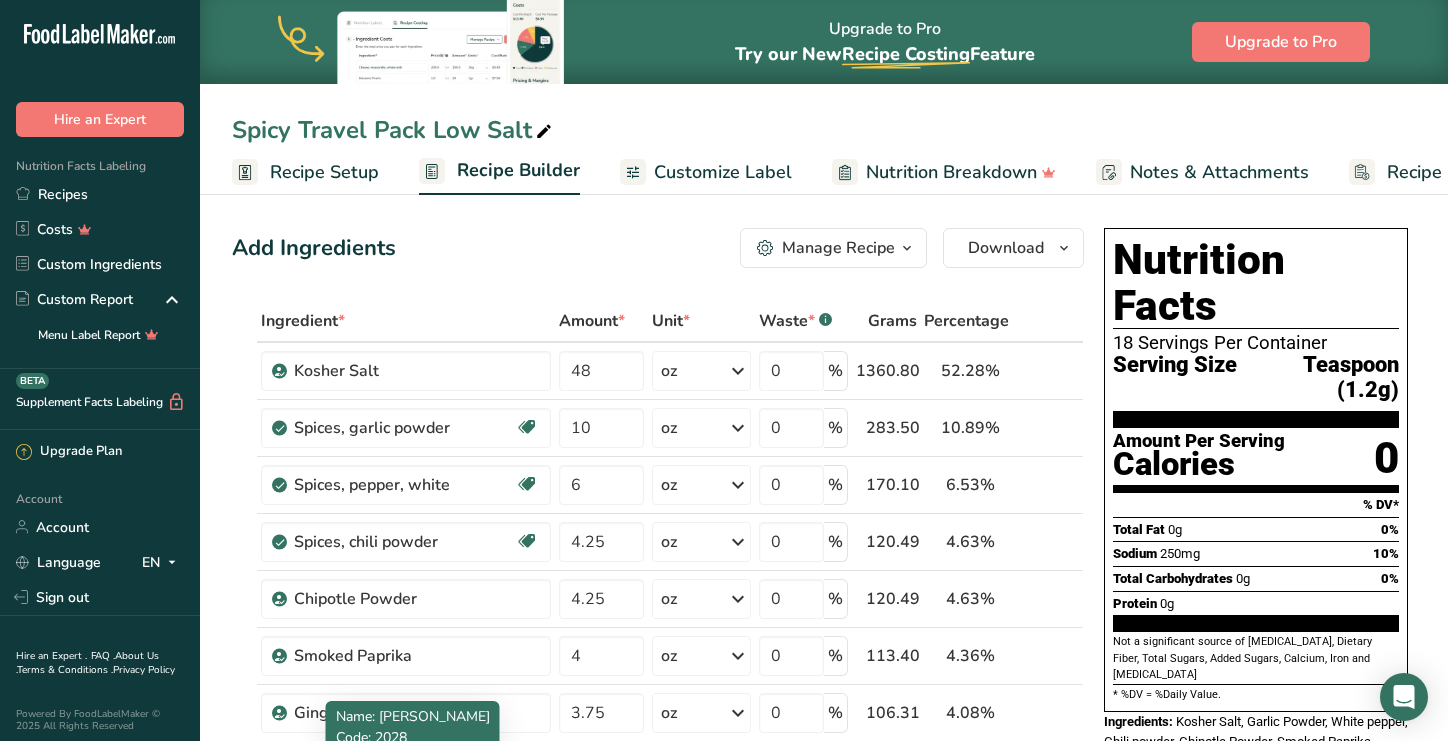 scroll, scrollTop: 0, scrollLeft: 0, axis: both 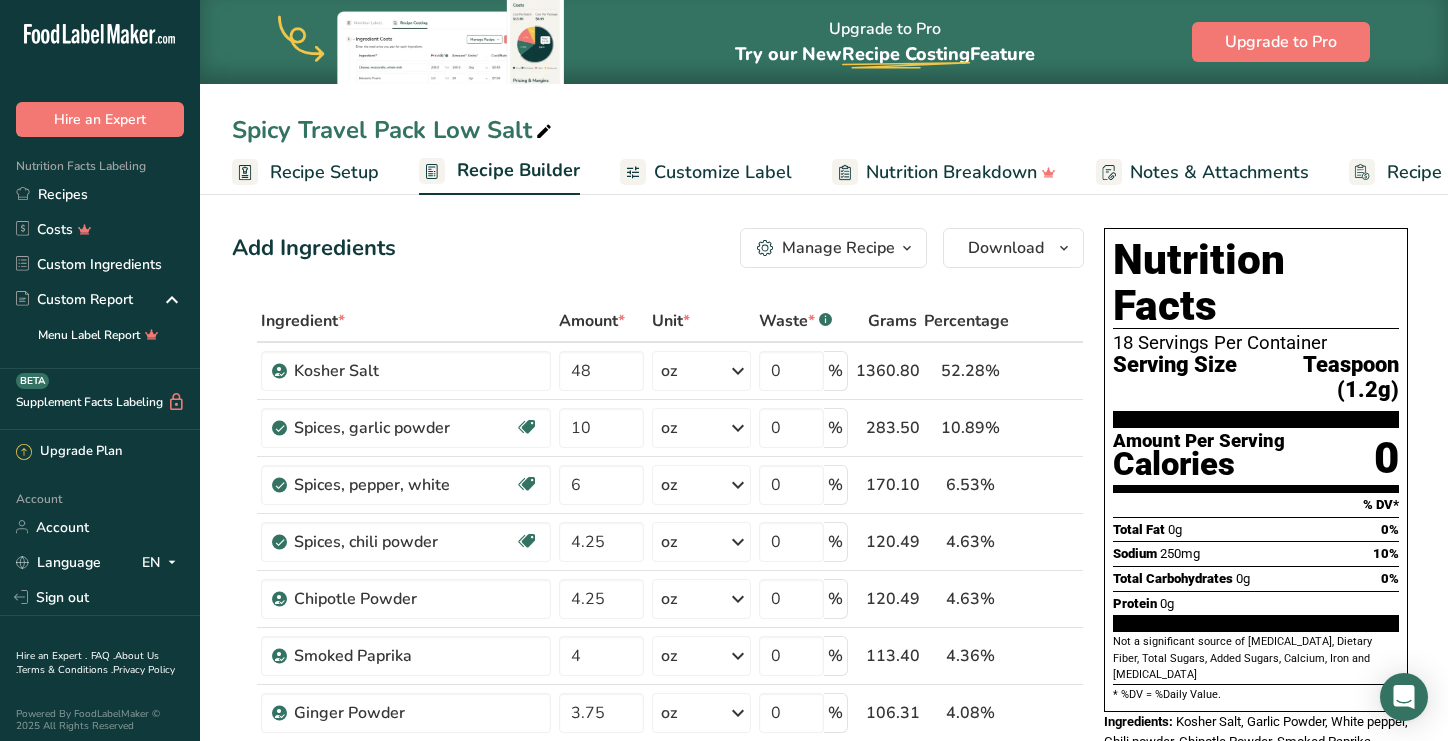click on "Recipe Setup" at bounding box center (324, 172) 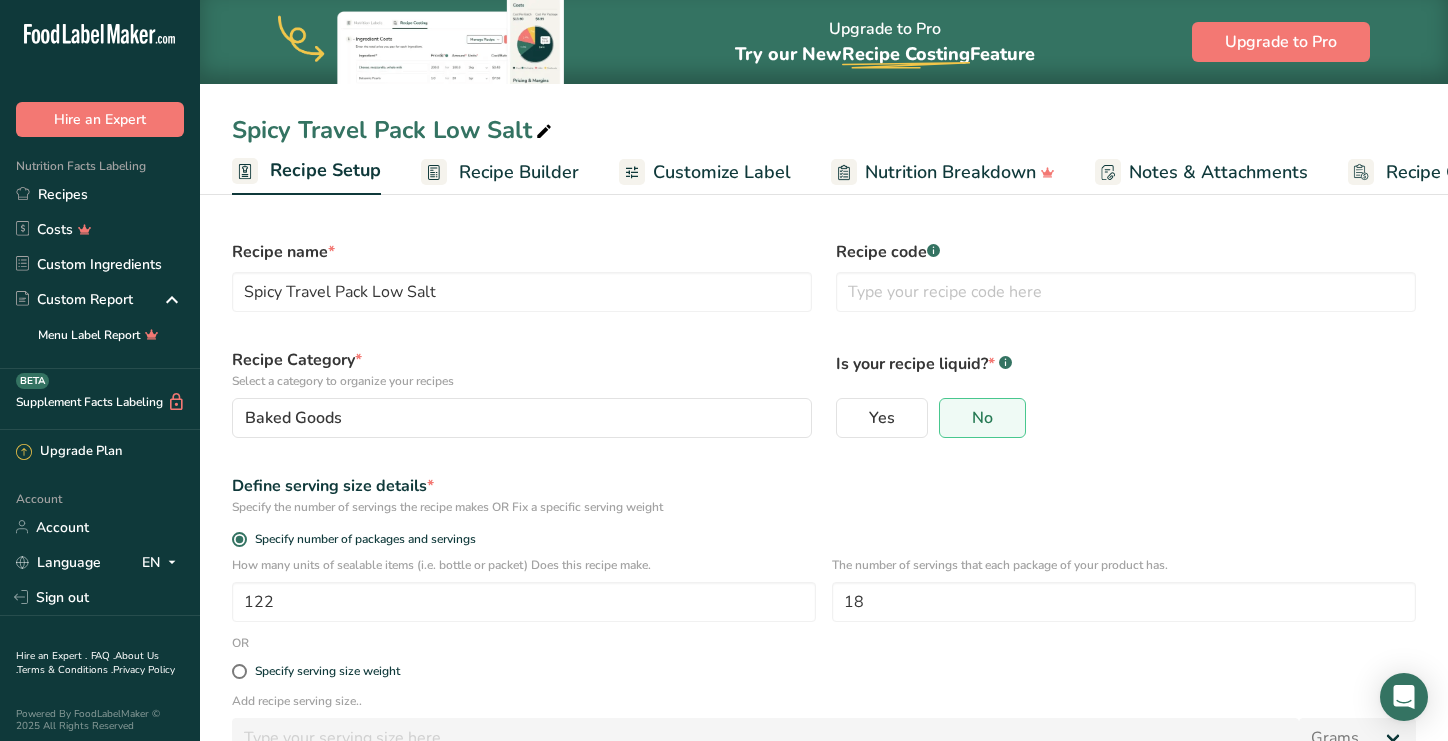 scroll, scrollTop: 0, scrollLeft: 7, axis: horizontal 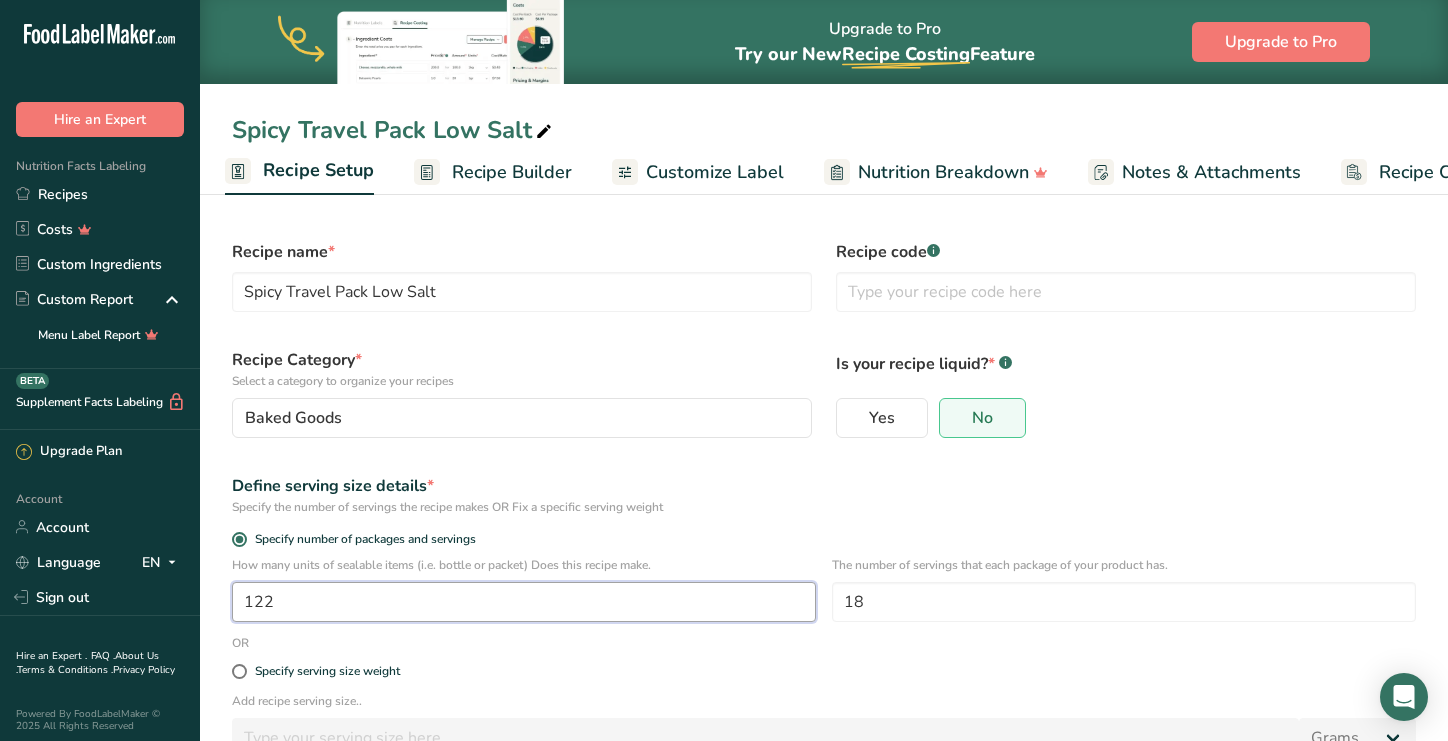 click on "122" at bounding box center (524, 602) 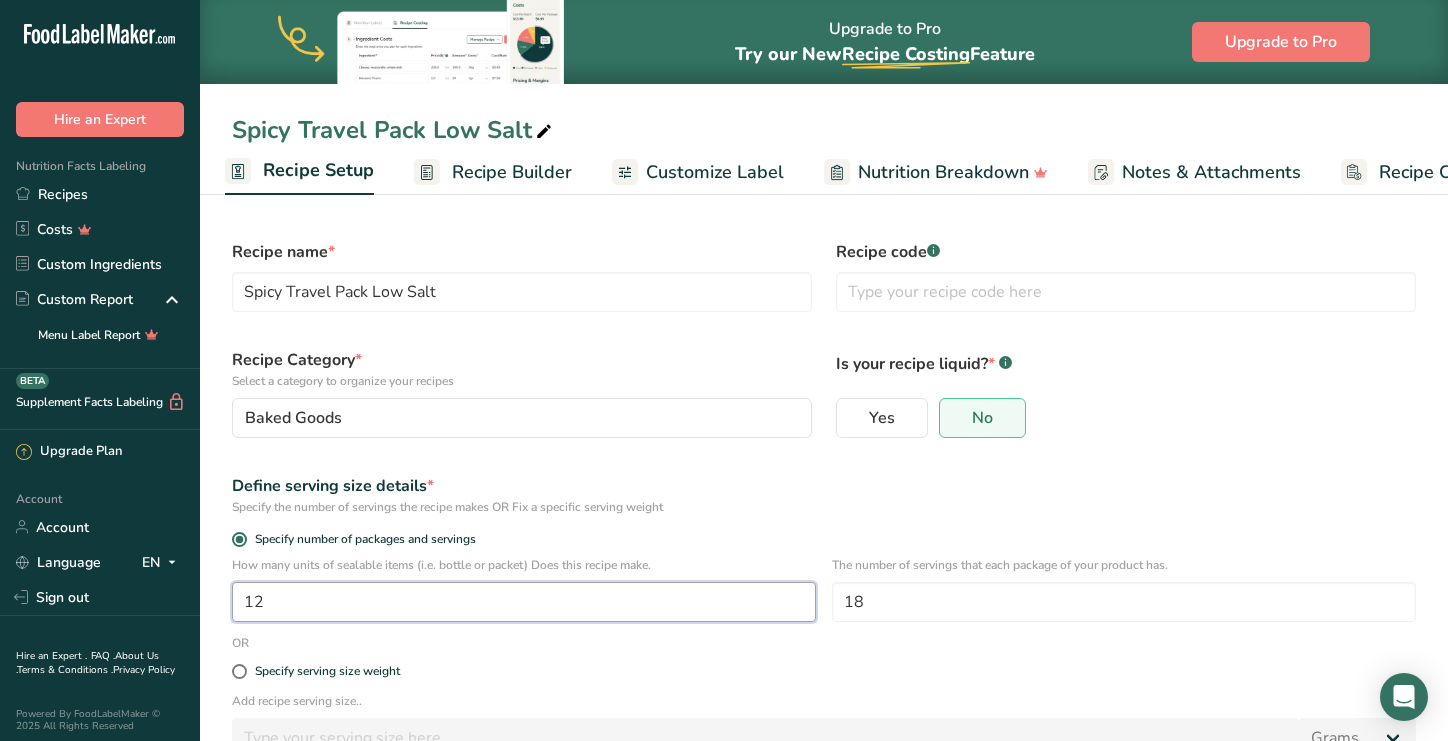 type on "1" 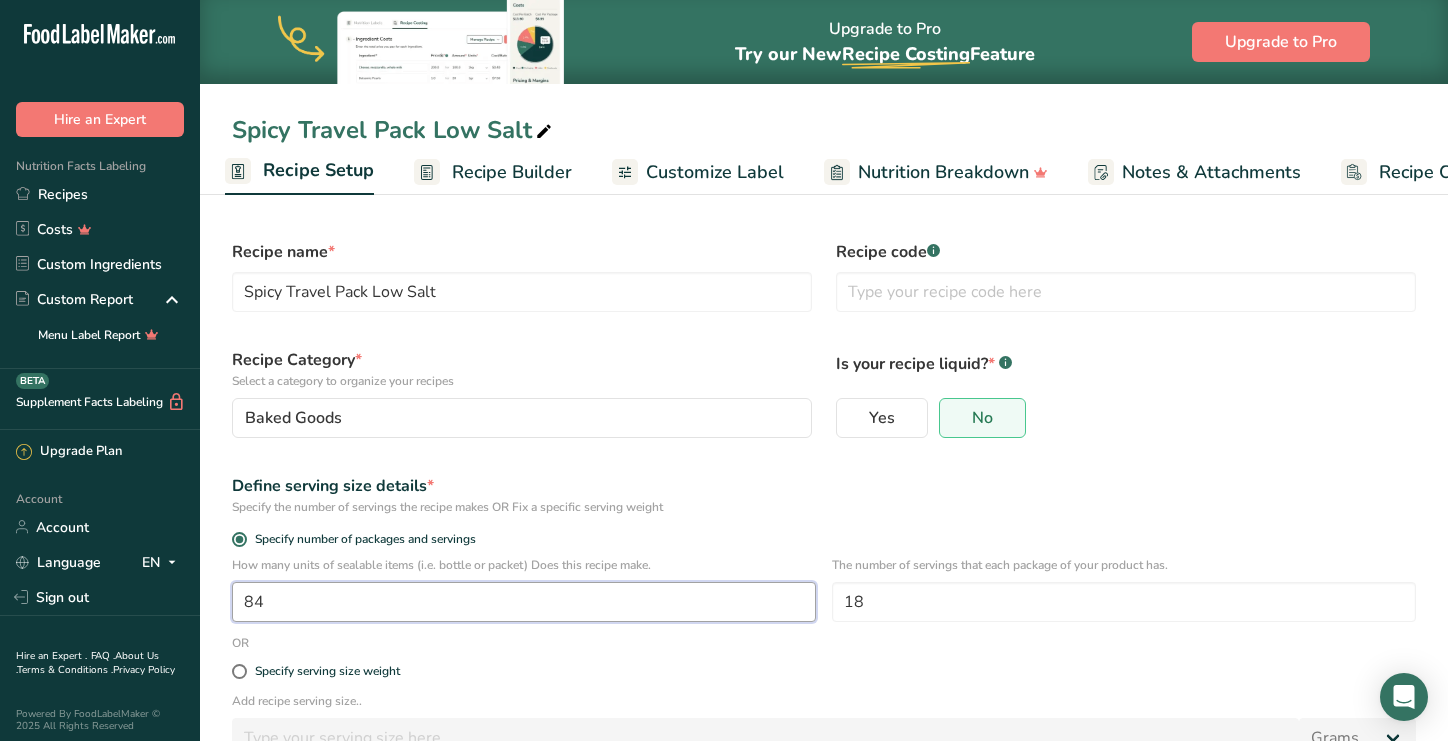 type on "84" 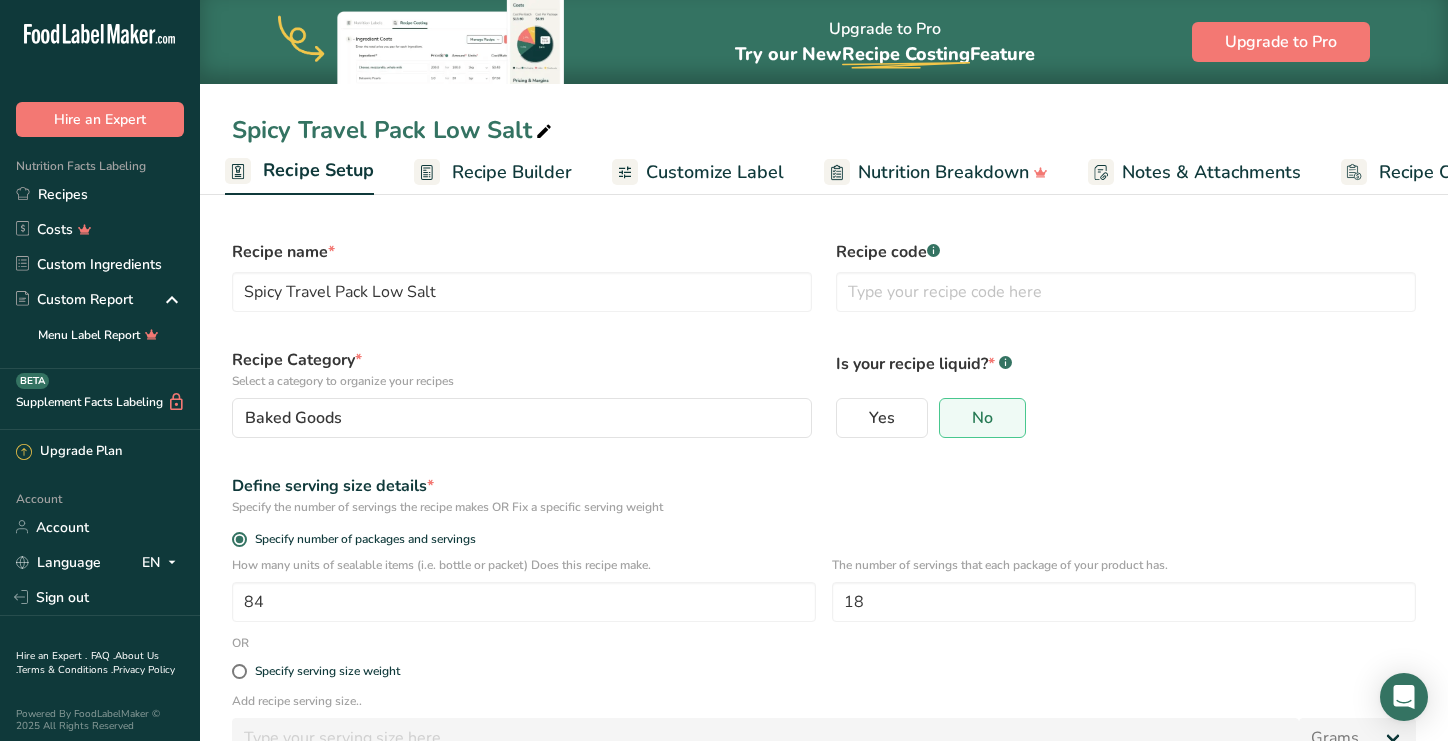 click on "Recipe Builder" at bounding box center (512, 172) 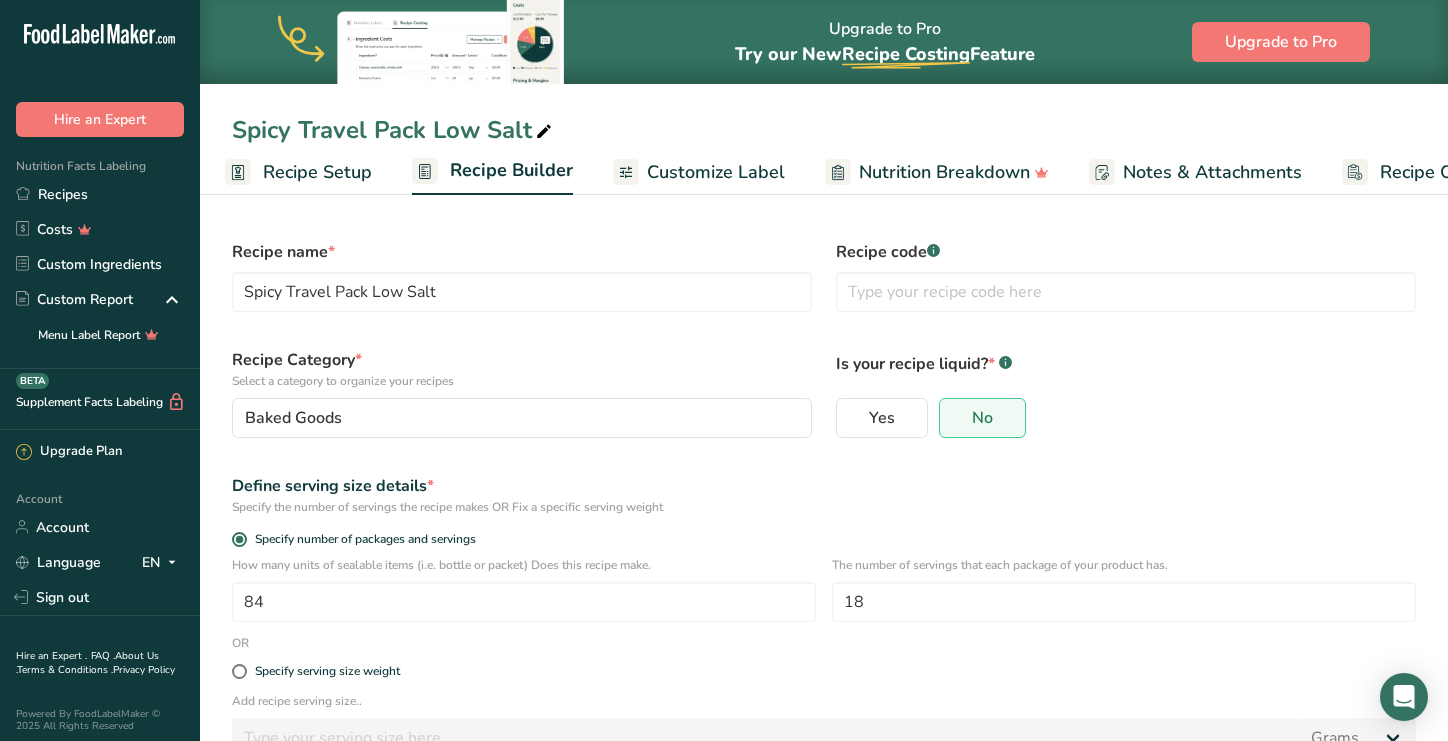 scroll, scrollTop: 0, scrollLeft: 111, axis: horizontal 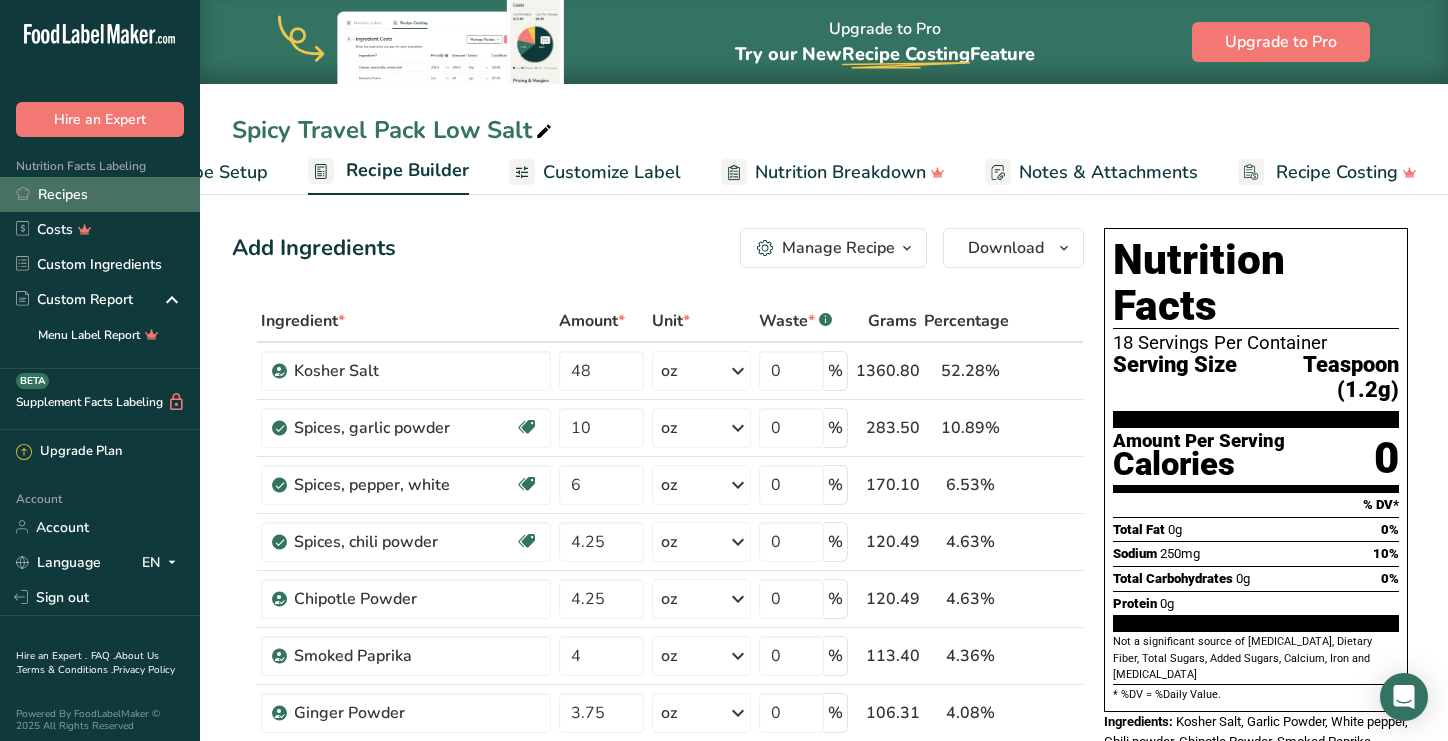 click on "Recipes" at bounding box center (100, 194) 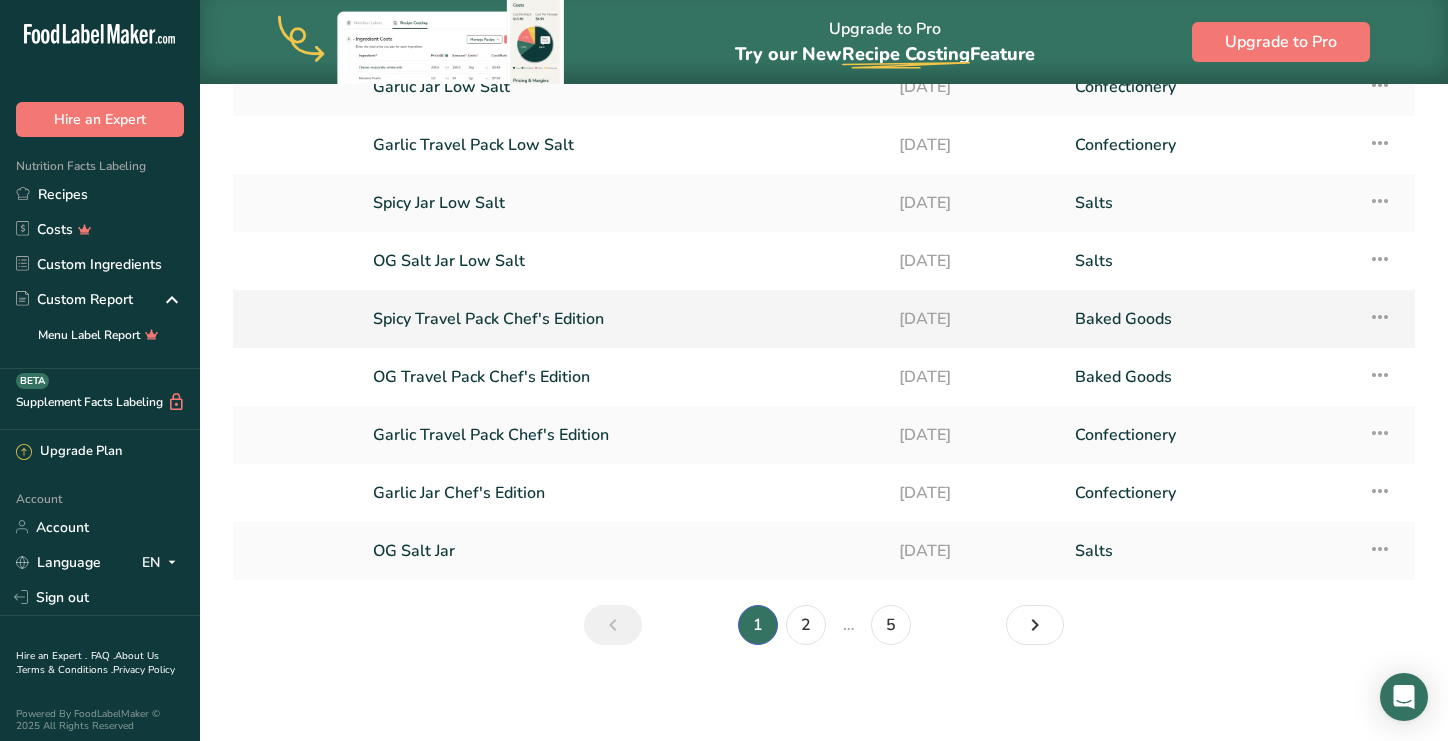 scroll, scrollTop: 220, scrollLeft: 0, axis: vertical 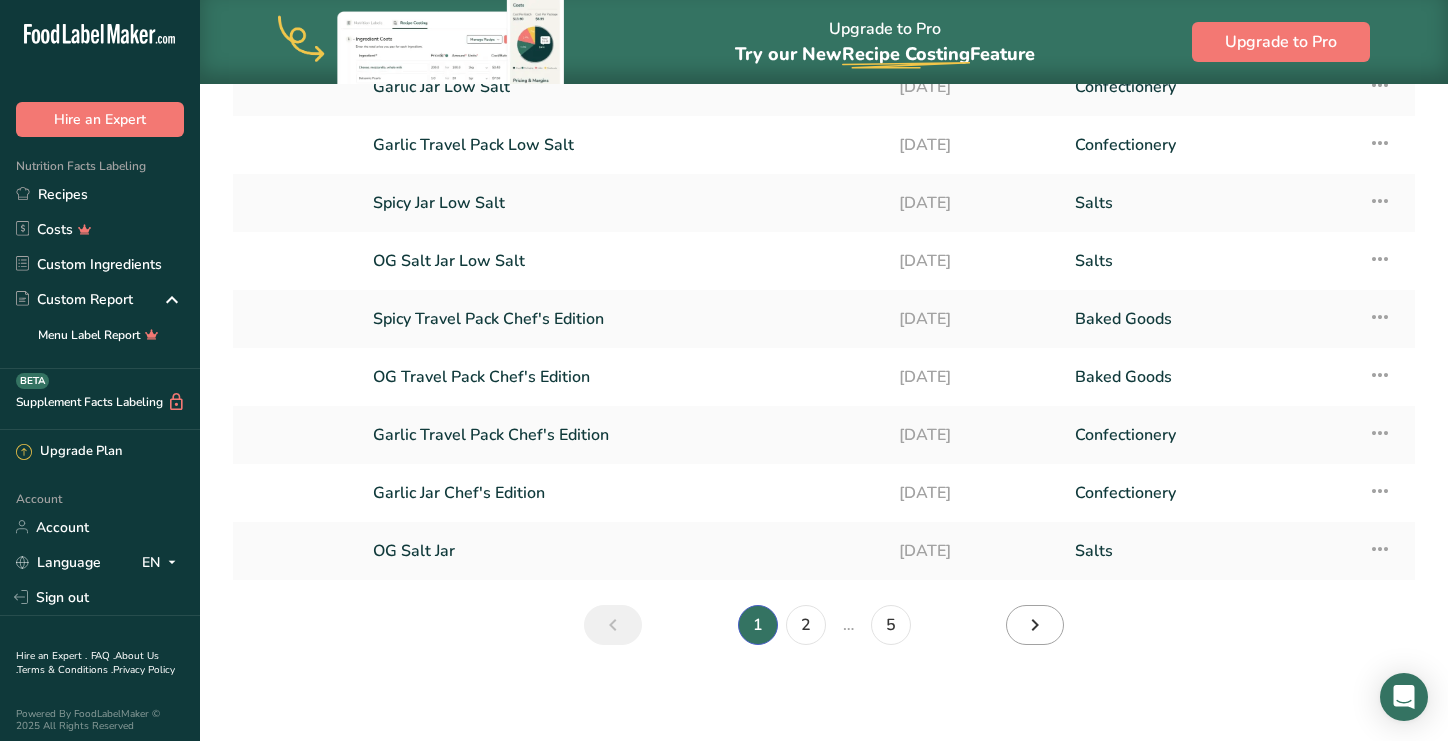 click at bounding box center [1035, 625] 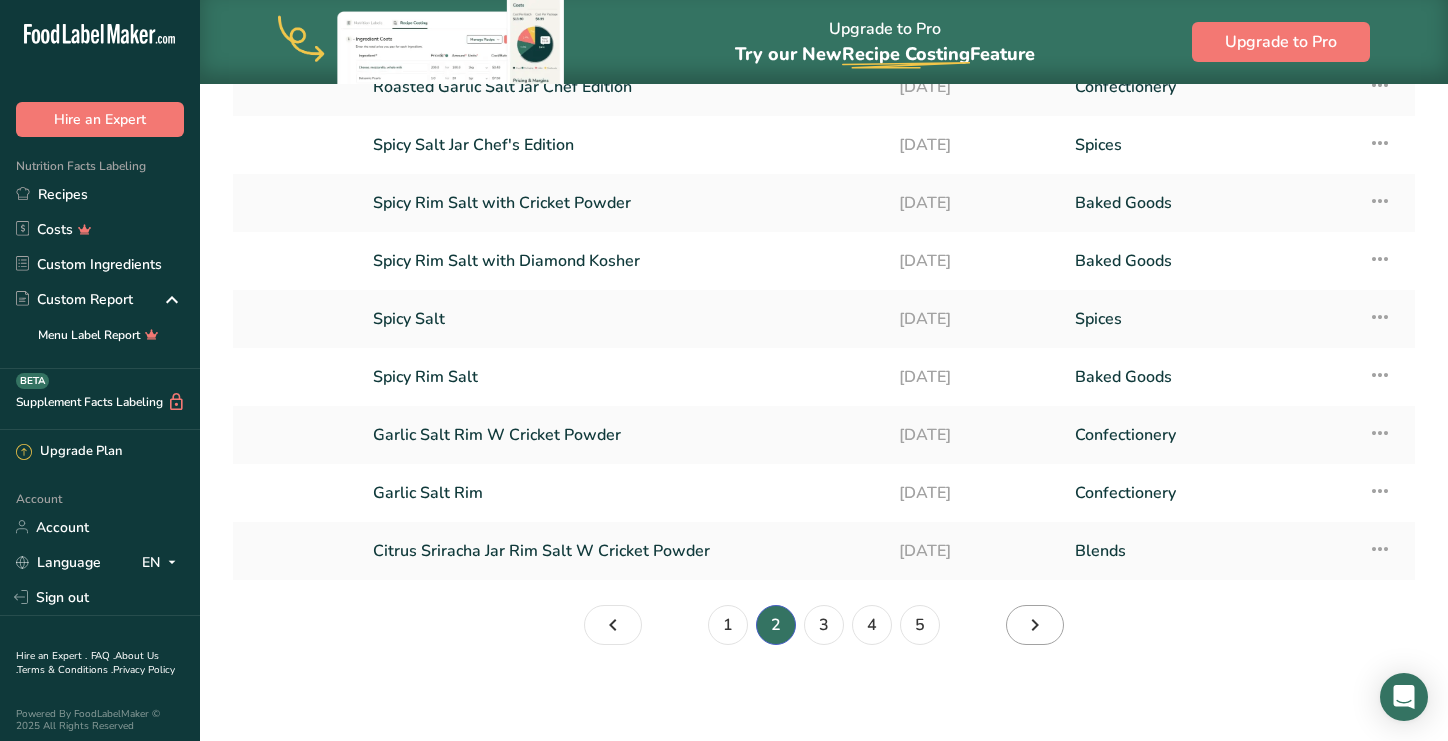 scroll, scrollTop: 220, scrollLeft: 0, axis: vertical 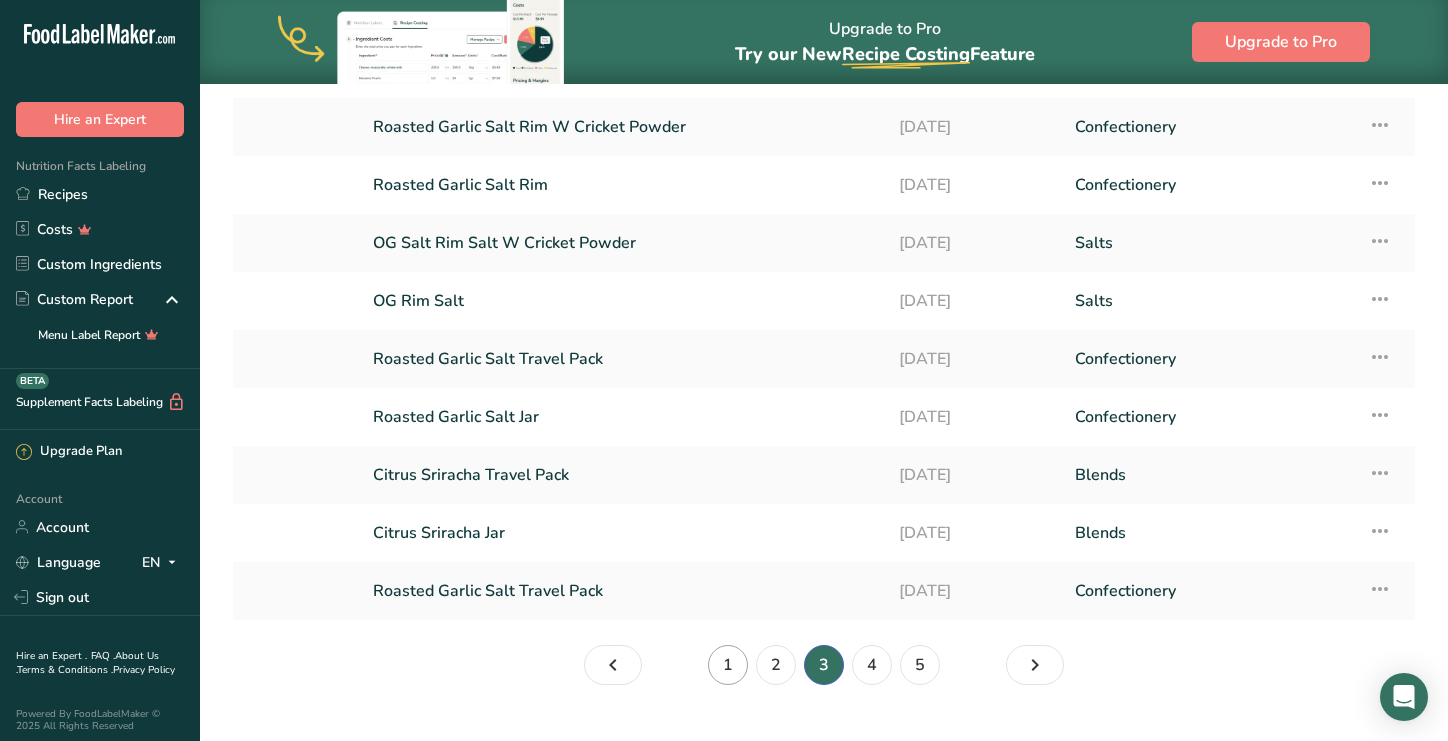 click on "1" at bounding box center (728, 665) 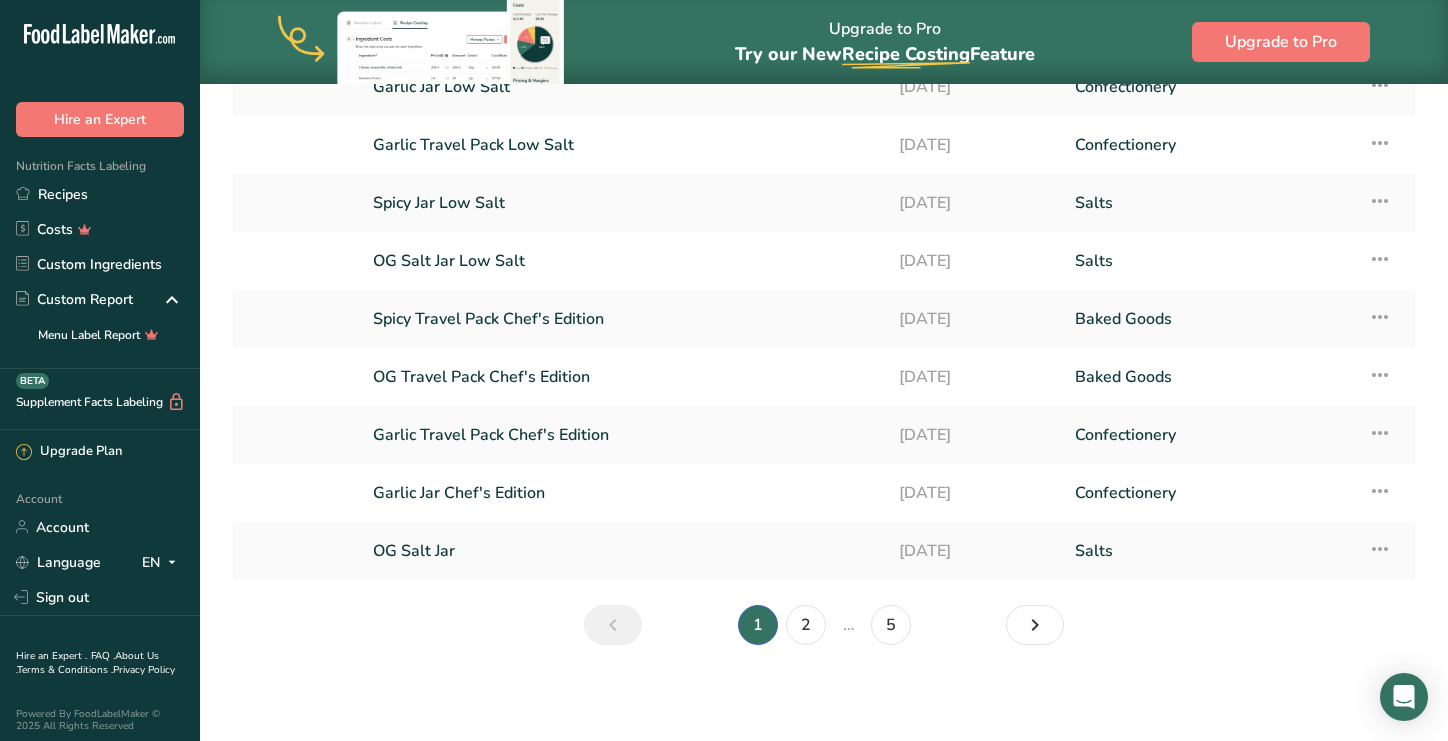 scroll, scrollTop: 220, scrollLeft: 0, axis: vertical 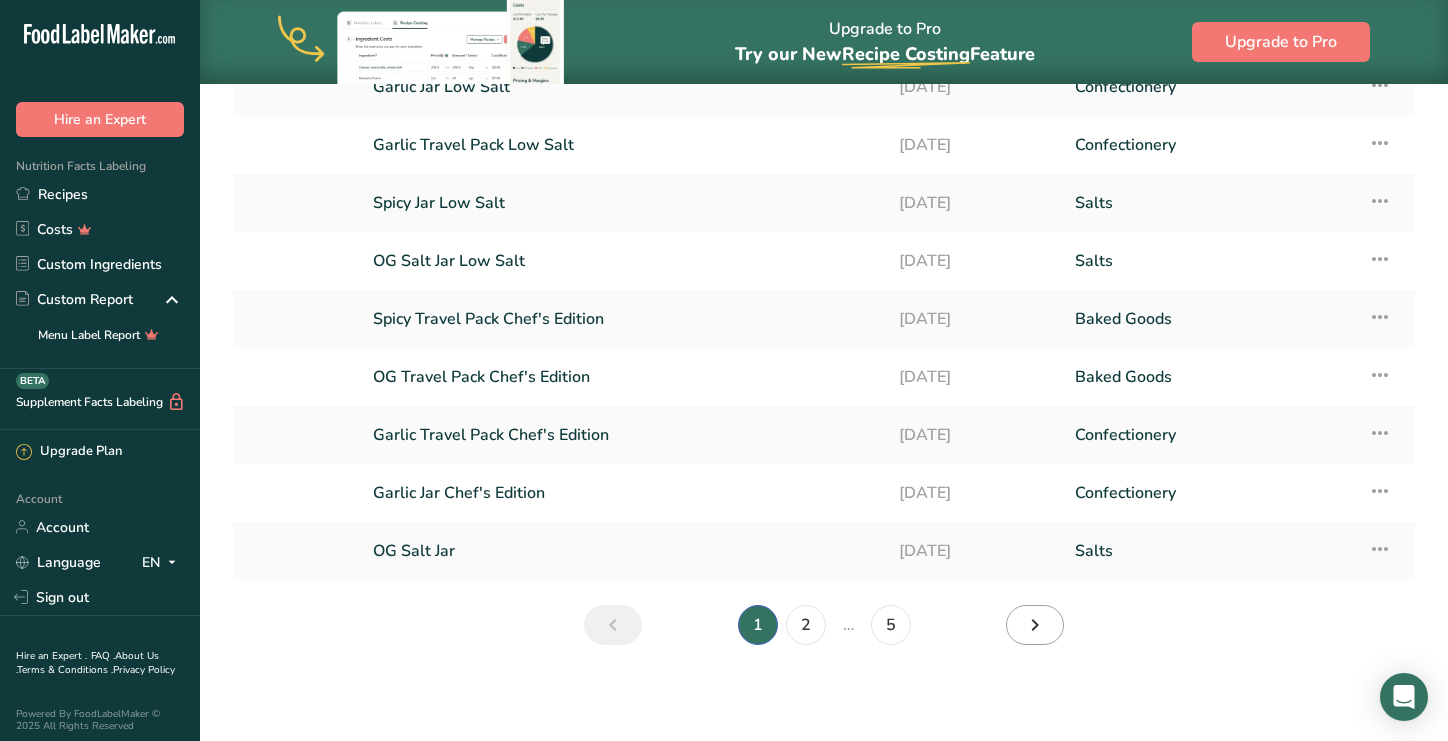 click at bounding box center [1035, 625] 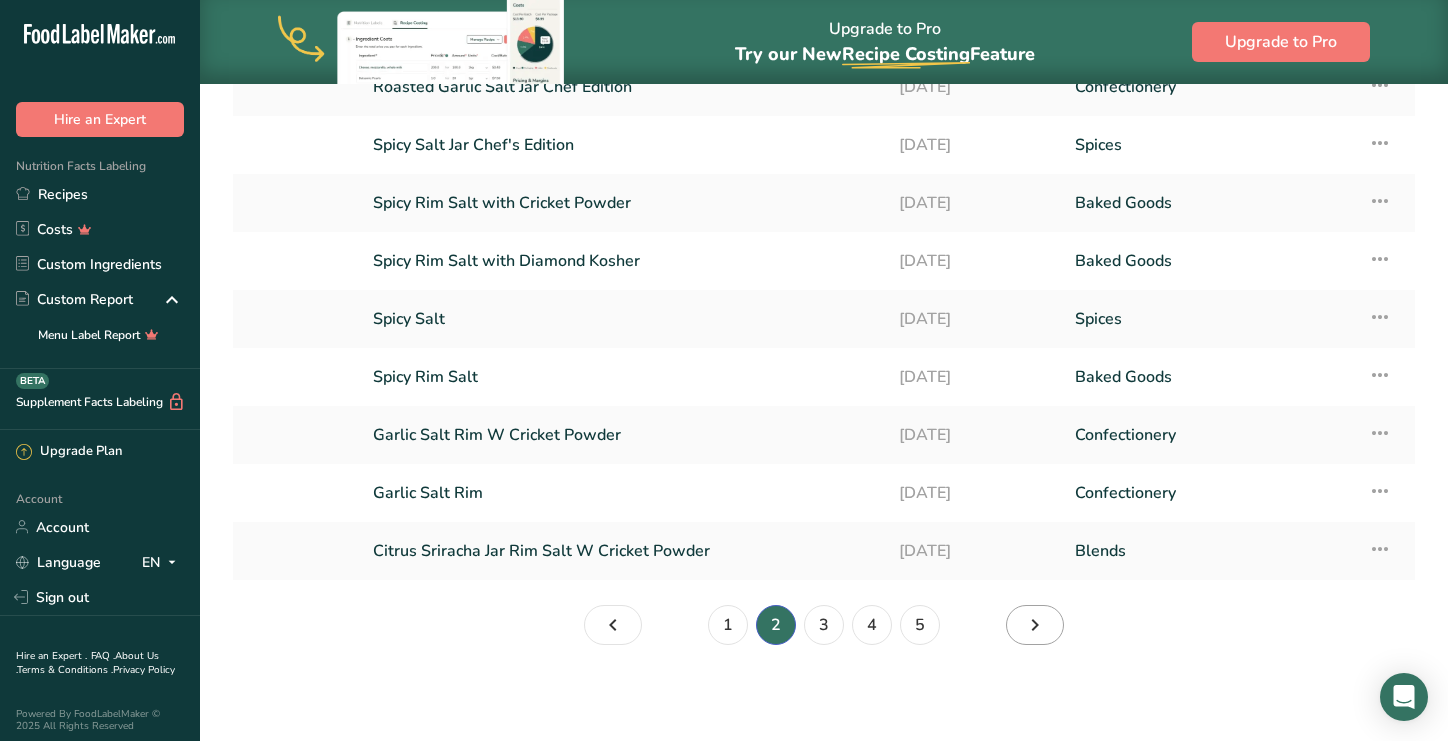 click at bounding box center [1035, 625] 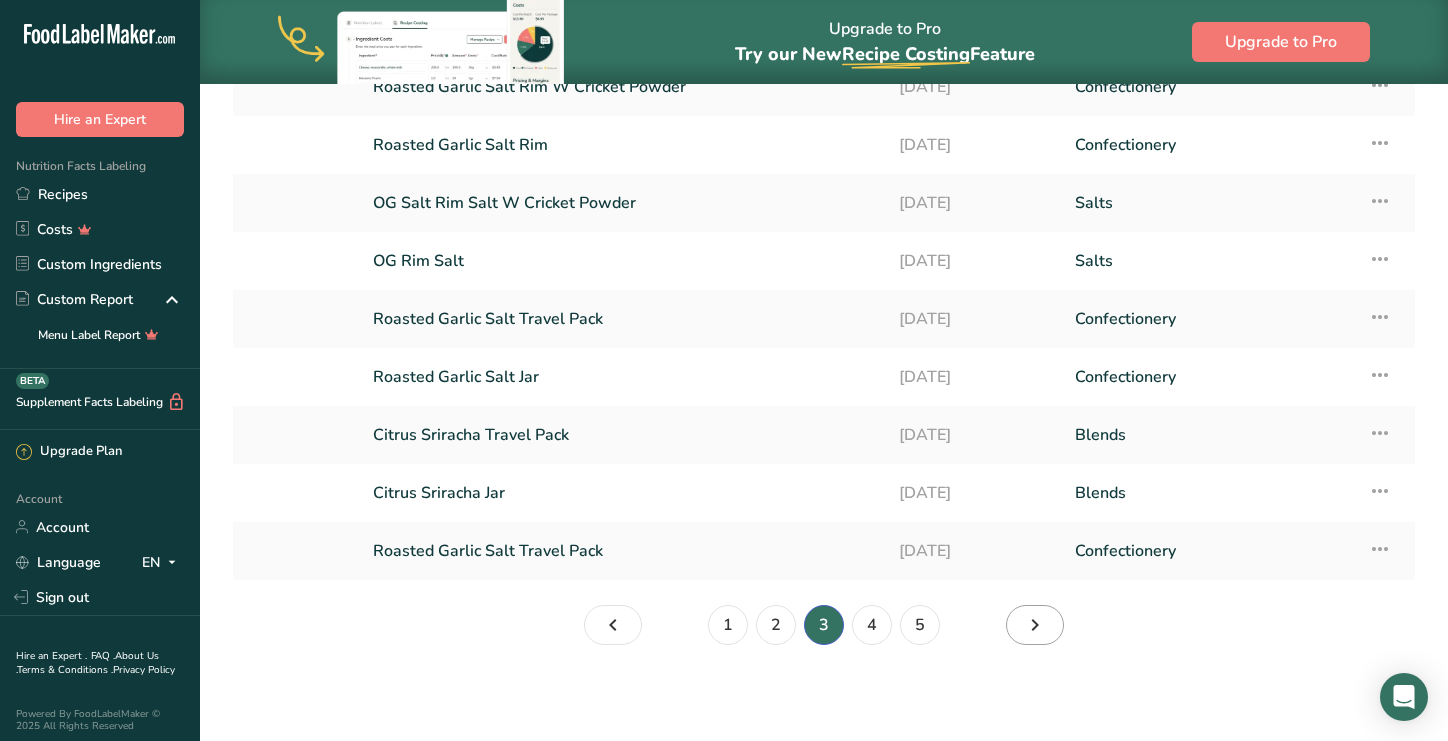click at bounding box center [1035, 625] 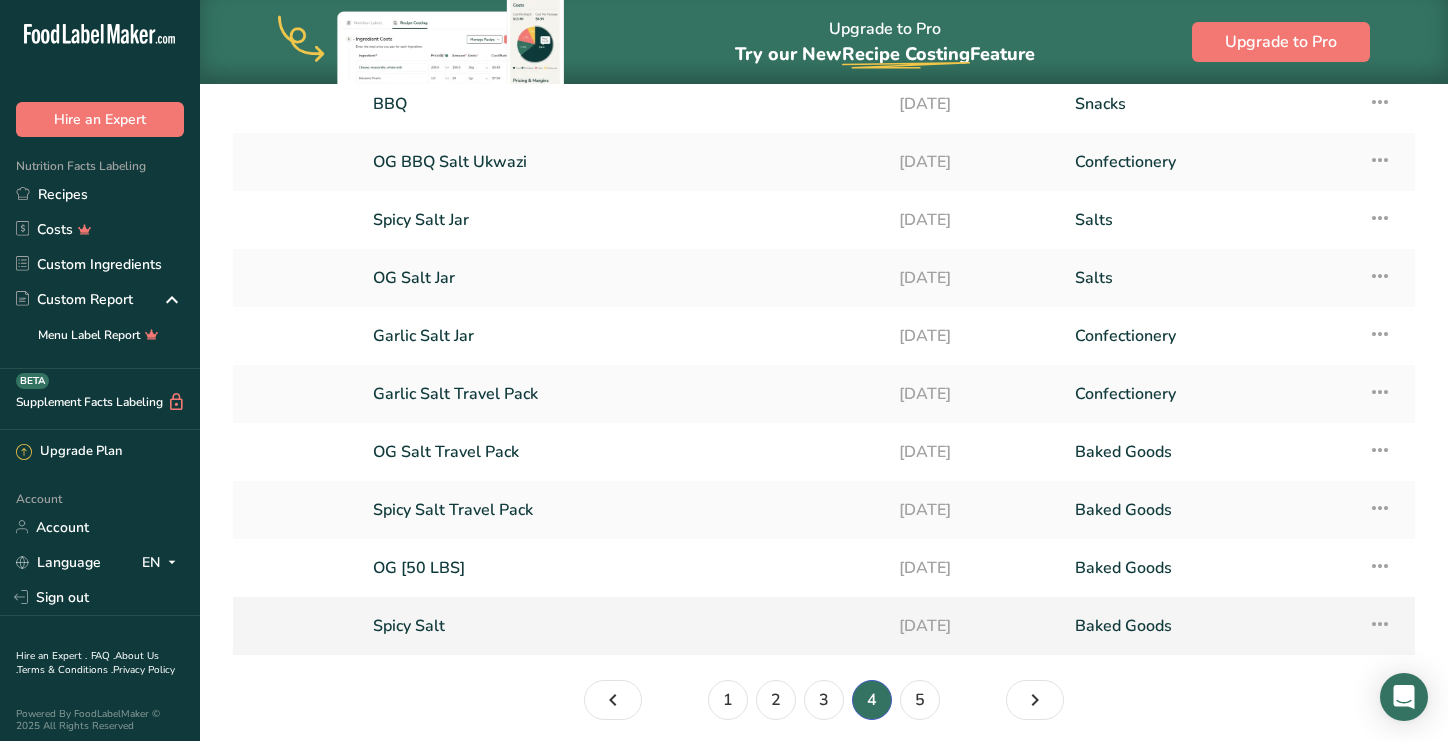 scroll, scrollTop: 138, scrollLeft: 0, axis: vertical 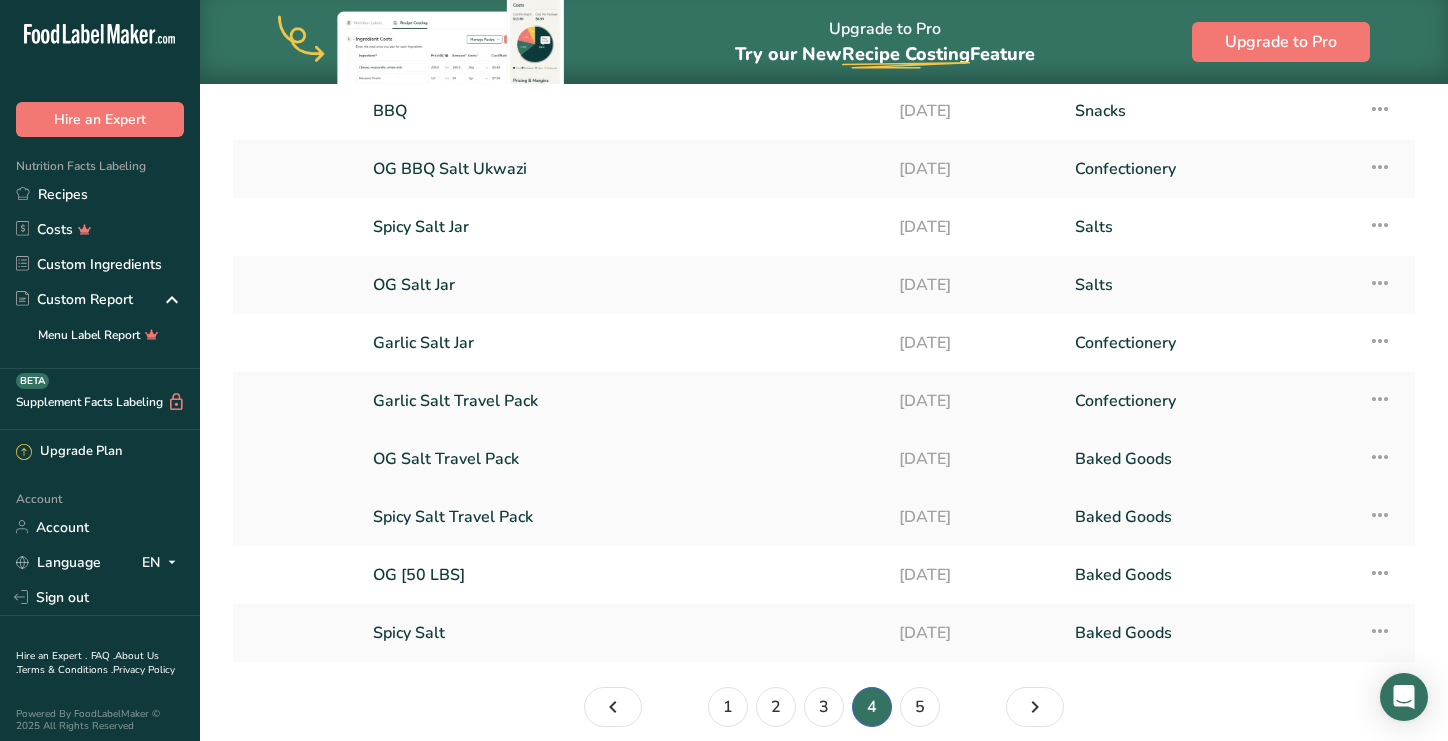 click on "OG Salt Travel Pack" at bounding box center (624, 459) 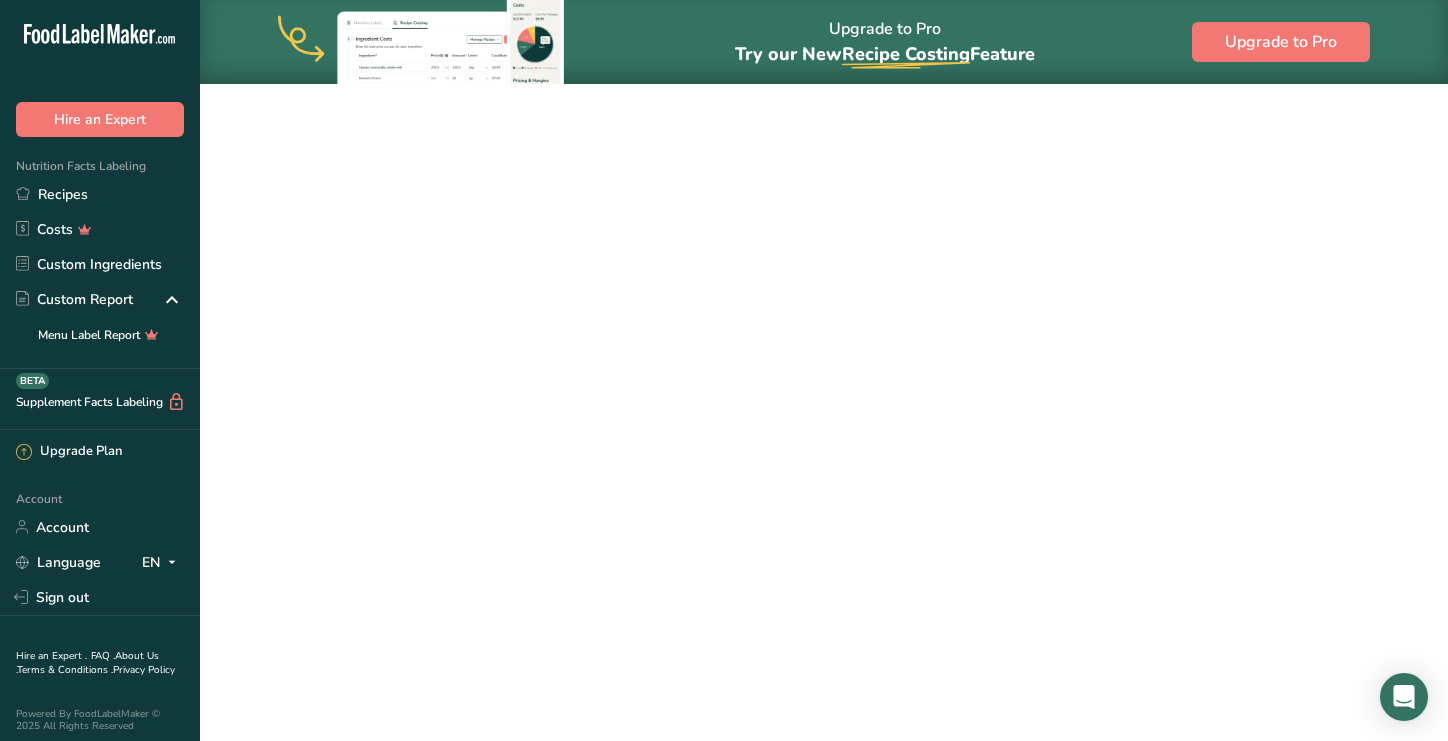scroll, scrollTop: 0, scrollLeft: 0, axis: both 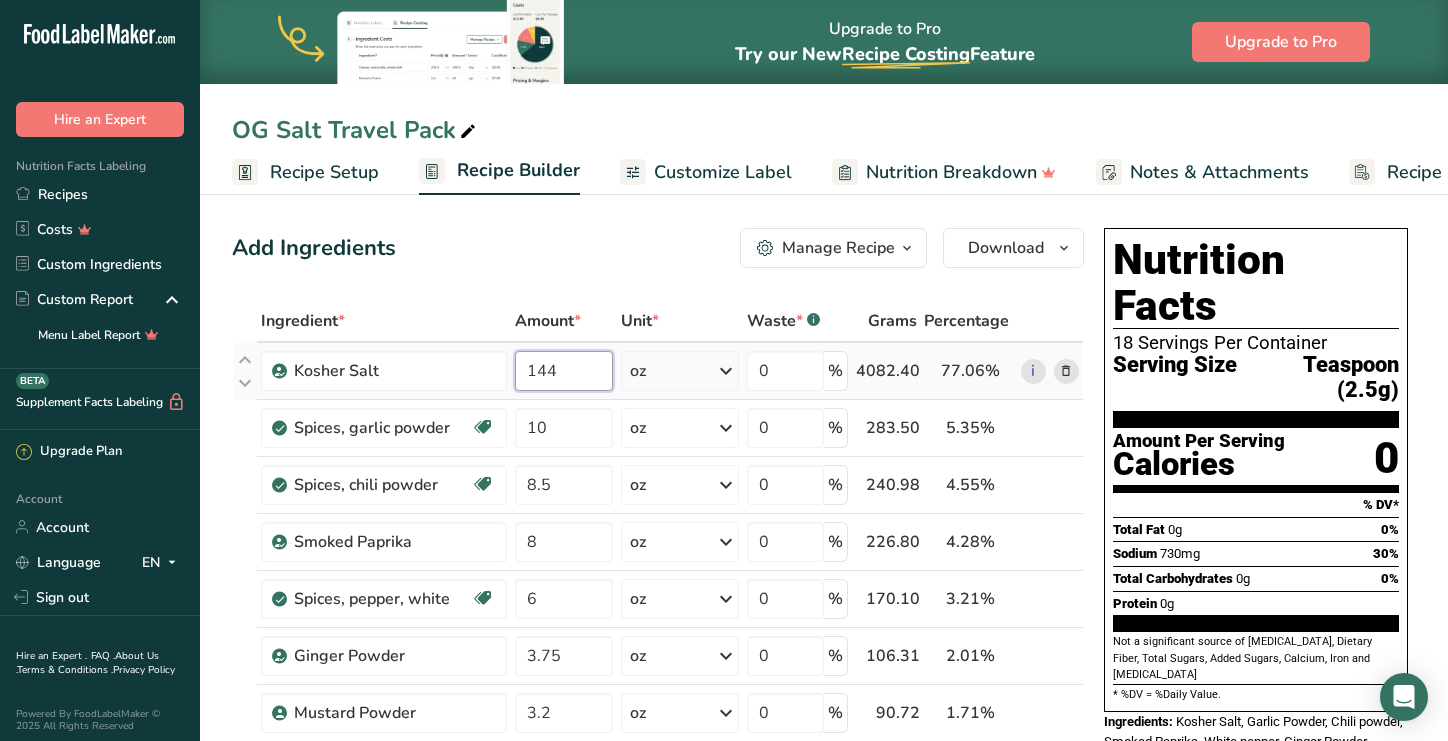 click on "144" at bounding box center [564, 371] 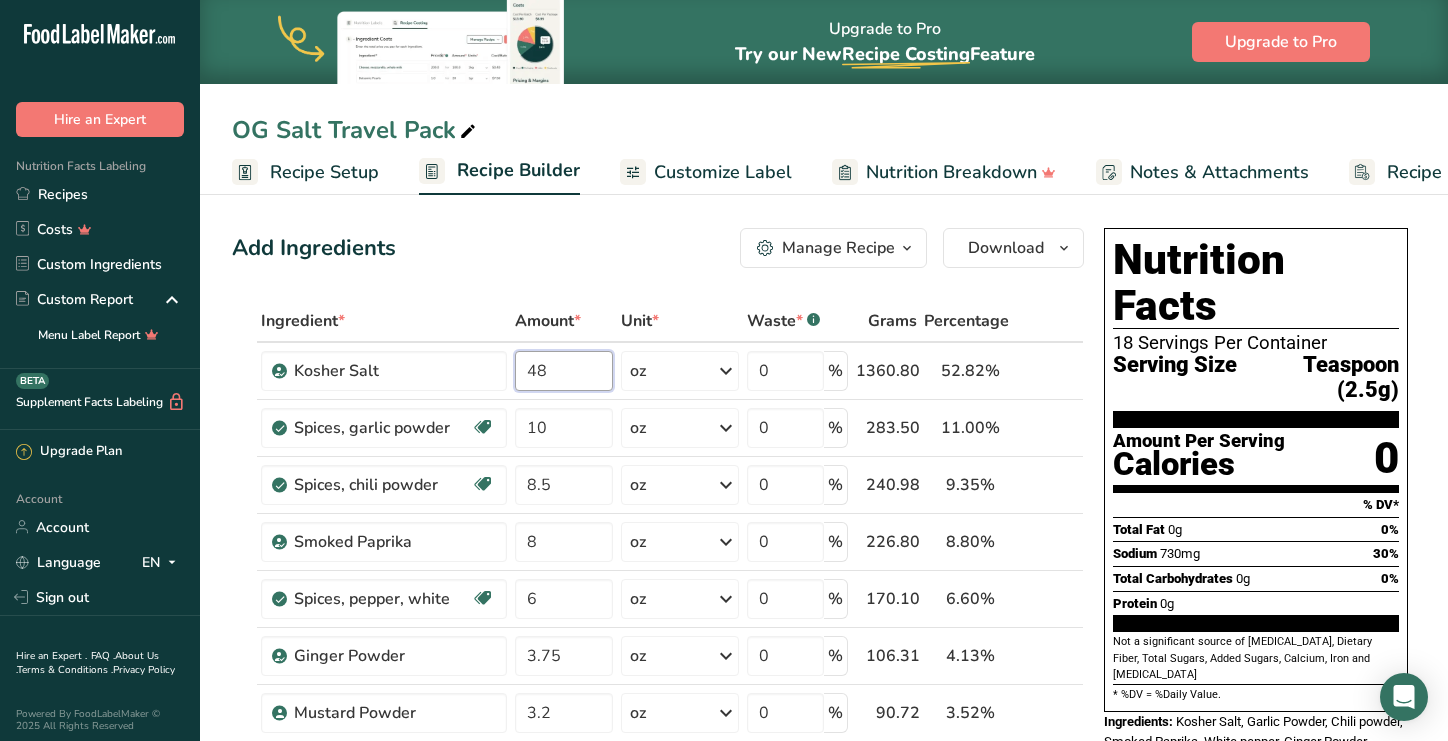type on "48" 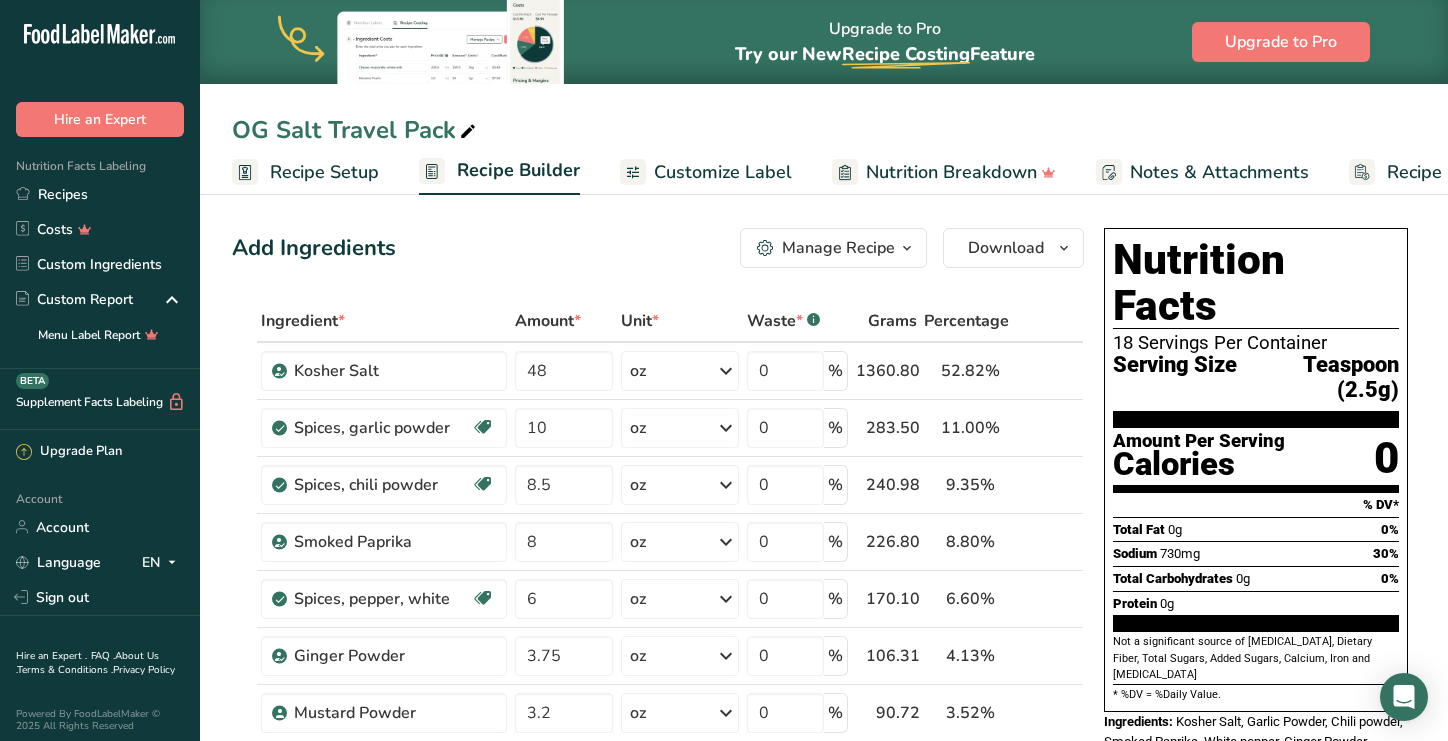click on "Add Ingredients
Manage Recipe         Delete Recipe           Duplicate Recipe             Scale Recipe             Save as Sub-Recipe   .a-a{fill:#347362;}.b-a{fill:#fff;}                               Nutrition Breakdown                   Recipe Card
NEW
[MEDICAL_DATA] Pattern Report             Activity History
Download
Choose your preferred label style
Standard FDA label
Standard FDA label
The most common format for nutrition facts labels in compliance with the FDA's typeface, style and requirements
Tabular FDA label
A label format compliant with the FDA regulations presented in a tabular (horizontal) display.
Linear FDA label
A simple linear display for small sized packages.
Simplified FDA label" at bounding box center (664, 975) 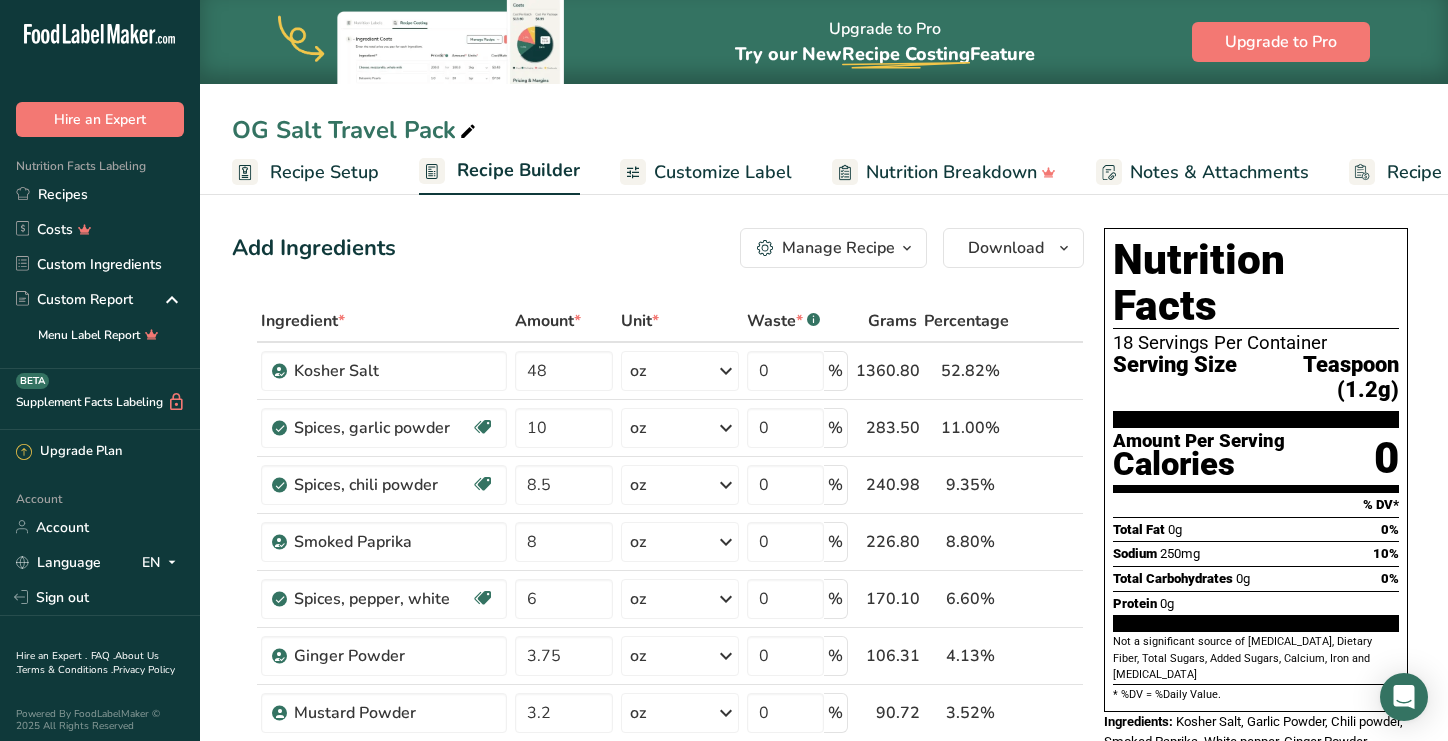 click on "Recipe Setup" at bounding box center [324, 172] 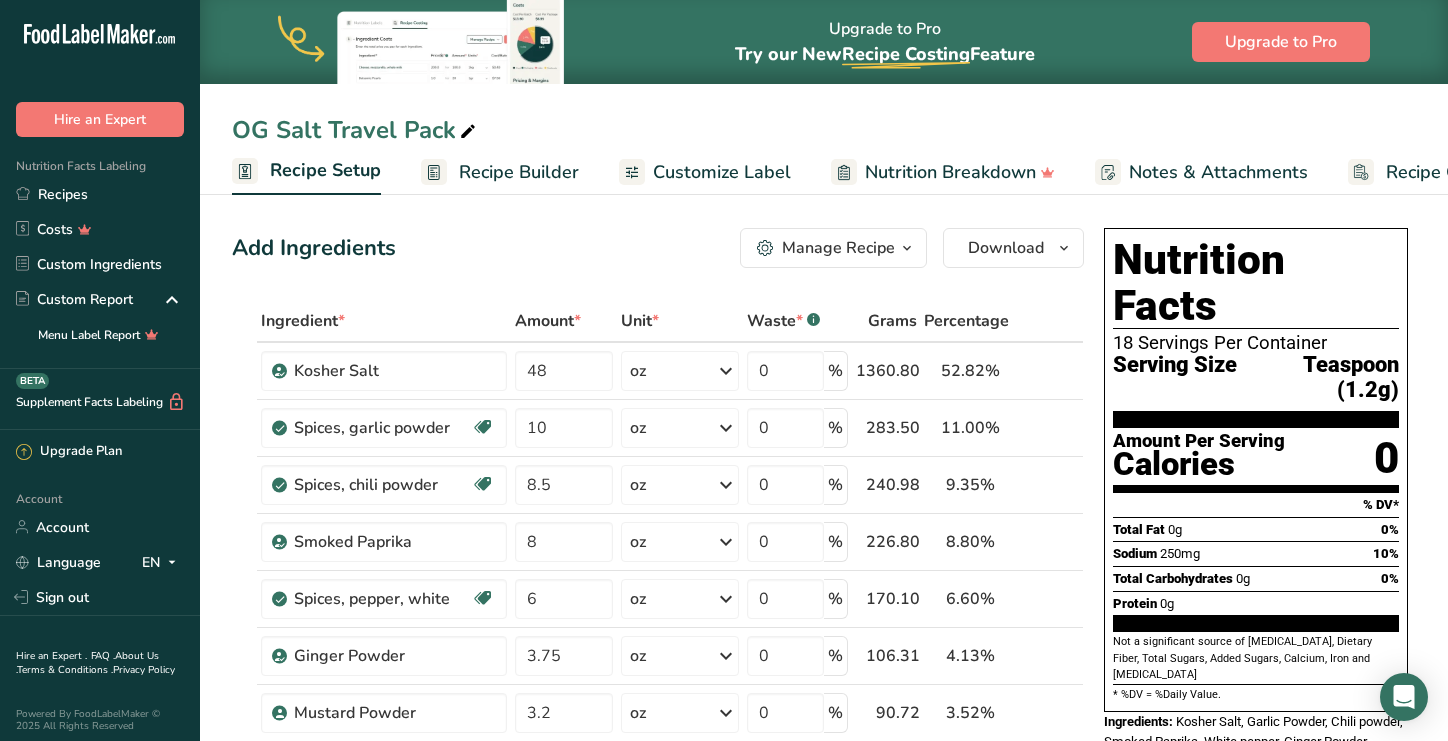 scroll, scrollTop: 0, scrollLeft: 7, axis: horizontal 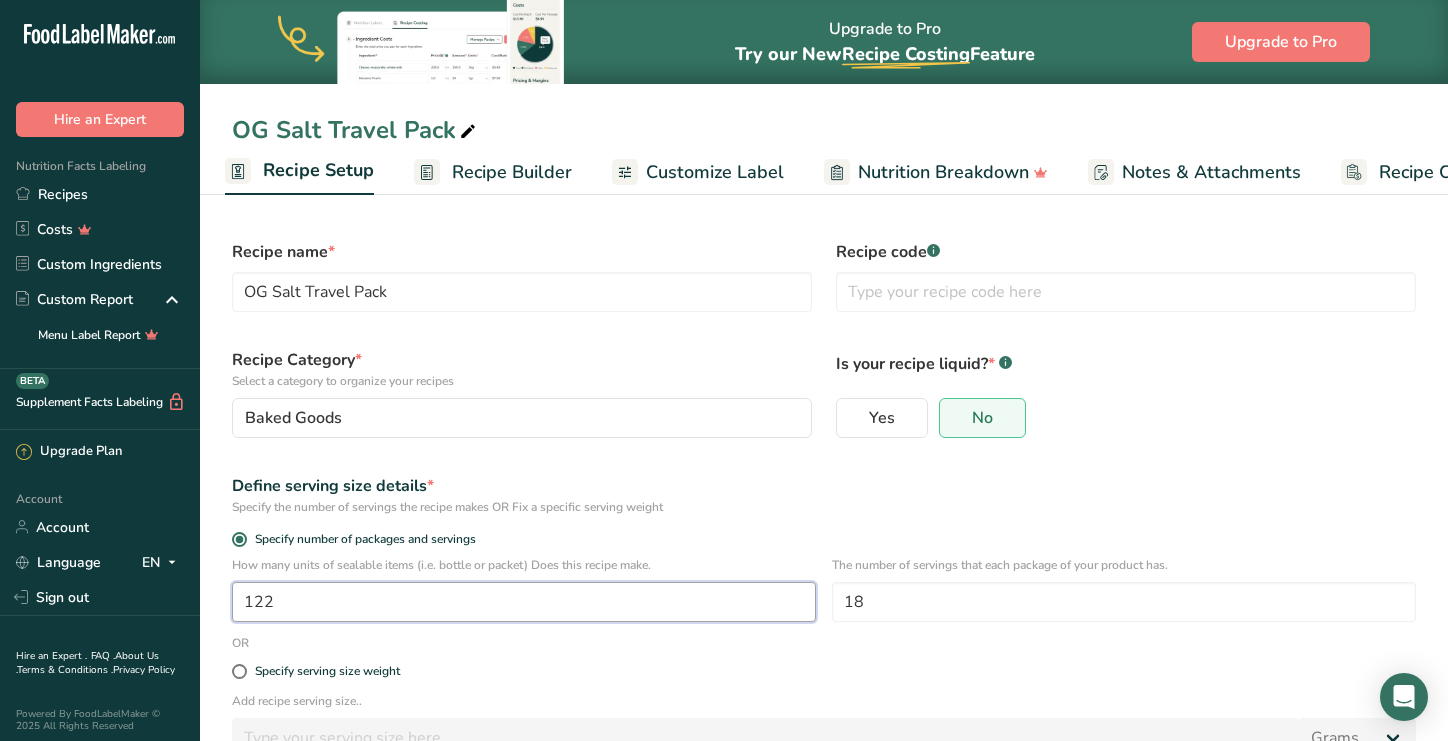 drag, startPoint x: 294, startPoint y: 607, endPoint x: 223, endPoint y: 596, distance: 71.84706 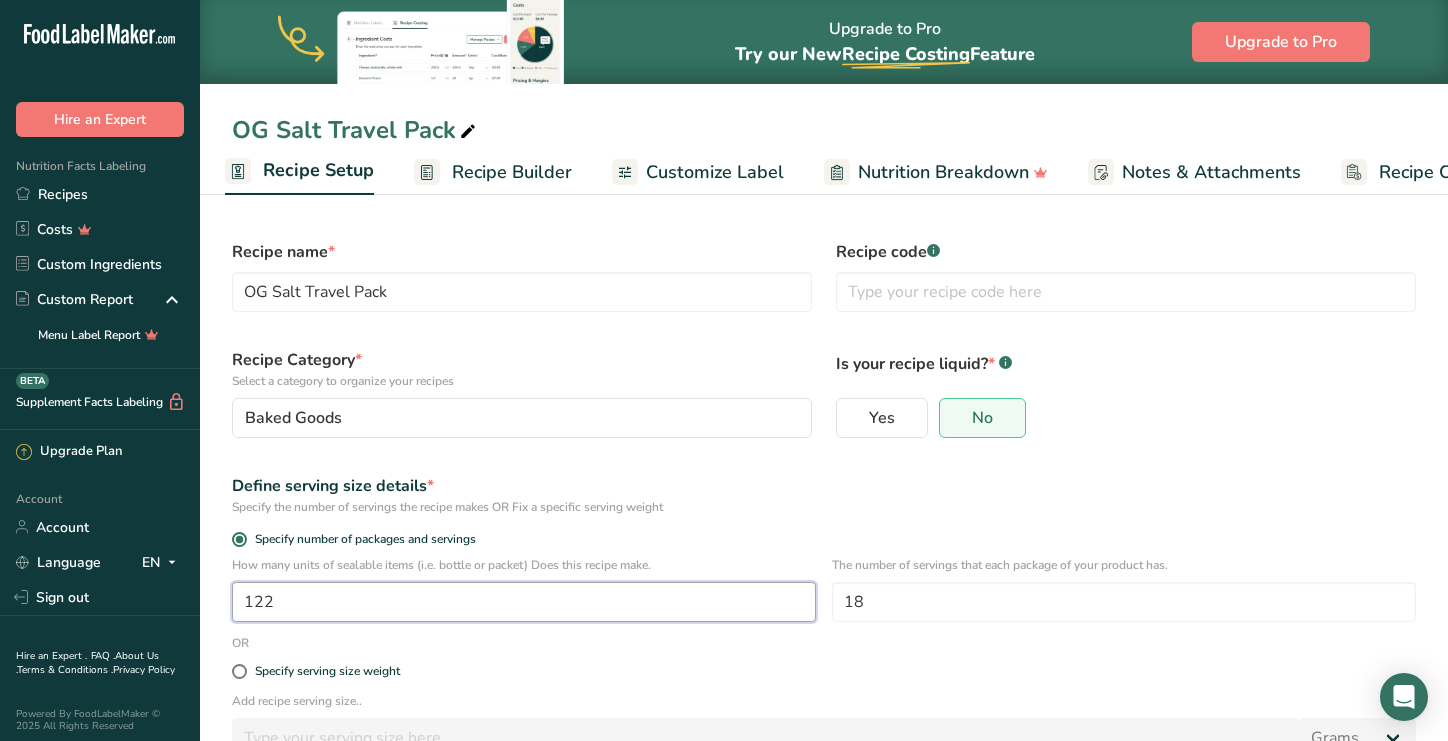 click on "How many units of sealable items (i.e. bottle or packet) Does this recipe make.
122
The number of servings that each package of your product has.
18" at bounding box center (824, 595) 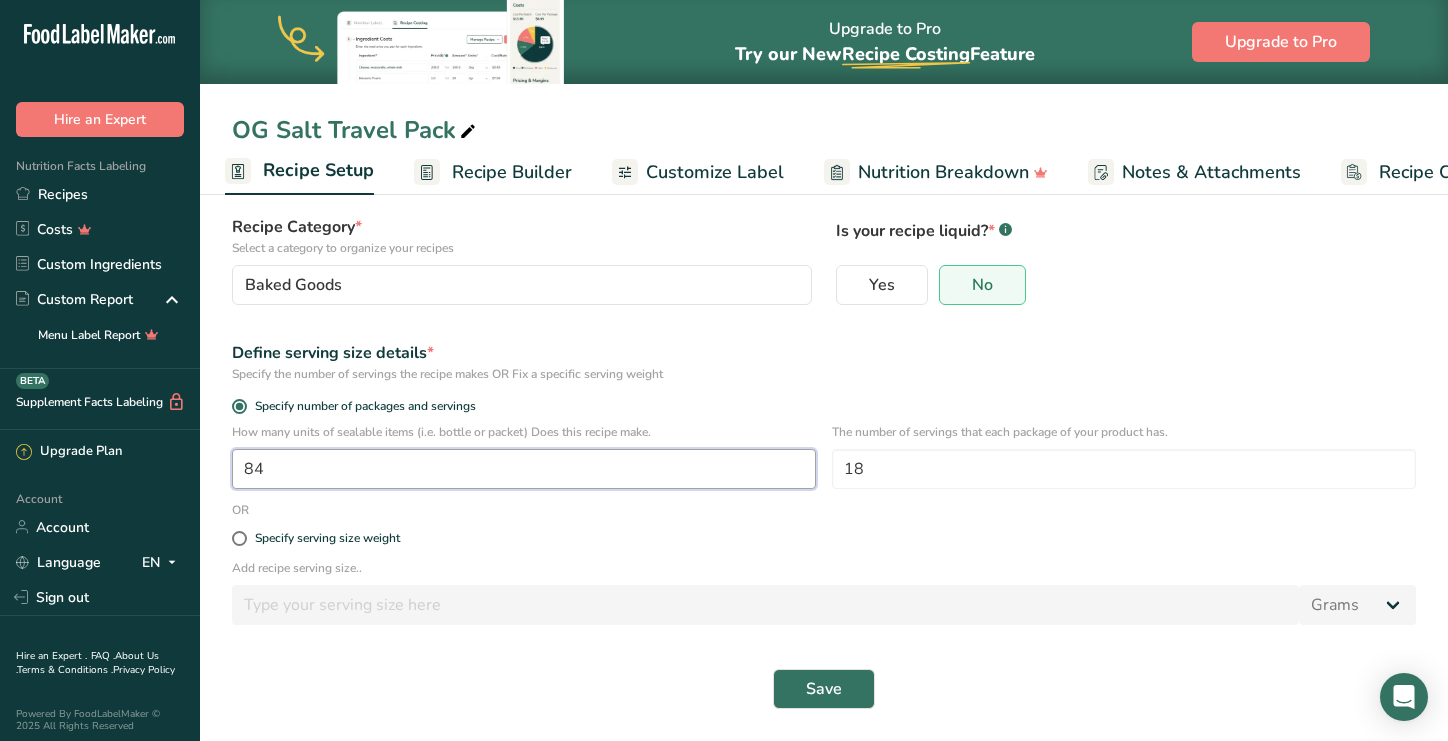 scroll, scrollTop: 133, scrollLeft: 0, axis: vertical 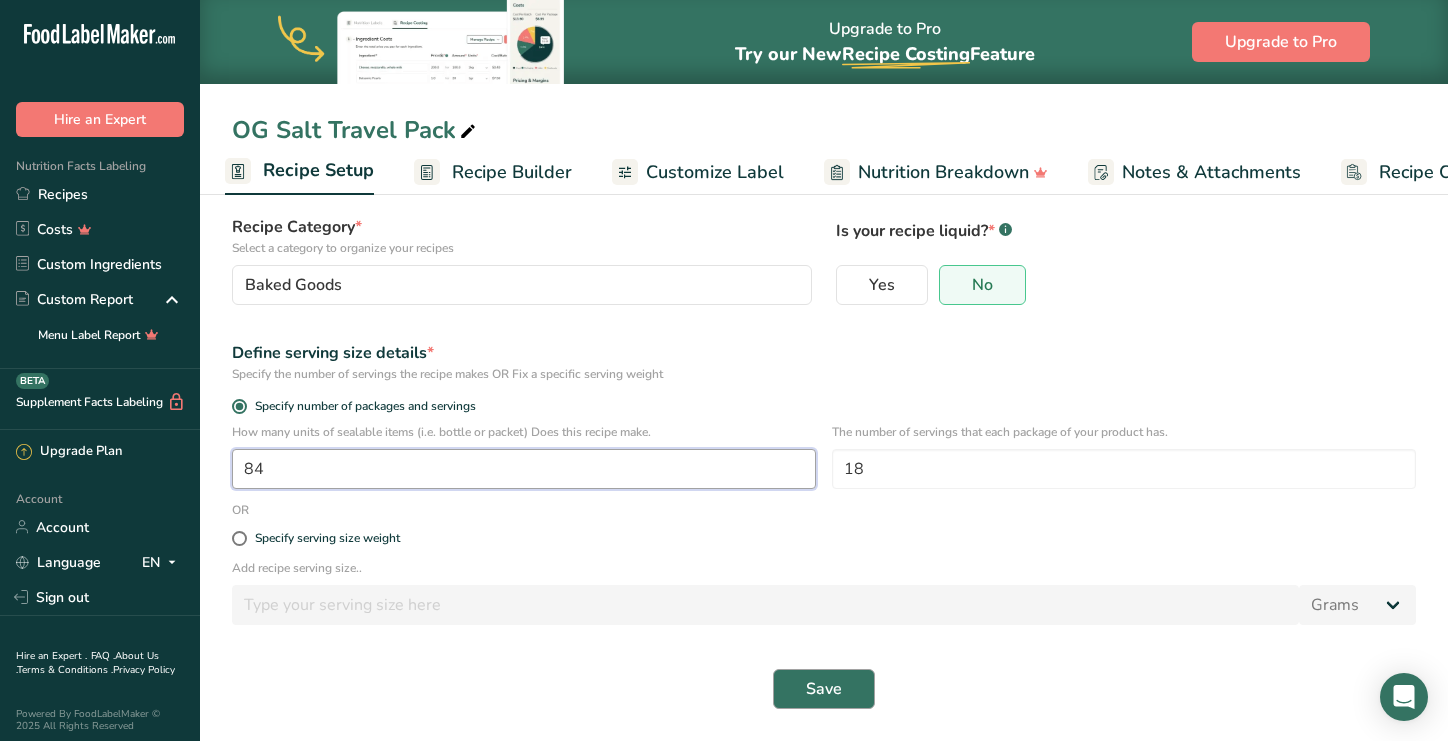 type on "84" 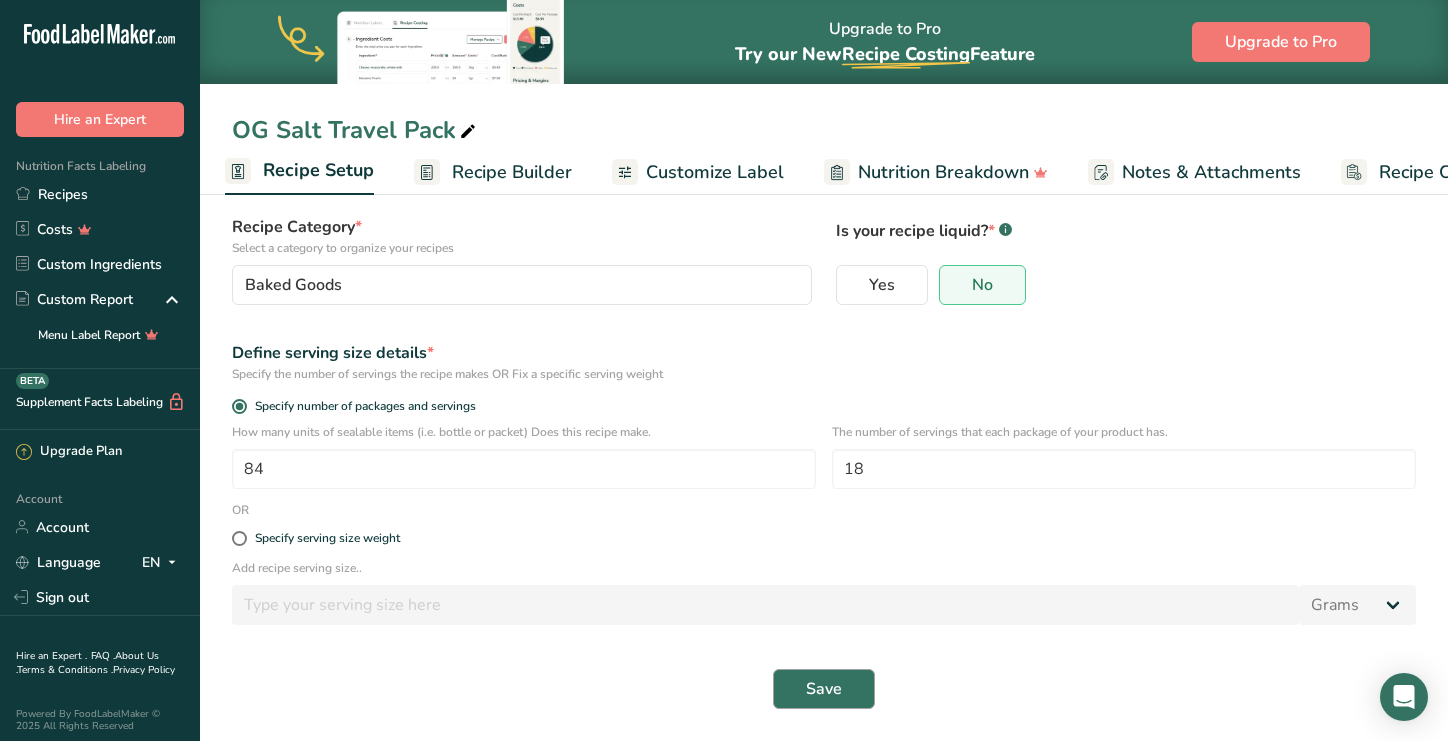 click on "Save" at bounding box center (824, 689) 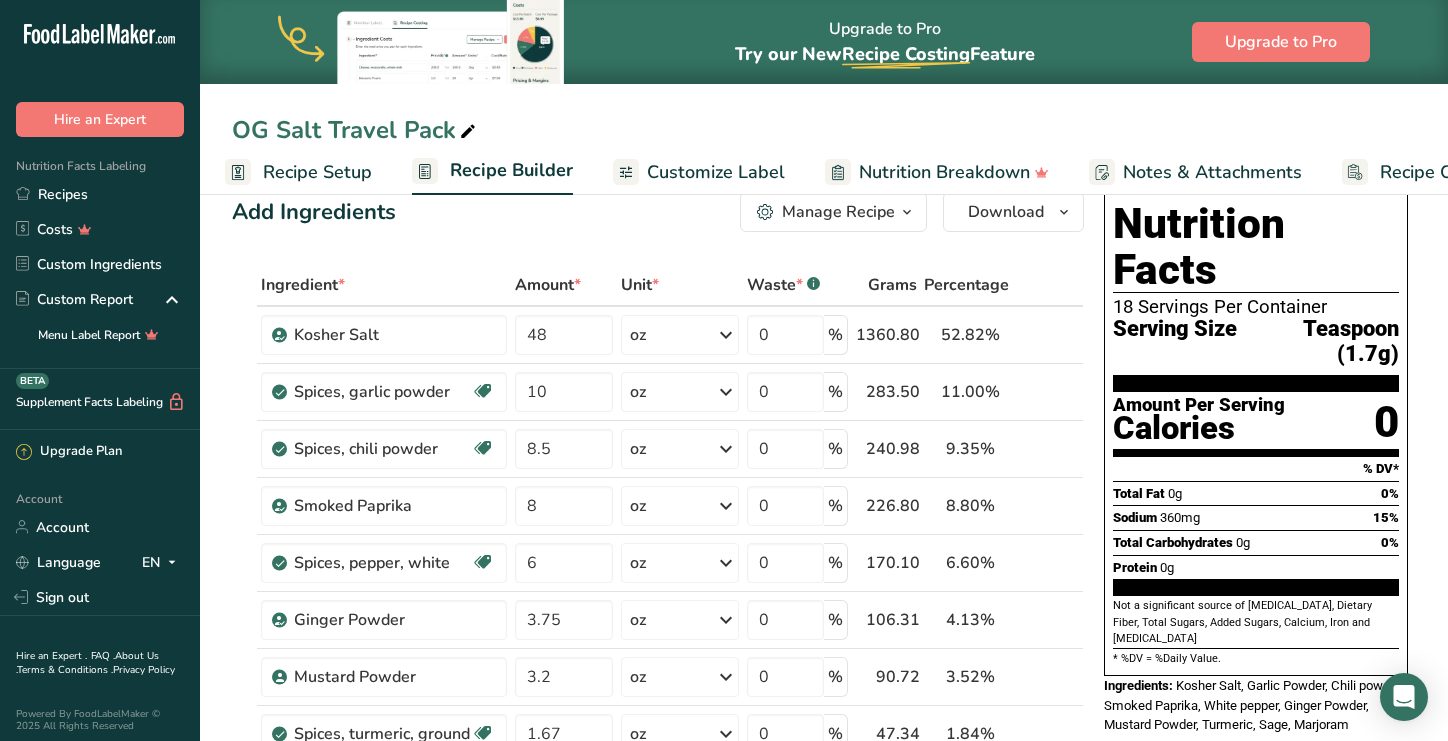 scroll, scrollTop: 35, scrollLeft: 0, axis: vertical 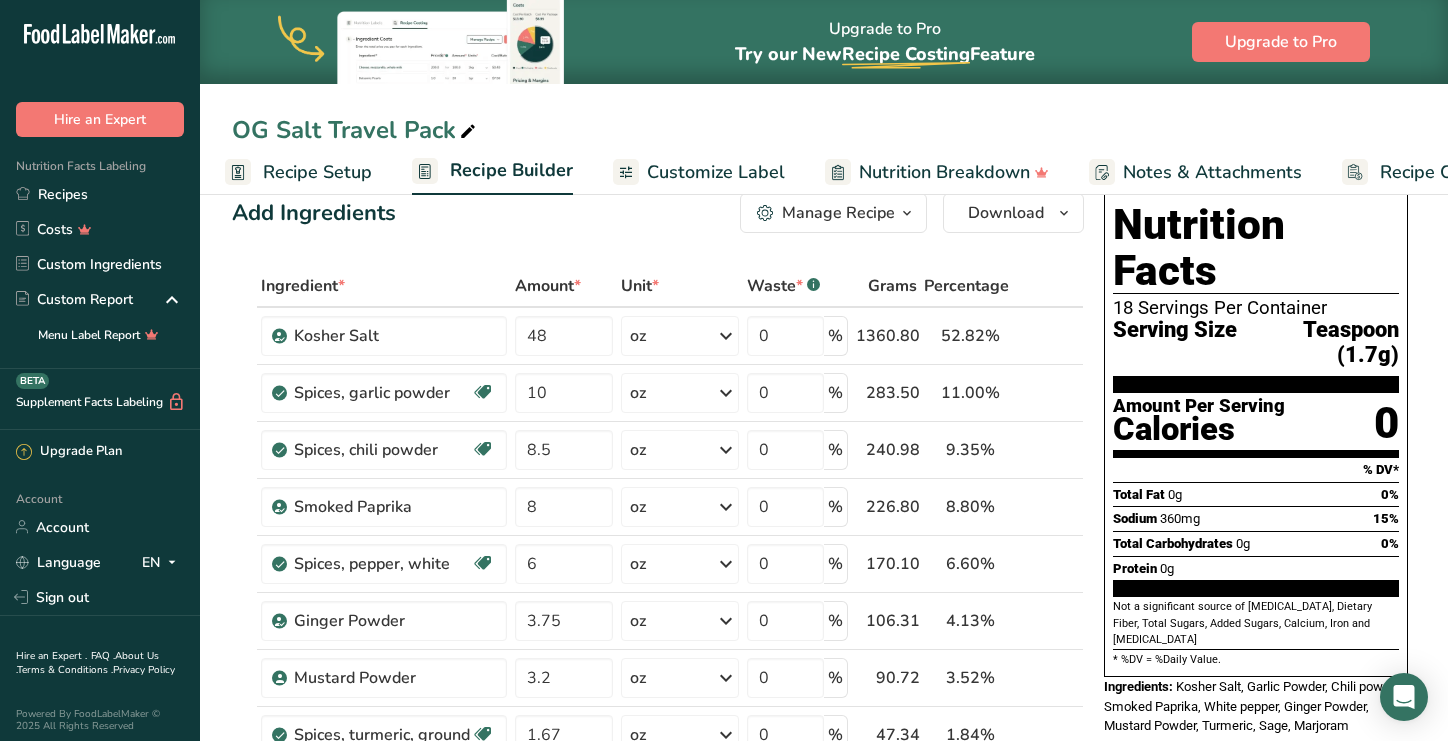click on "Customize Label" at bounding box center [716, 172] 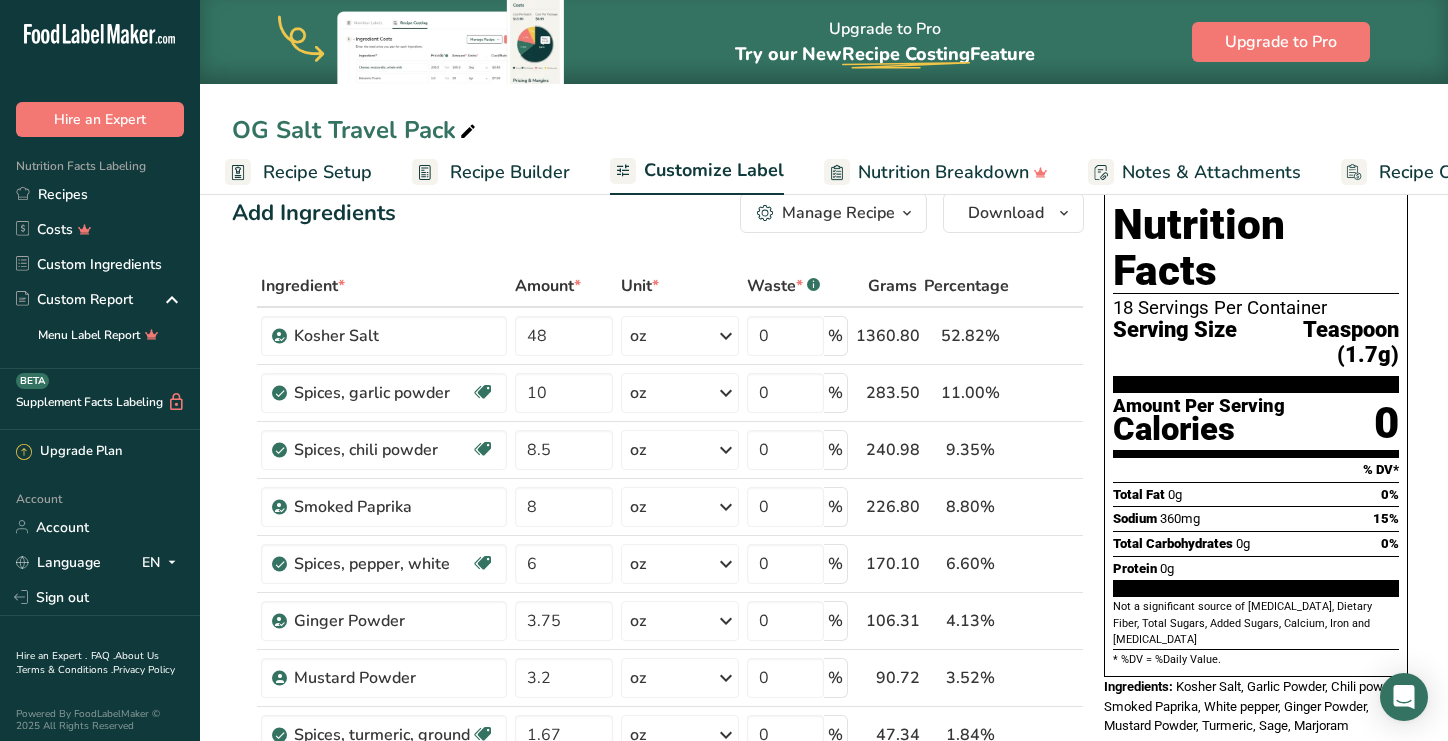 scroll, scrollTop: 0, scrollLeft: 111, axis: horizontal 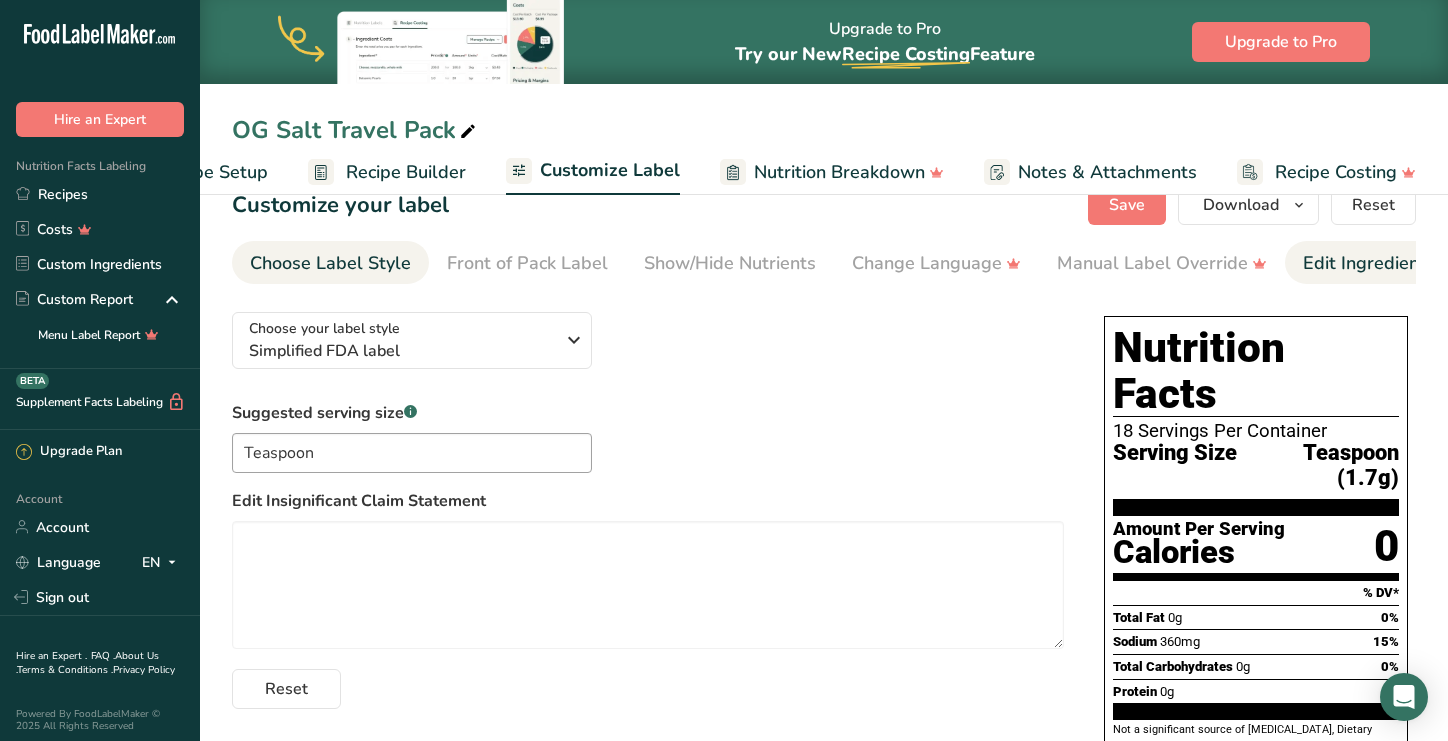 click on "Edit Ingredients/Allergens List" at bounding box center (1430, 263) 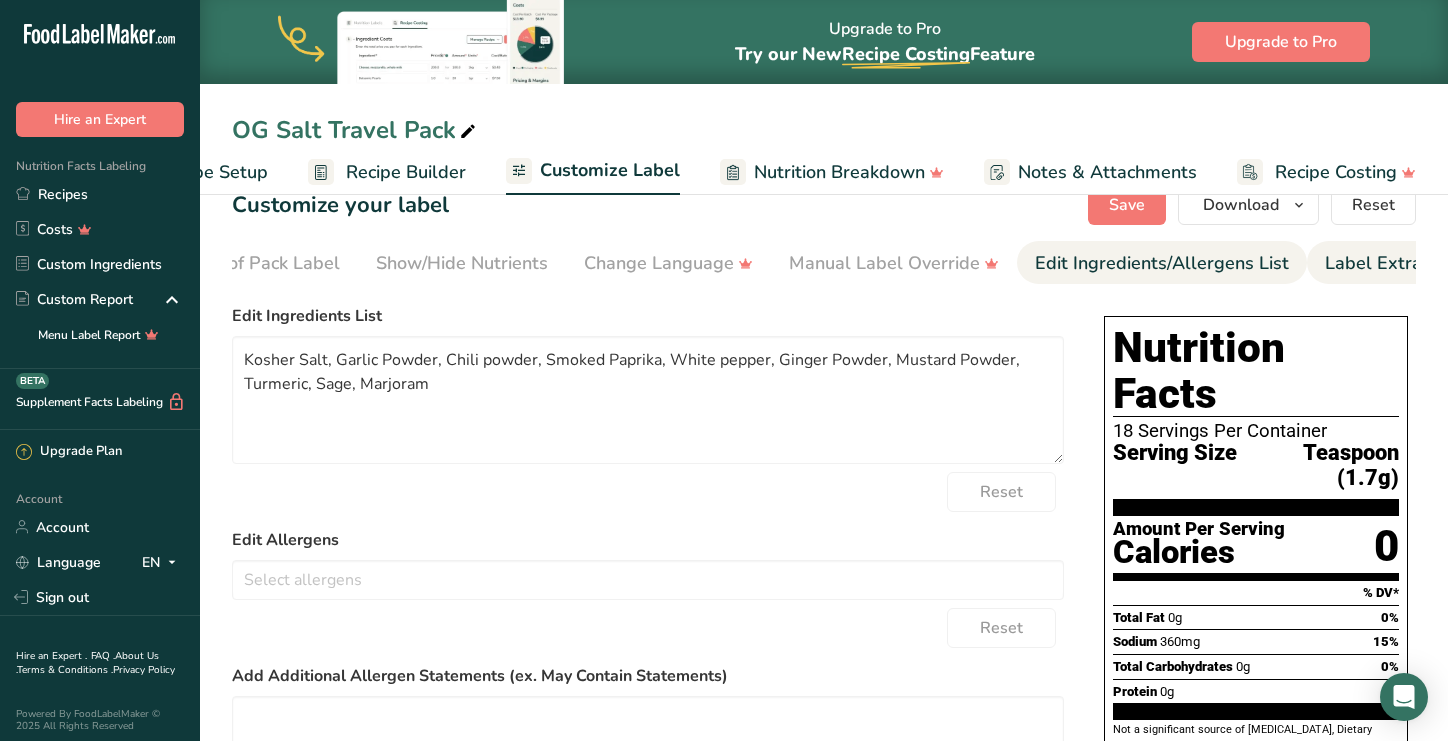 scroll, scrollTop: 0, scrollLeft: 317, axis: horizontal 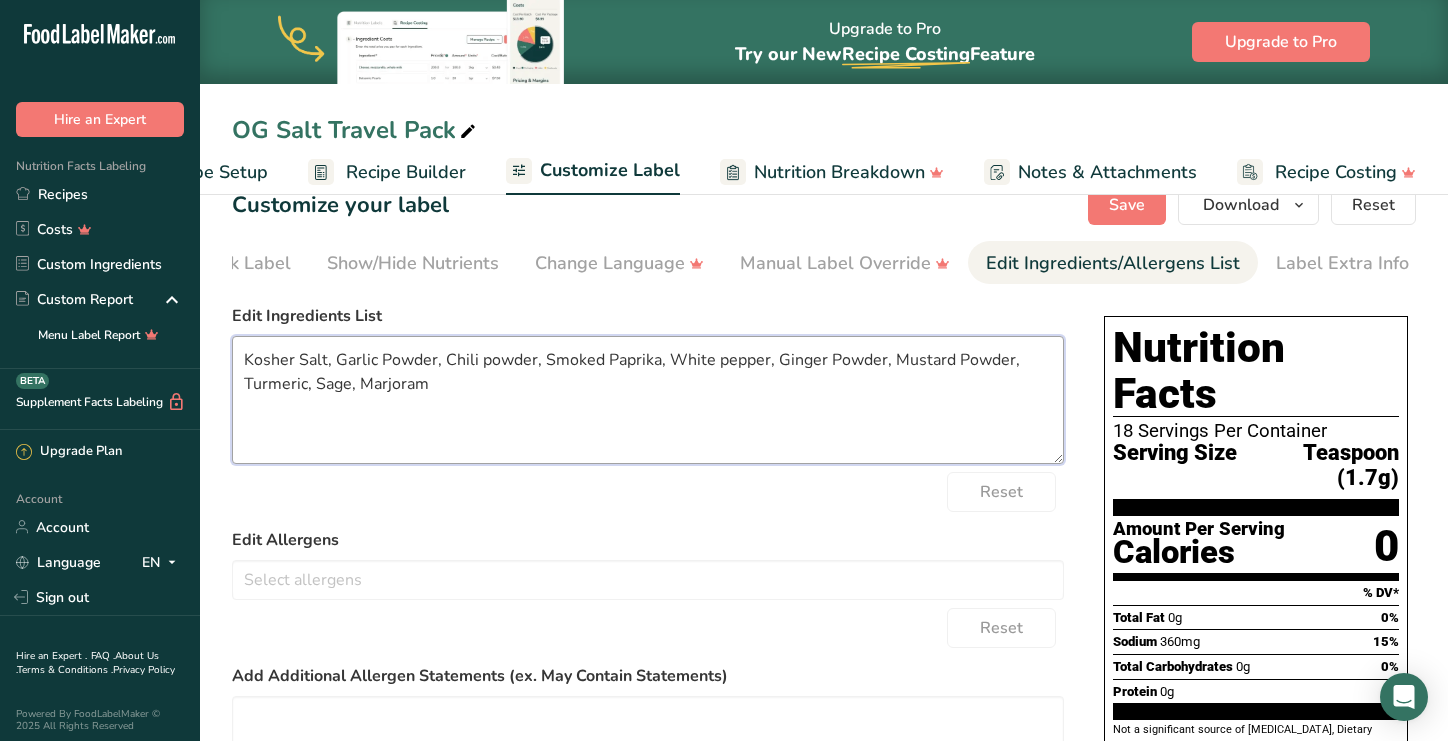 click on "Kosher Salt, Garlic Powder, Chili powder, Smoked Paprika, White pepper, Ginger Powder, Mustard Powder, Turmeric, Sage, Marjoram" at bounding box center (648, 400) 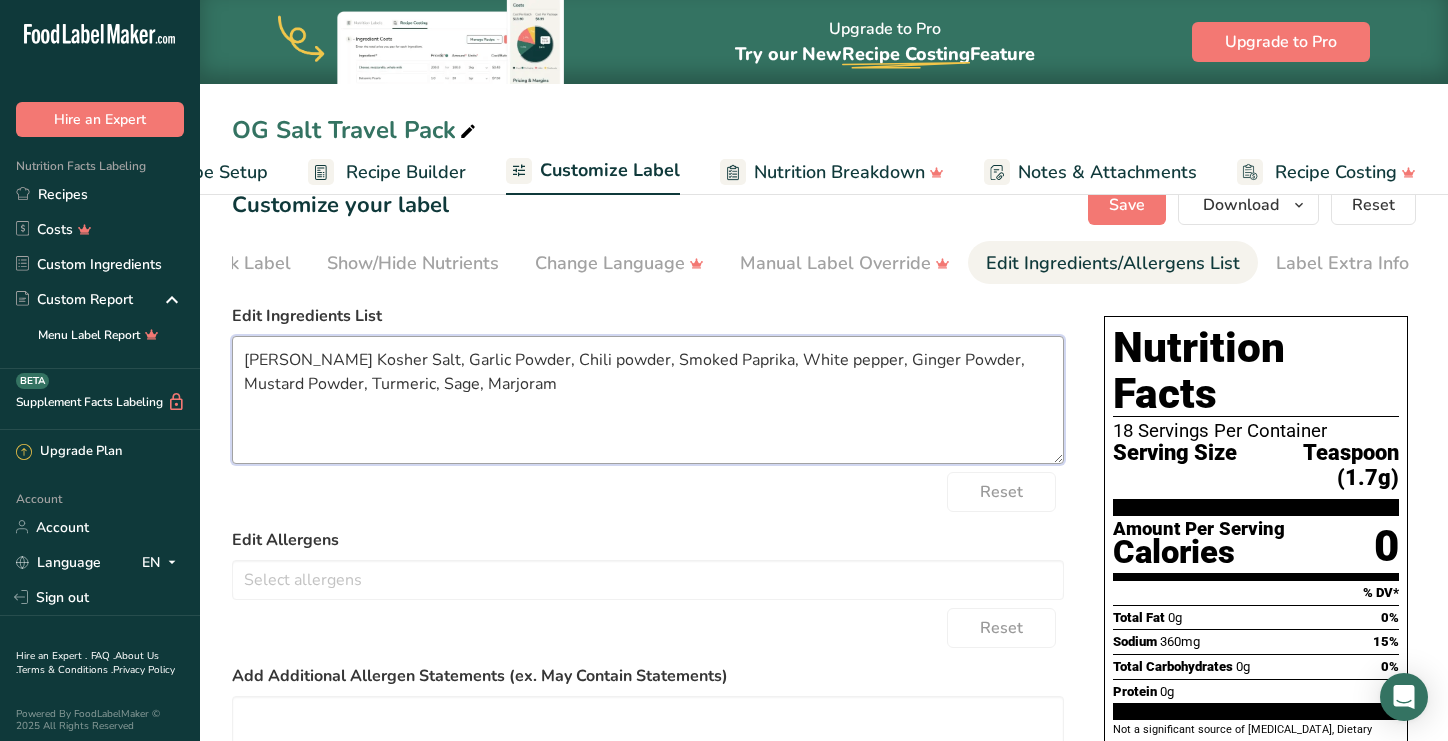 click on "[PERSON_NAME] Kosher Salt, Garlic Powder, Chili powder, Smoked Paprika, White pepper, Ginger Powder, Mustard Powder, Turmeric, Sage, Marjoram" at bounding box center [648, 400] 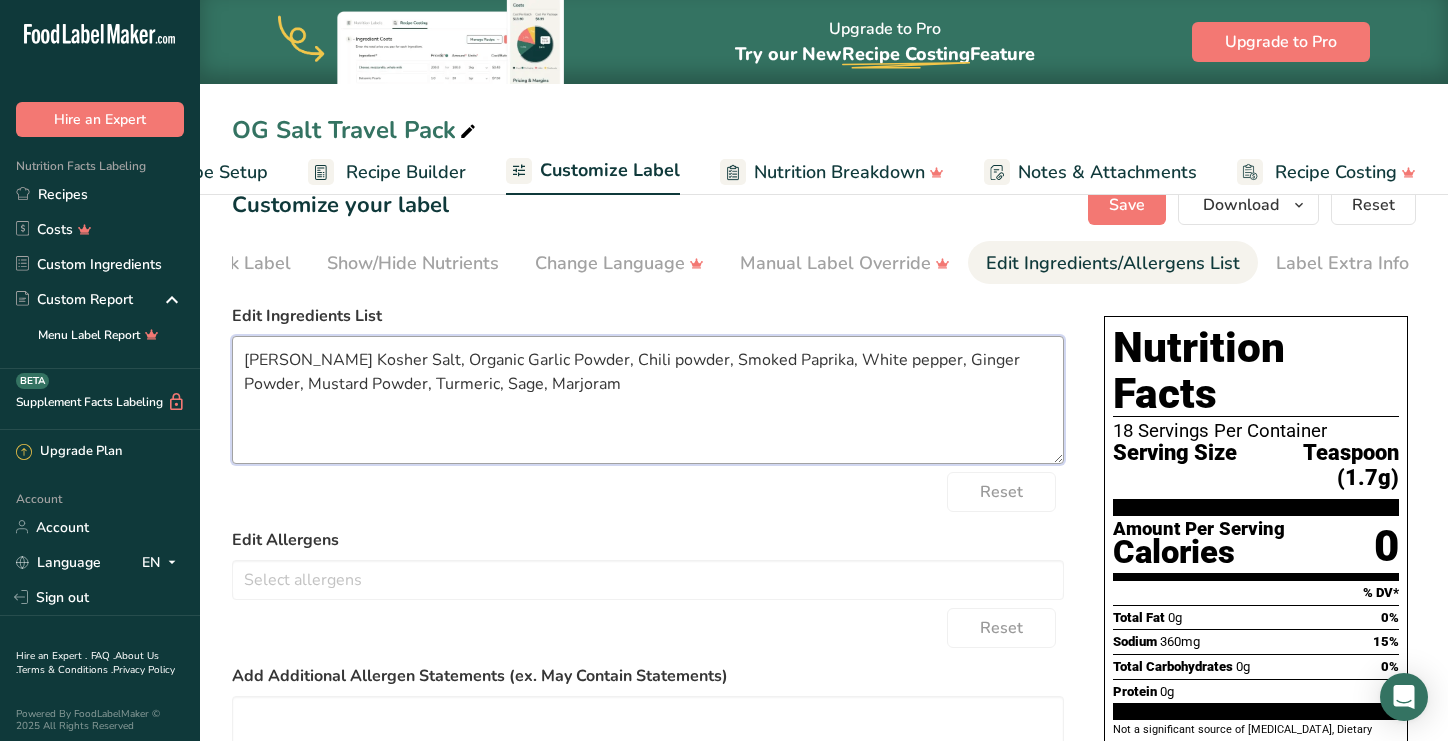 click on "[PERSON_NAME] Kosher Salt, Organic Garlic Powder, Chili powder, Smoked Paprika, White pepper, Ginger Powder, Mustard Powder, Turmeric, Sage, Marjoram" at bounding box center [648, 400] 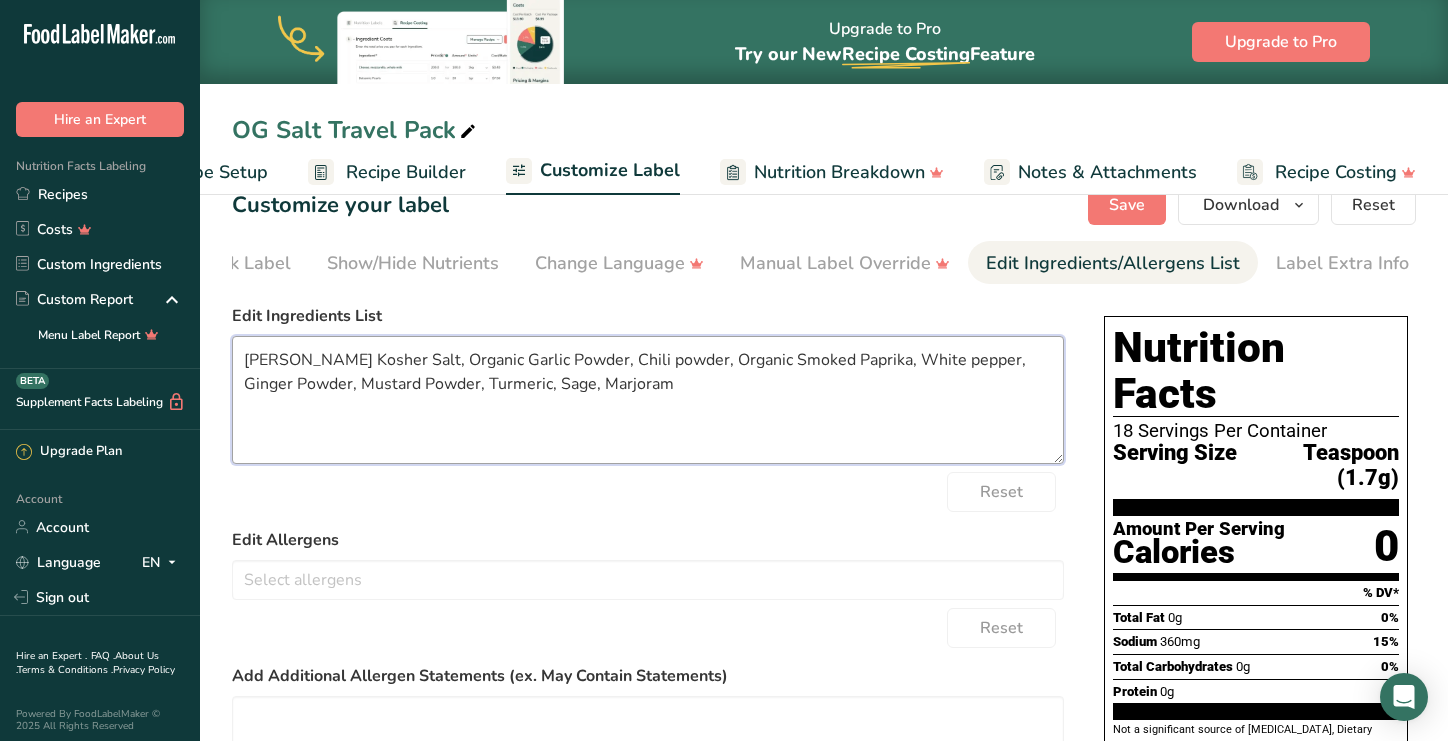 click on "[PERSON_NAME] Kosher Salt, Organic Garlic Powder, Chili powder, Organic Smoked Paprika, White pepper, Ginger Powder, Mustard Powder, Turmeric, Sage, Marjoram" at bounding box center (648, 400) 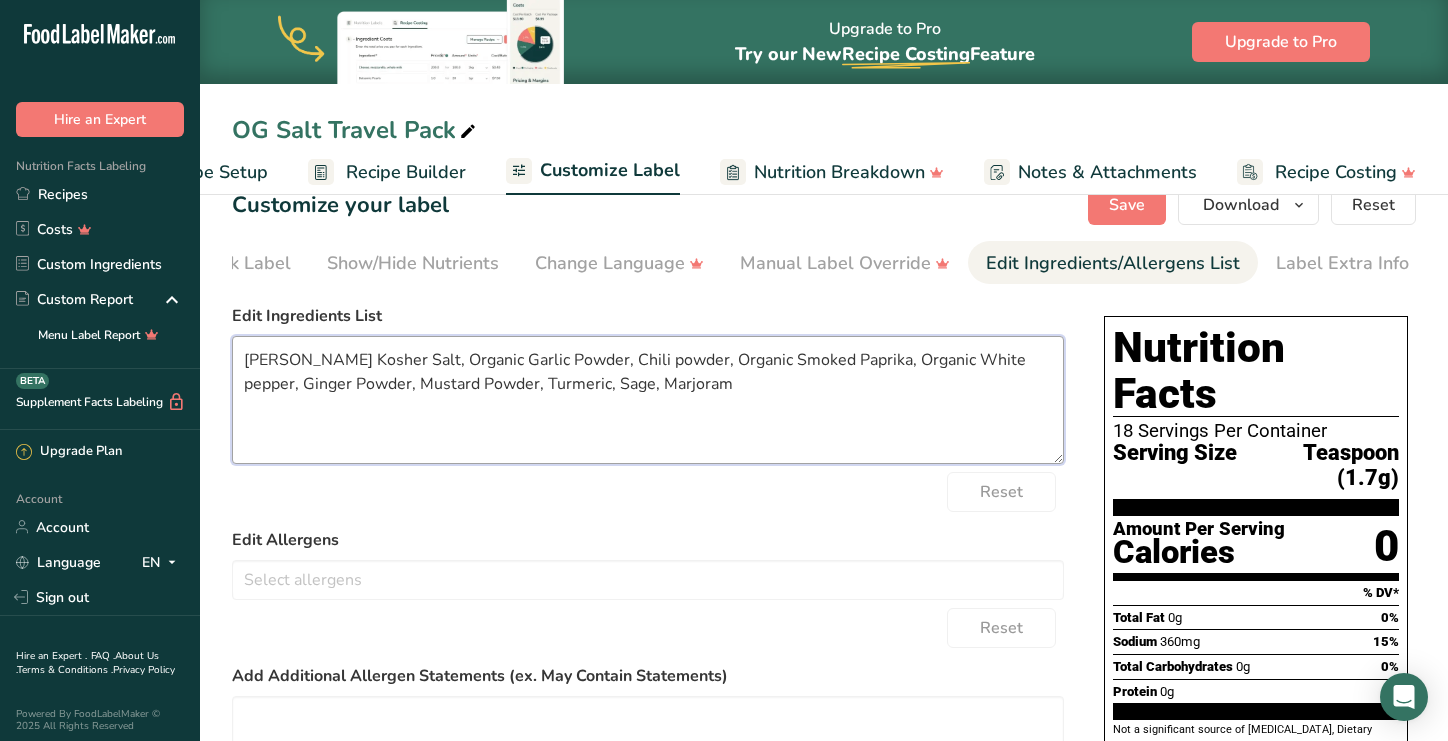 click on "[PERSON_NAME] Kosher Salt, Organic Garlic Powder, Chili powder, Organic Smoked Paprika, Organic White pepper, Ginger Powder, Mustard Powder, Turmeric, Sage, Marjoram" at bounding box center [648, 400] 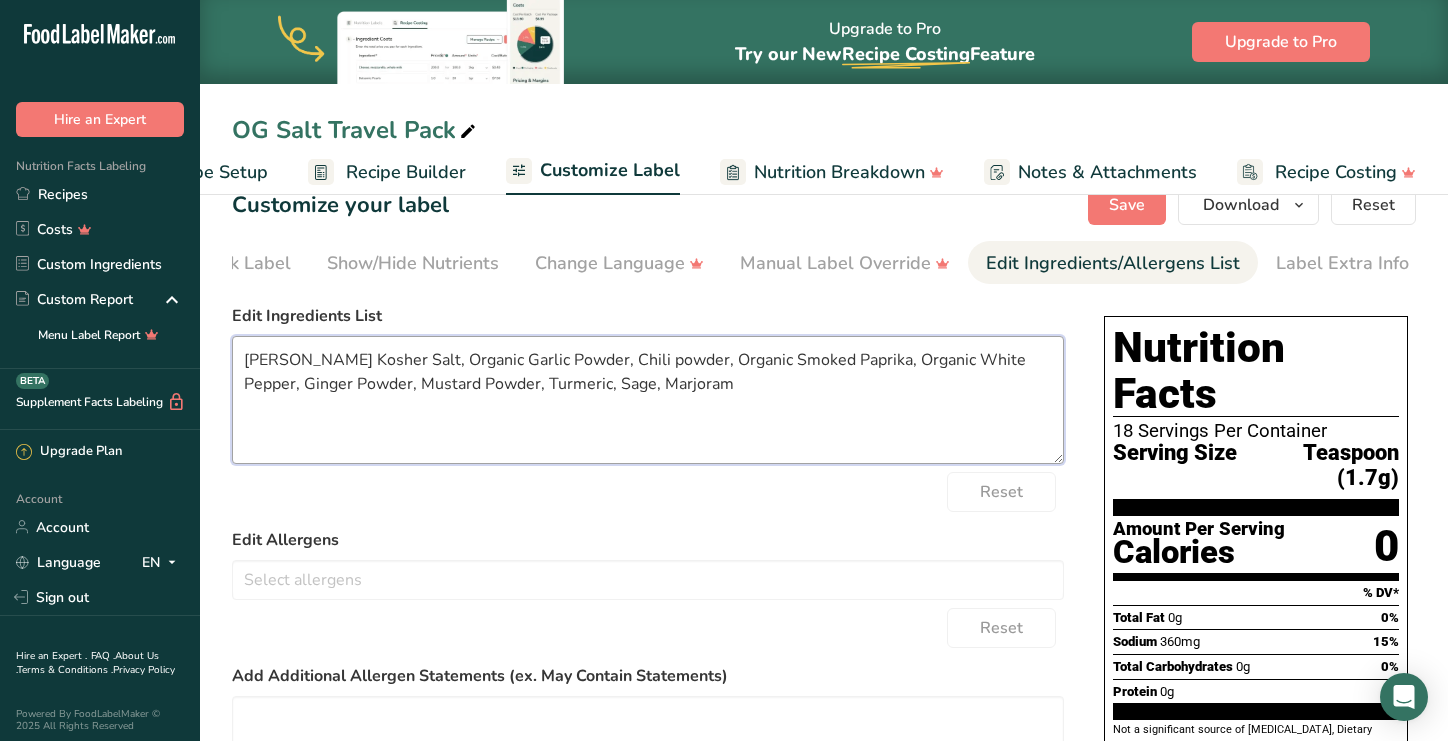 click on "[PERSON_NAME] Kosher Salt, Organic Garlic Powder, Chili powder, Organic Smoked Paprika, Organic White Pepper, Ginger Powder, Mustard Powder, Turmeric, Sage, Marjoram" at bounding box center (648, 400) 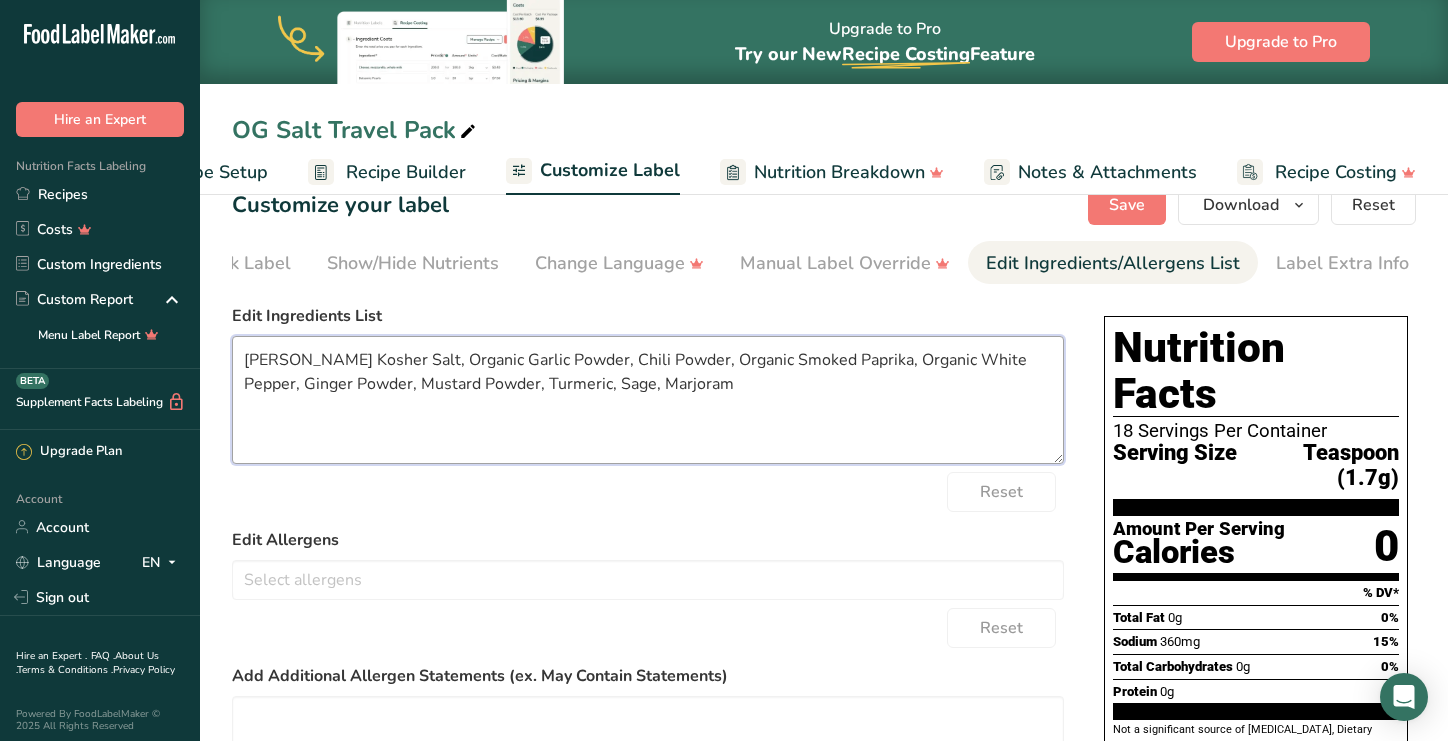 click on "[PERSON_NAME] Kosher Salt, Organic Garlic Powder, Chili Powder, Organic Smoked Paprika, Organic White Pepper, Ginger Powder, Mustard Powder, Turmeric, Sage, Marjoram" at bounding box center [648, 400] 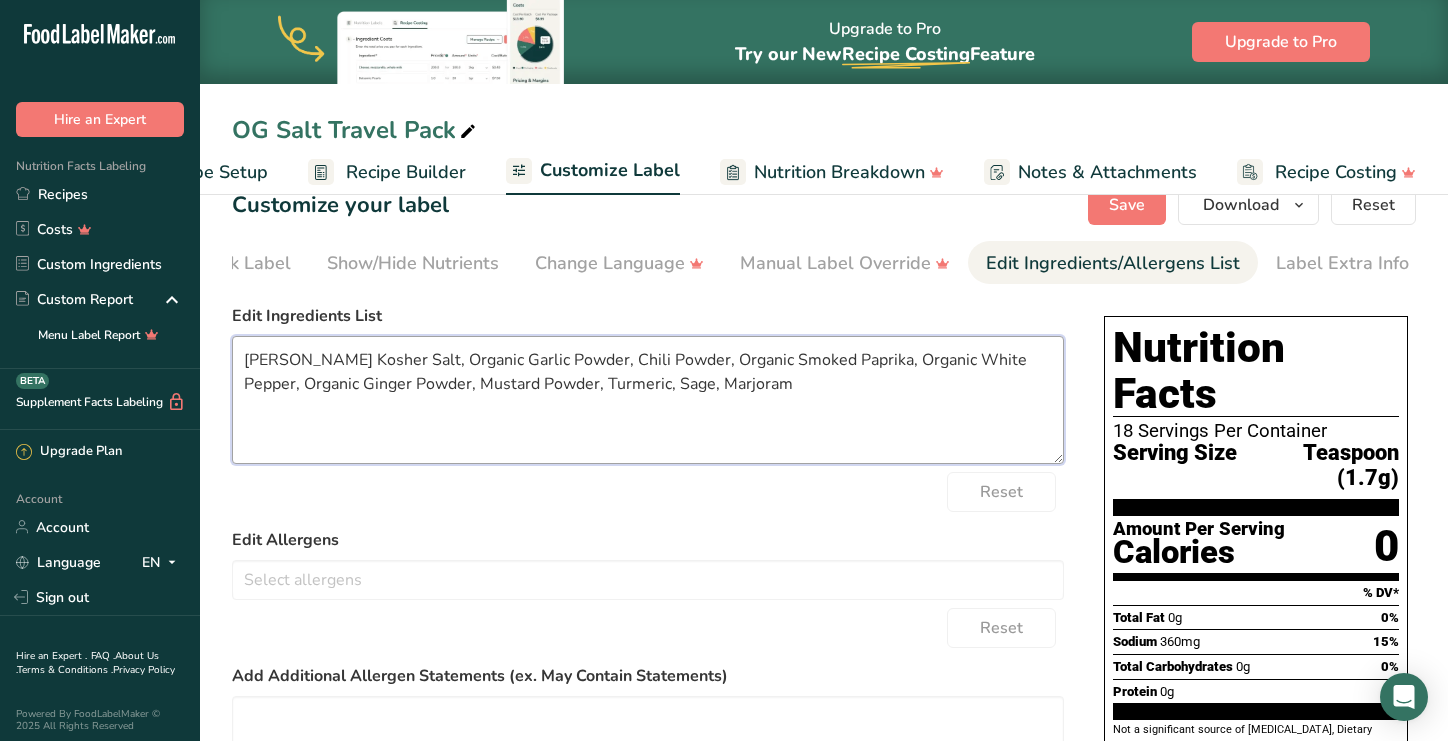 click on "[PERSON_NAME] Kosher Salt, Organic Garlic Powder, Chili Powder, Organic Smoked Paprika, Organic White Pepper, Organic Ginger Powder, Mustard Powder, Turmeric, Sage, Marjoram" at bounding box center (648, 400) 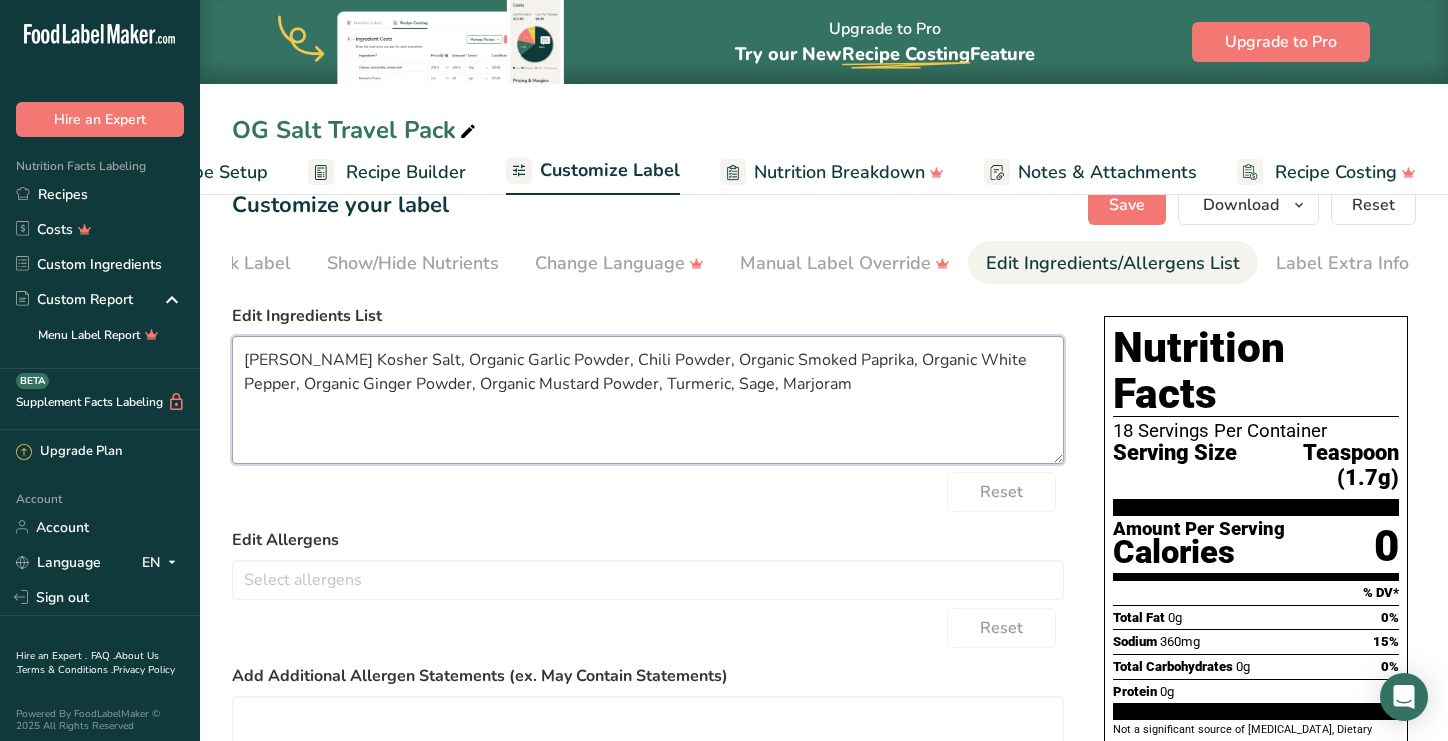click on "[PERSON_NAME] Kosher Salt, Organic Garlic Powder, Chili Powder, Organic Smoked Paprika, Organic White Pepper, Organic Ginger Powder, Organic Mustard Powder, Turmeric, Sage, Marjoram" at bounding box center [648, 400] 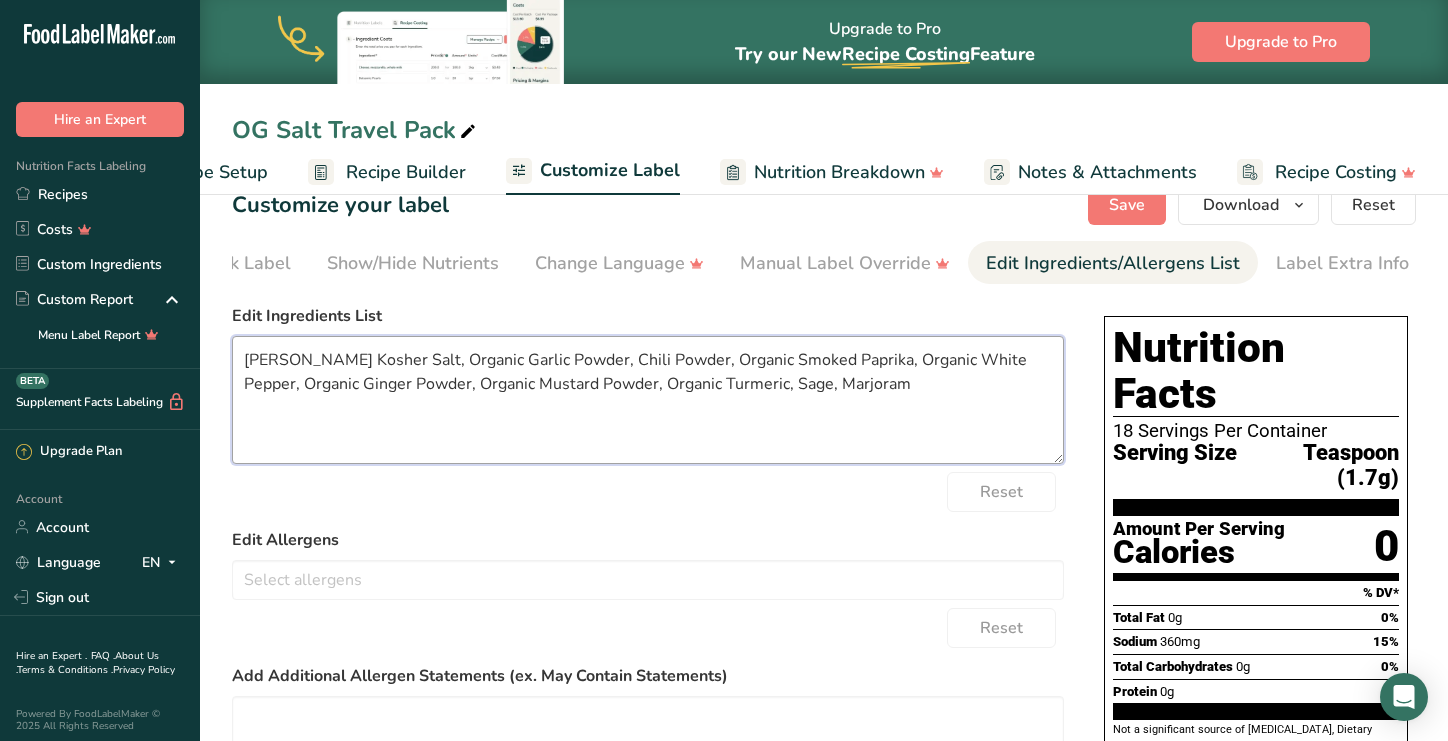 click on "[PERSON_NAME] Kosher Salt, Organic Garlic Powder, Chili Powder, Organic Smoked Paprika, Organic White Pepper, Organic Ginger Powder, Organic Mustard Powder, Organic Turmeric, Sage, Marjoram" at bounding box center [648, 400] 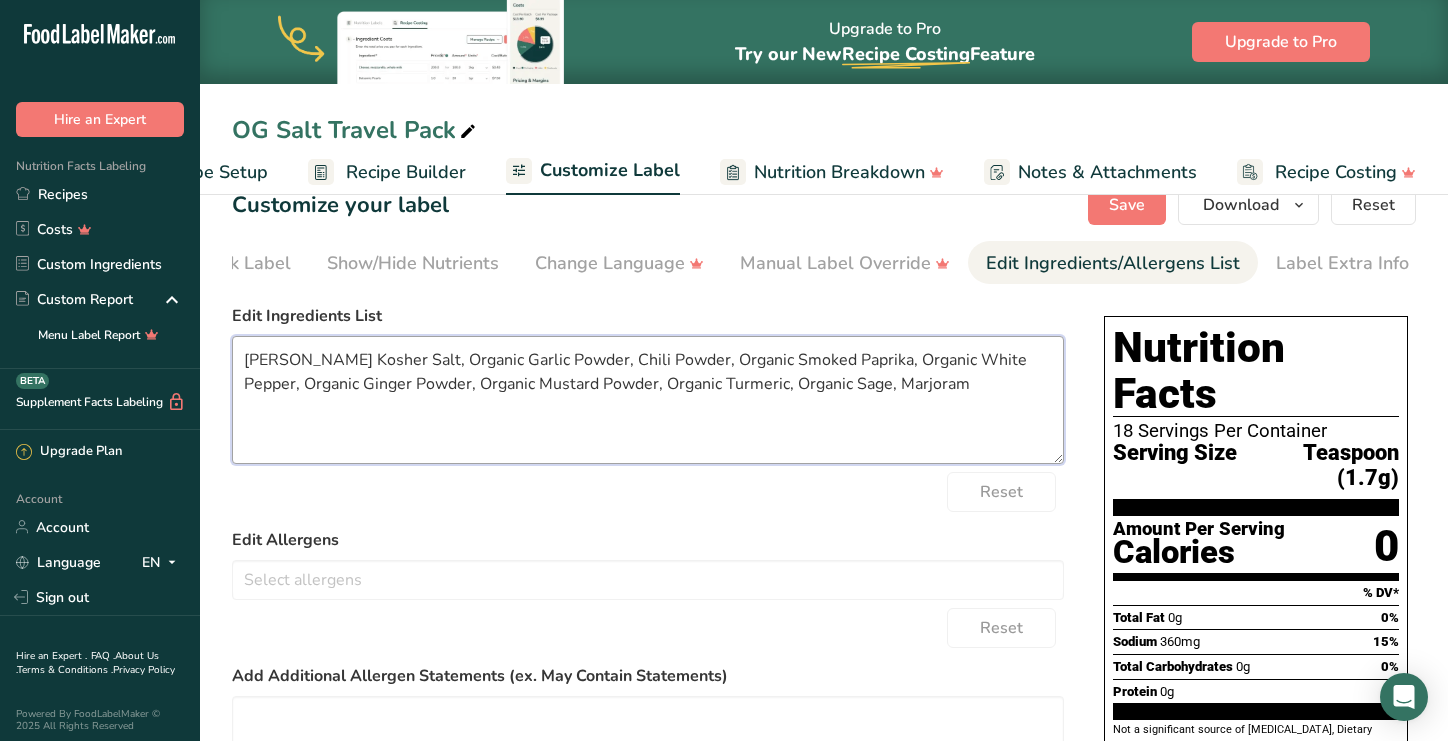 click on "[PERSON_NAME] Kosher Salt, Organic Garlic Powder, Chili Powder, Organic Smoked Paprika, Organic White Pepper, Organic Ginger Powder, Organic Mustard Powder, Organic Turmeric, Organic Sage, Marjoram" at bounding box center [648, 400] 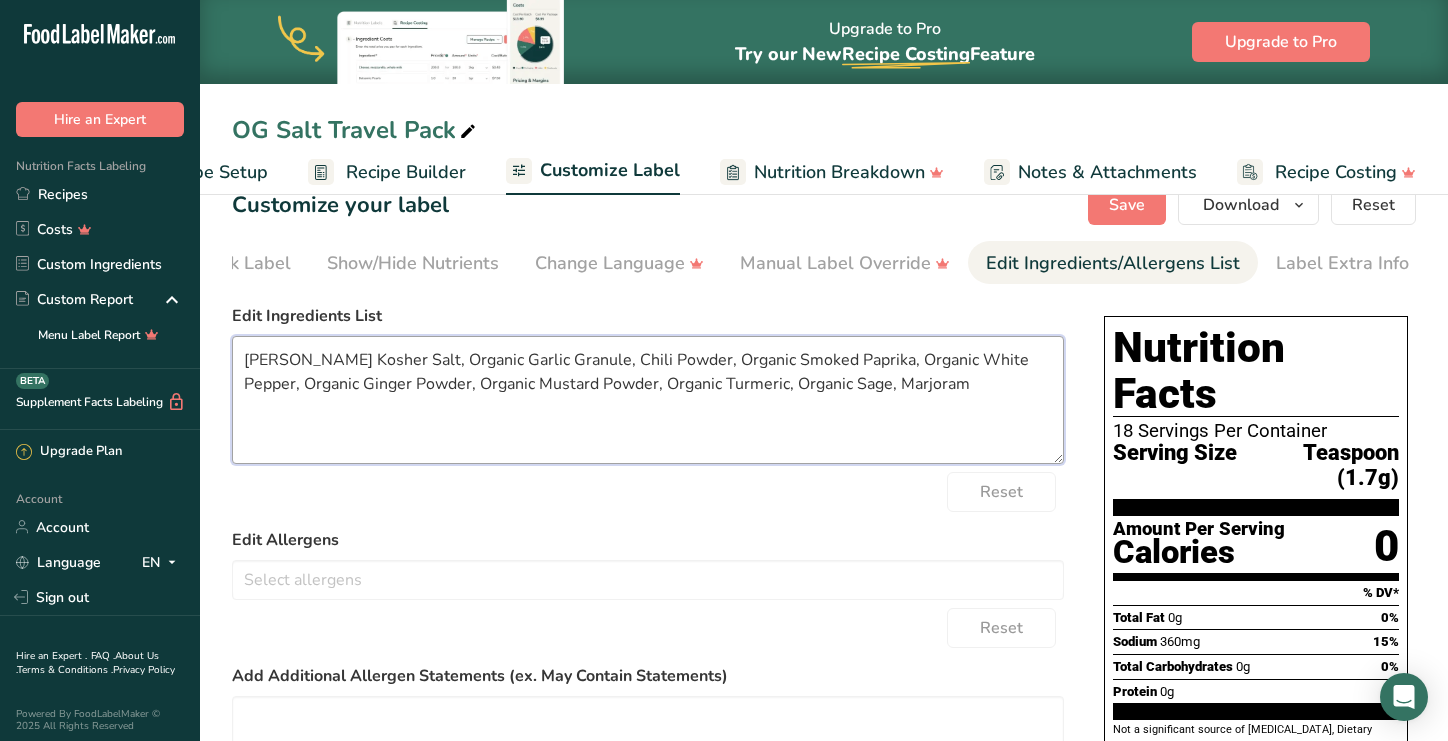 type on "[PERSON_NAME] Kosher Salt, Organic Garlic Granules, Chili Powder, Organic Smoked Paprika, Organic White Pepper, Organic Ginger Powder, Organic Mustard Powder, Organic Turmeric, Organic Sage, Marjoram" 